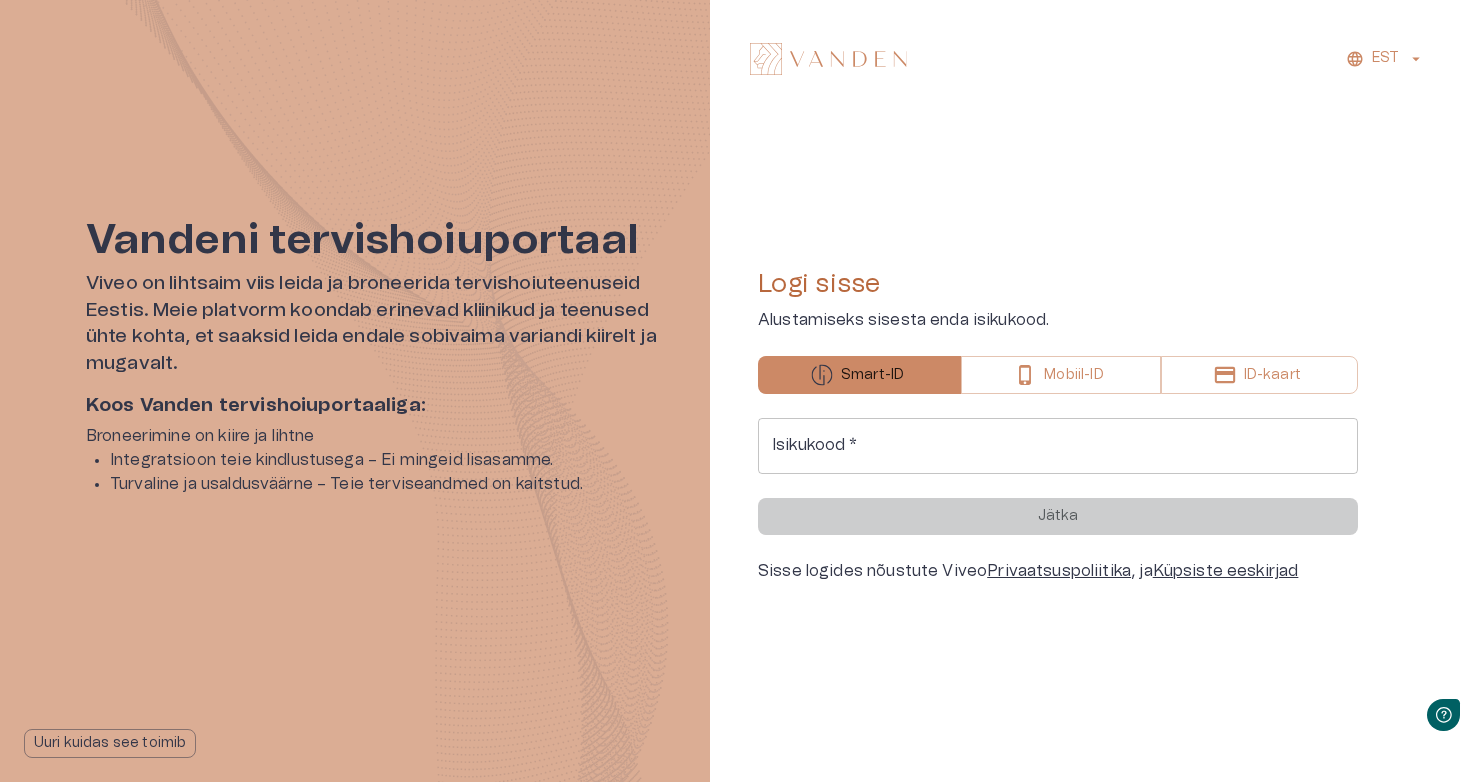 scroll, scrollTop: 0, scrollLeft: 0, axis: both 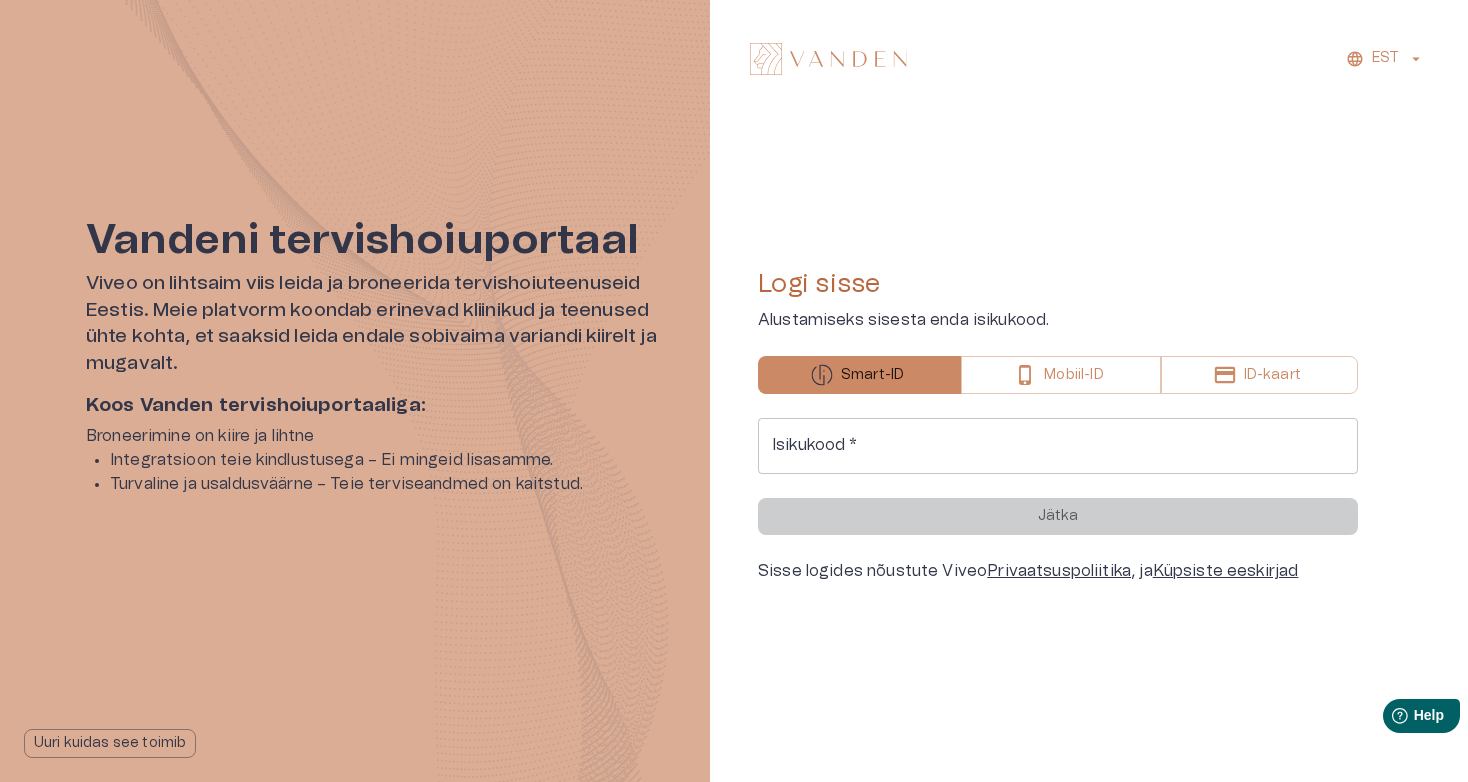 click on "Isikukood   *" at bounding box center (1058, 446) 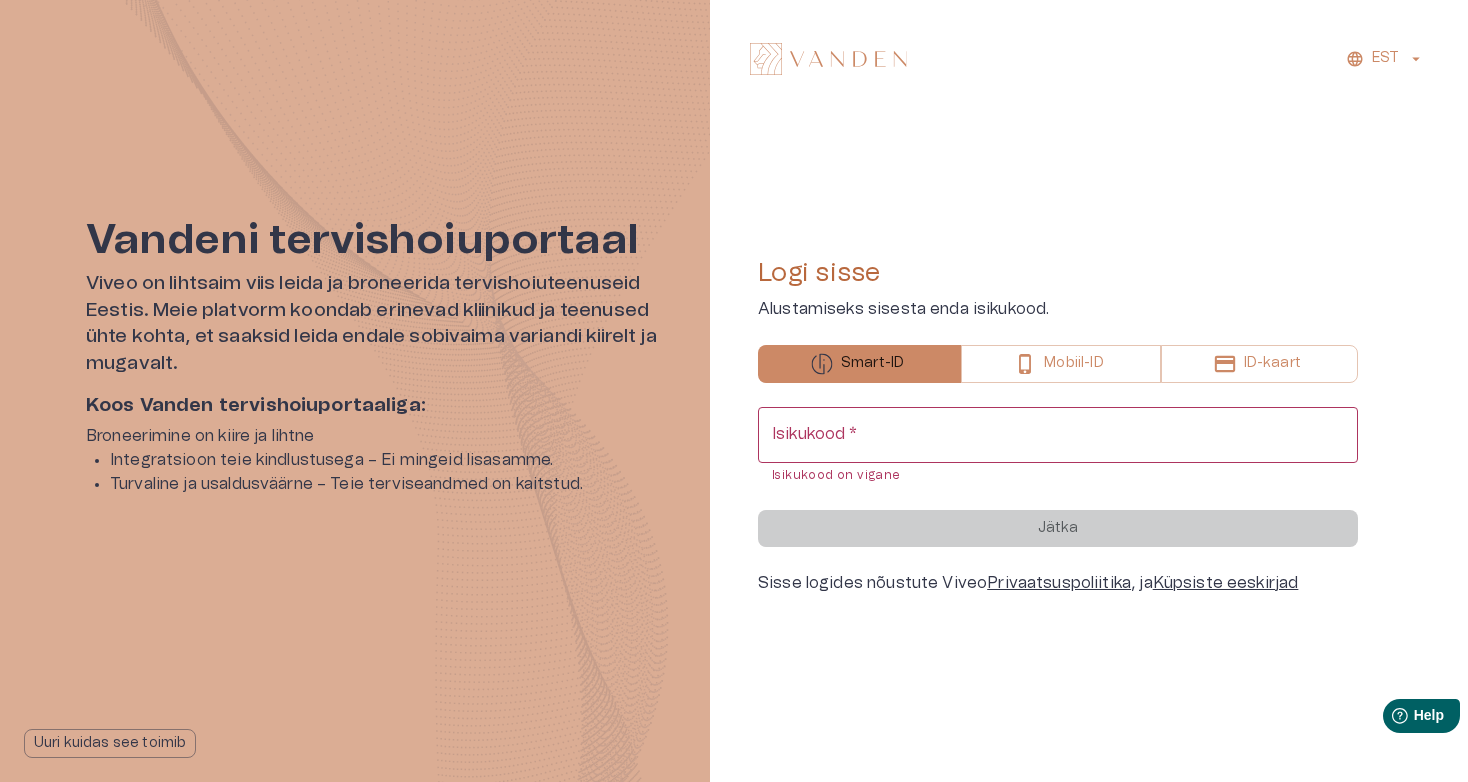scroll, scrollTop: 0, scrollLeft: 0, axis: both 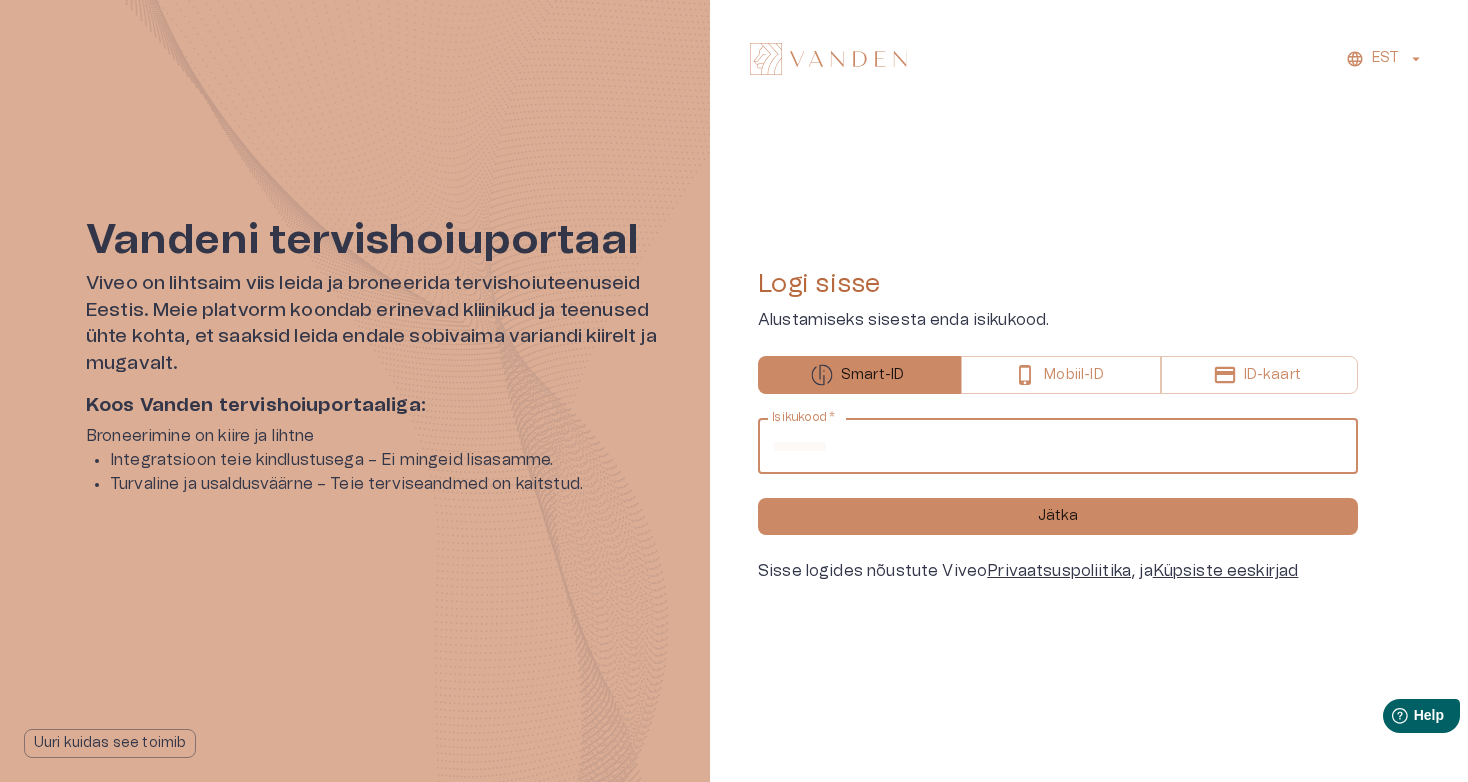 type on "**********" 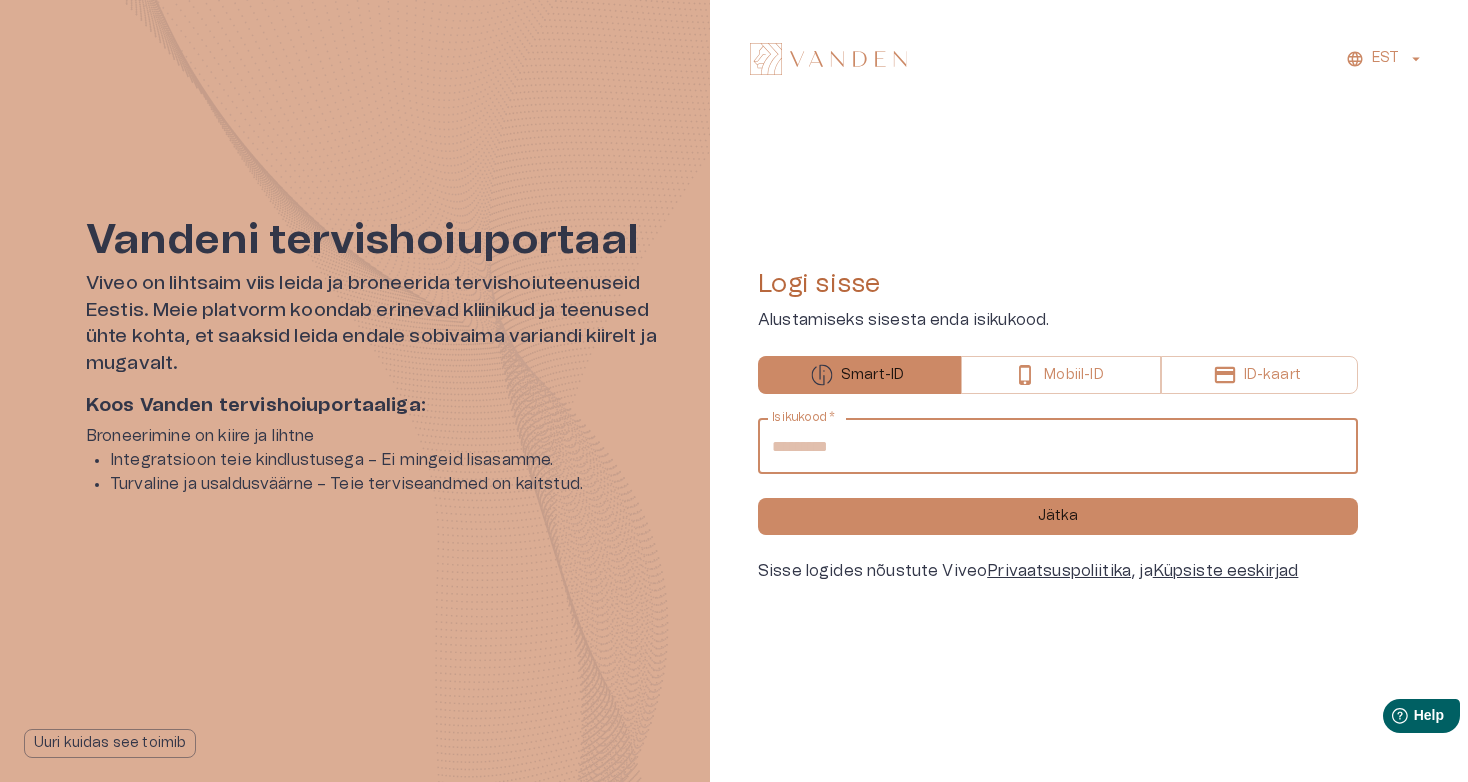 click on "Jätka" at bounding box center (1058, 516) 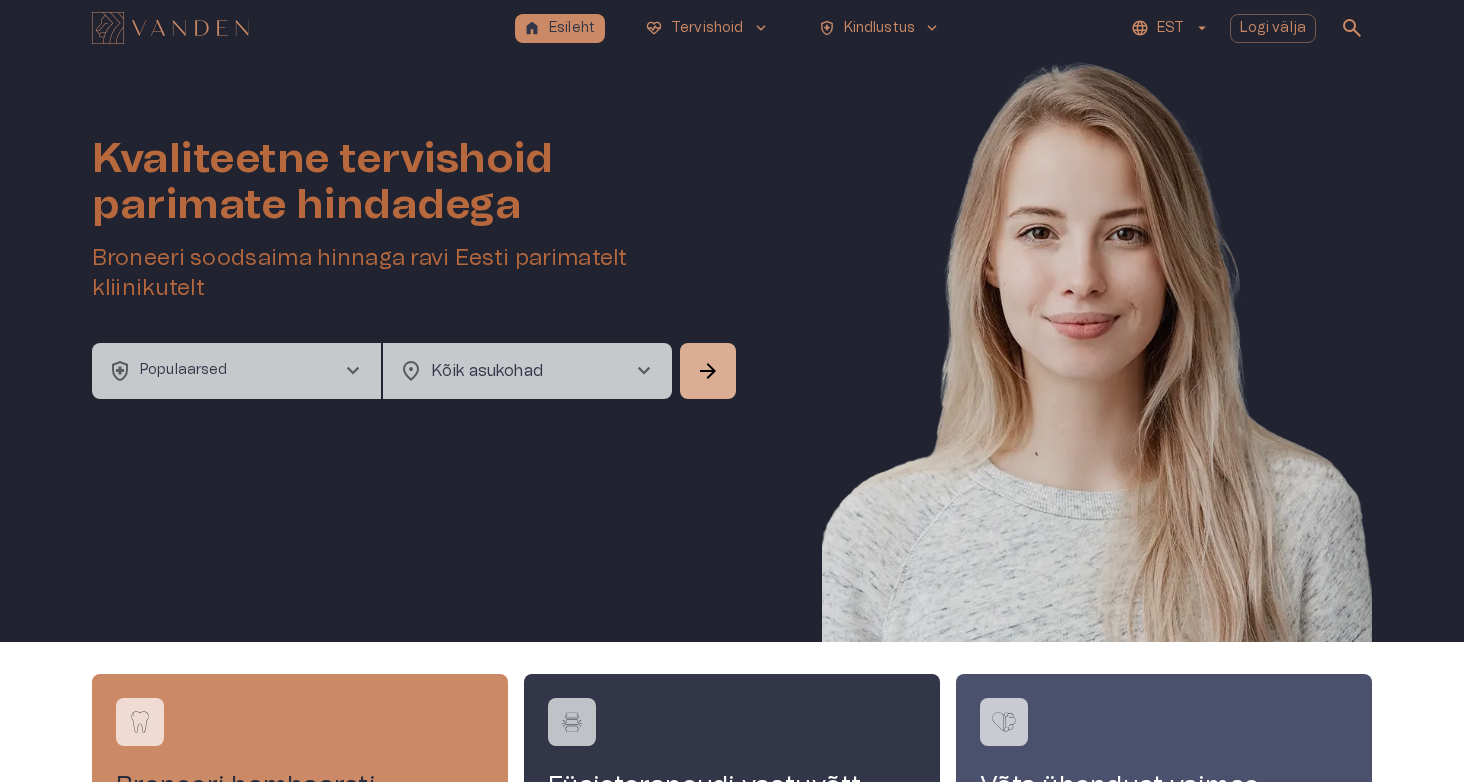 click on "EST" at bounding box center (1170, 28) 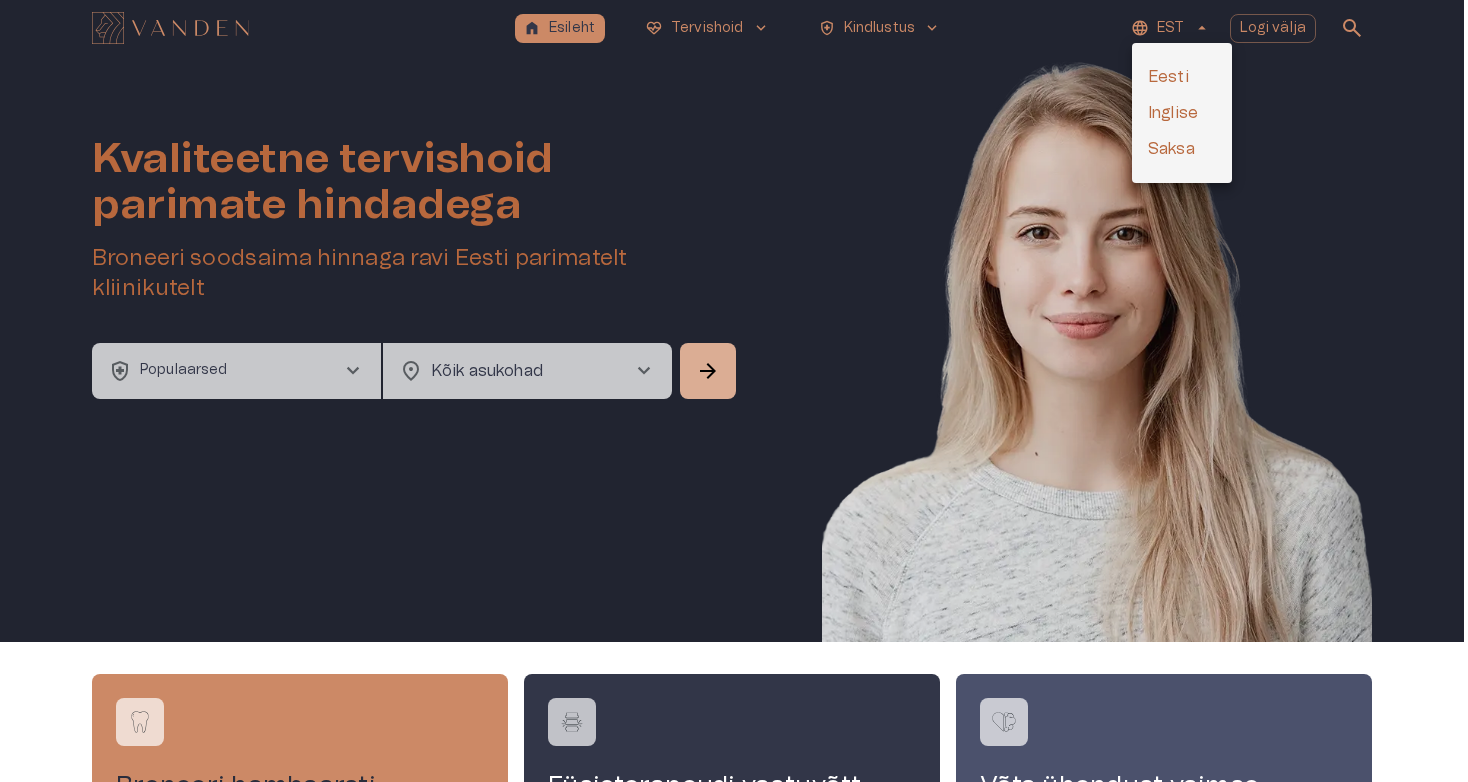 click on "Inglise" at bounding box center (1182, 113) 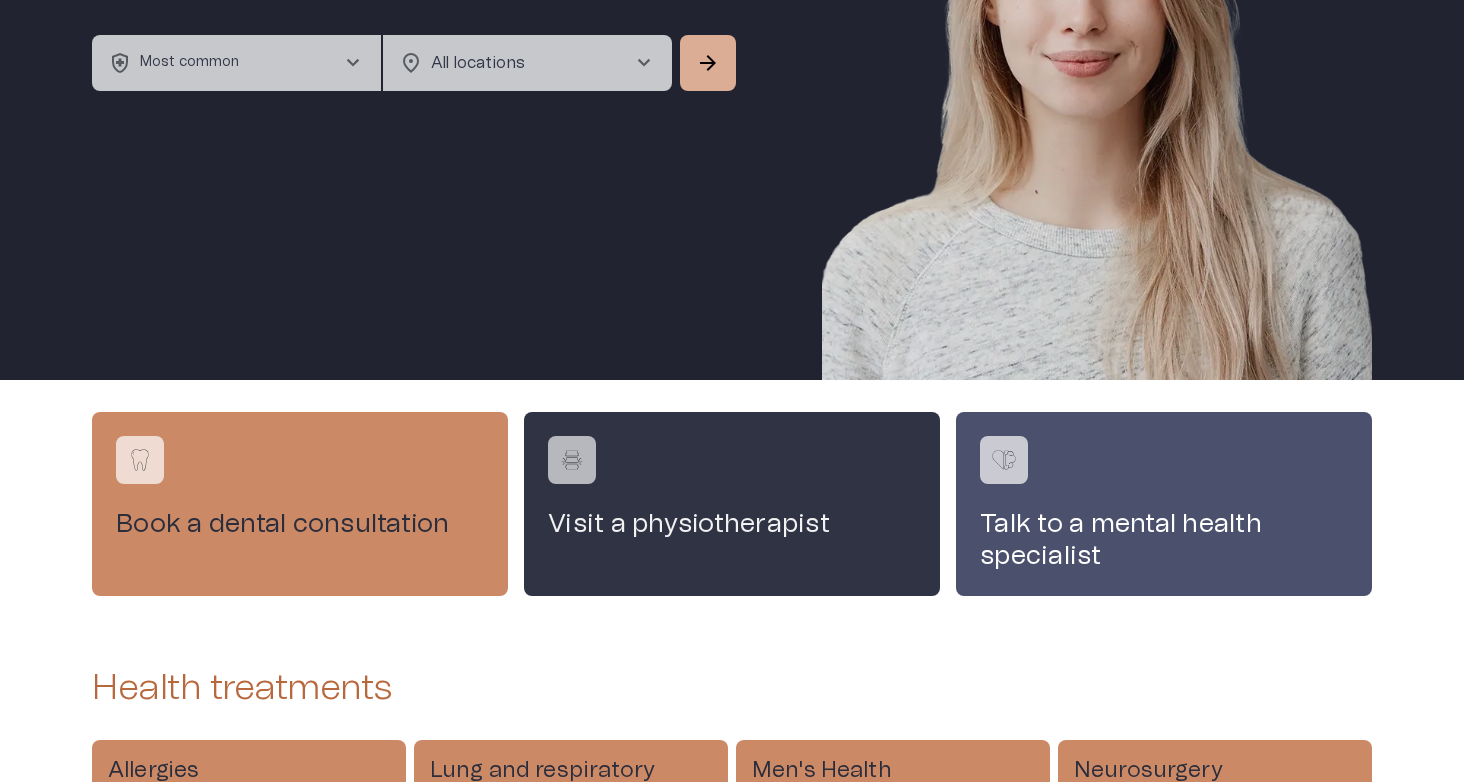 scroll, scrollTop: 265, scrollLeft: 0, axis: vertical 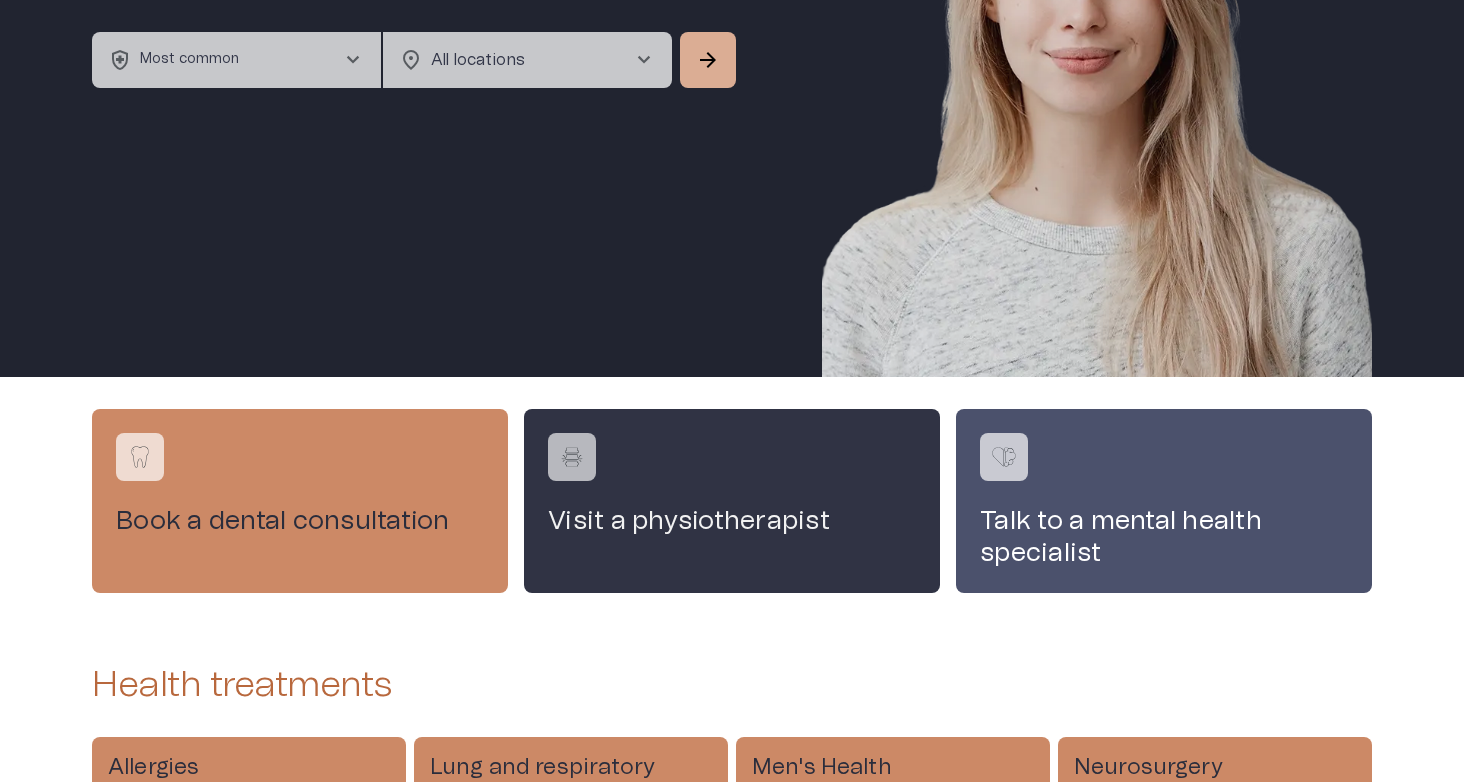 click on "Visit a physiotherapist" at bounding box center [732, 501] 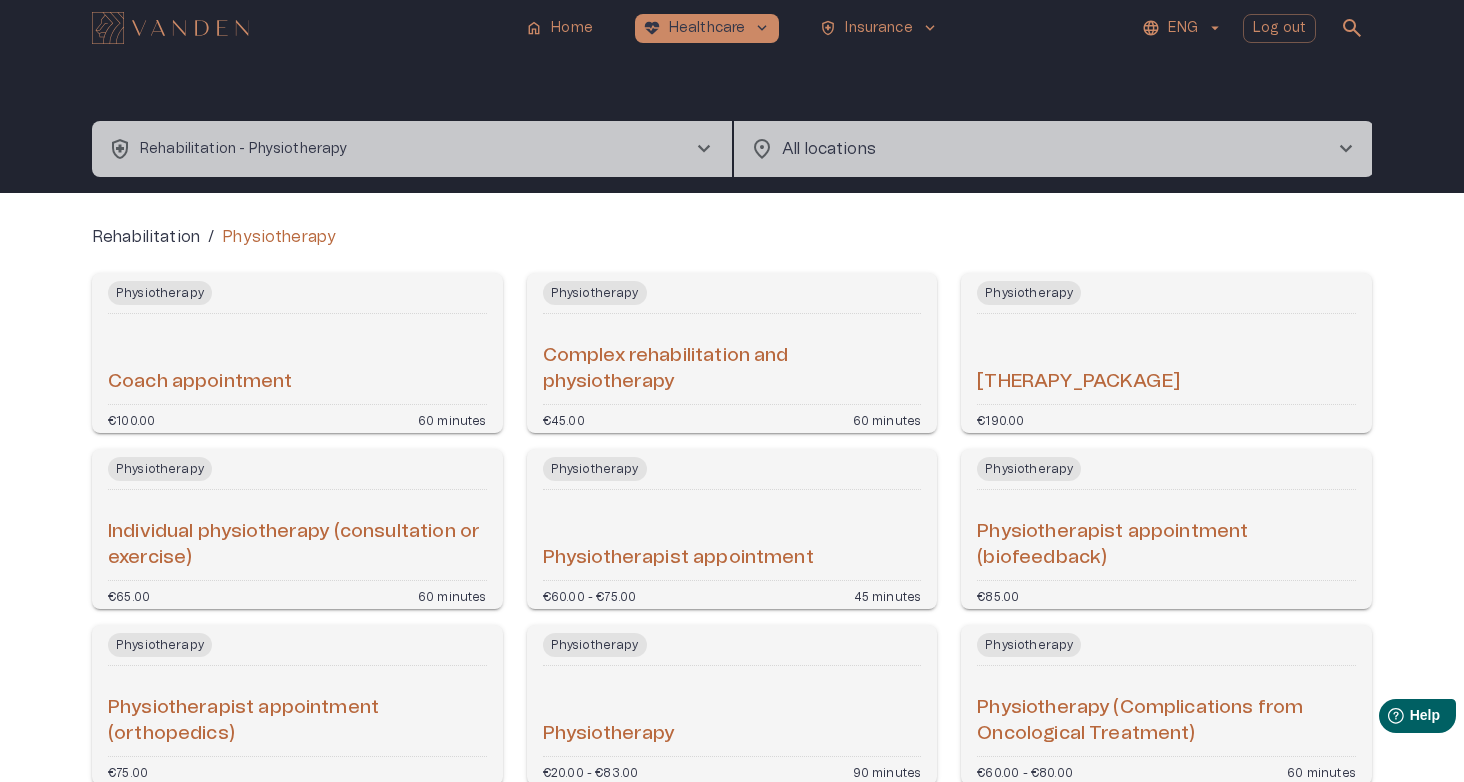 scroll, scrollTop: 0, scrollLeft: 0, axis: both 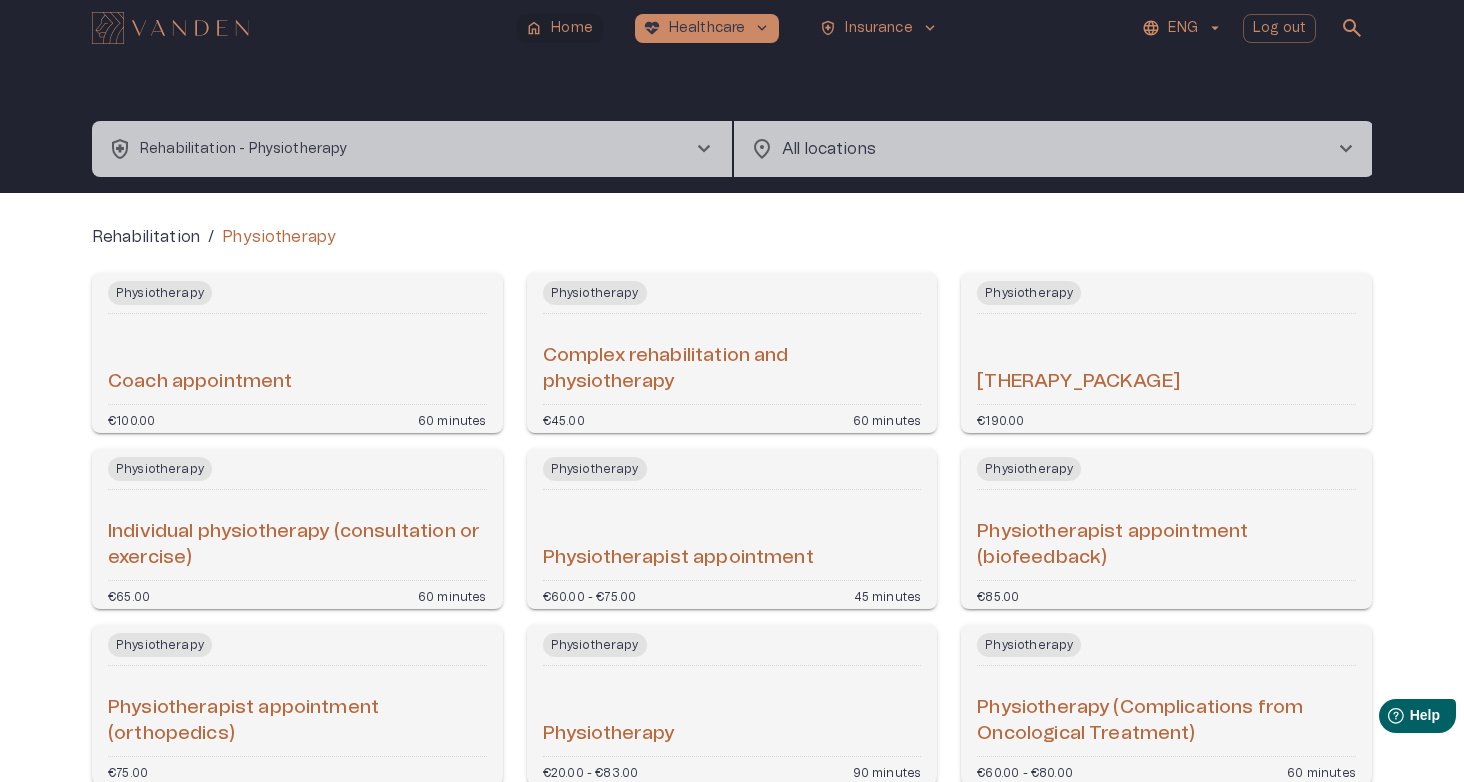 click on "Home" at bounding box center (572, 28) 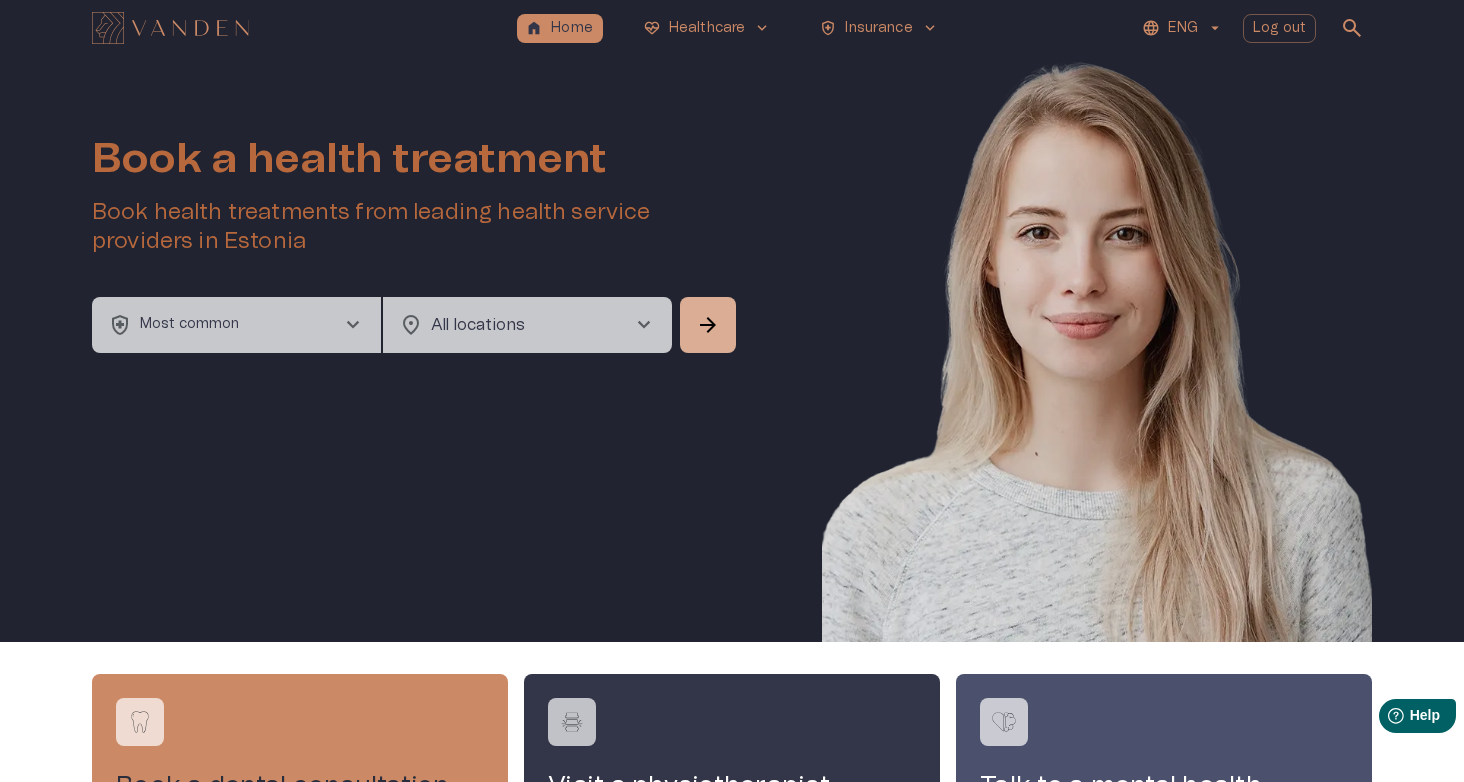 click on "health_and_safety Most common chevron_right" at bounding box center (236, 325) 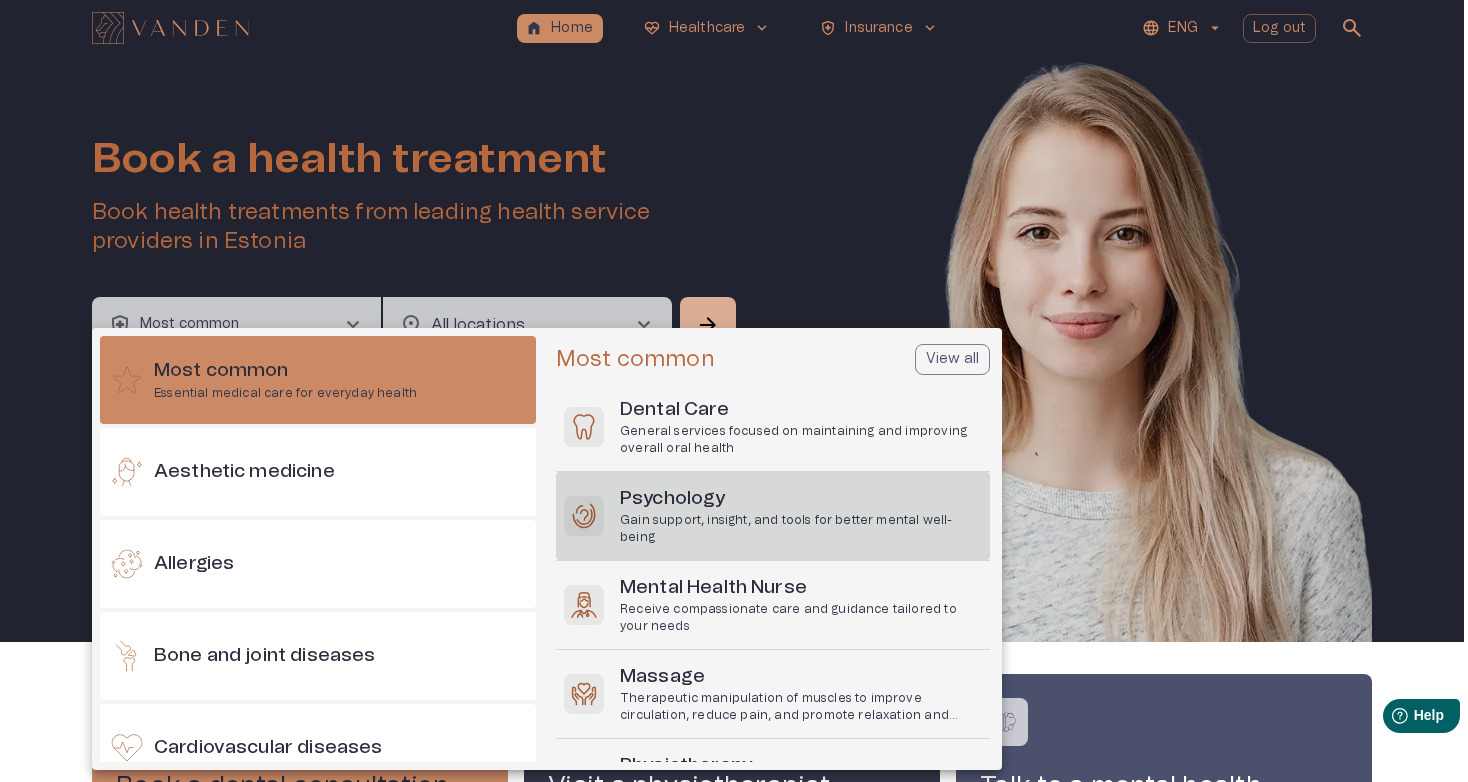 click on "Psychology" at bounding box center [801, 499] 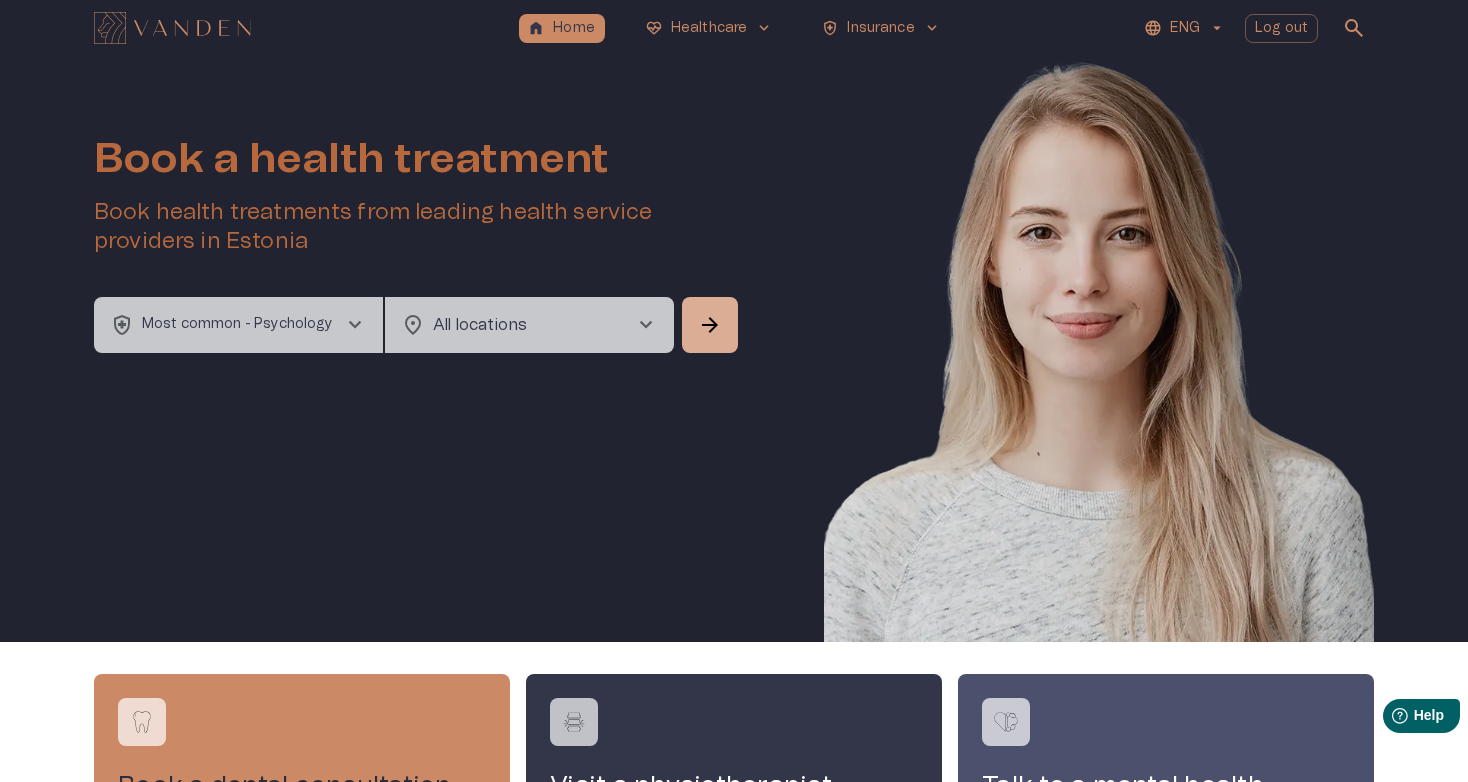 click on "home Home ecg_heart Healthcare keyboard_arrow_down health_and_safety Insurance keyboard_arrow_down ENG Log out search Book a health treatment Book health treatments from leading health service providers in [COUNTRY] health_and_safety Most common - Psychology chevron_right location_on All locations chevron_right ​ arrow_forward Book a dental consultation Visit a physiotherapist Talk to a mental health specialist Health treatments Allergies
Lung and respiratory diseases
Men's Health
Neurosurgery
Occupational health
Skin and venereal diseases
Speech therapy
Vision and eye diseases
View all Powered by Pharmacy Contact us Privacy policy Terms and conditions" at bounding box center [734, 391] 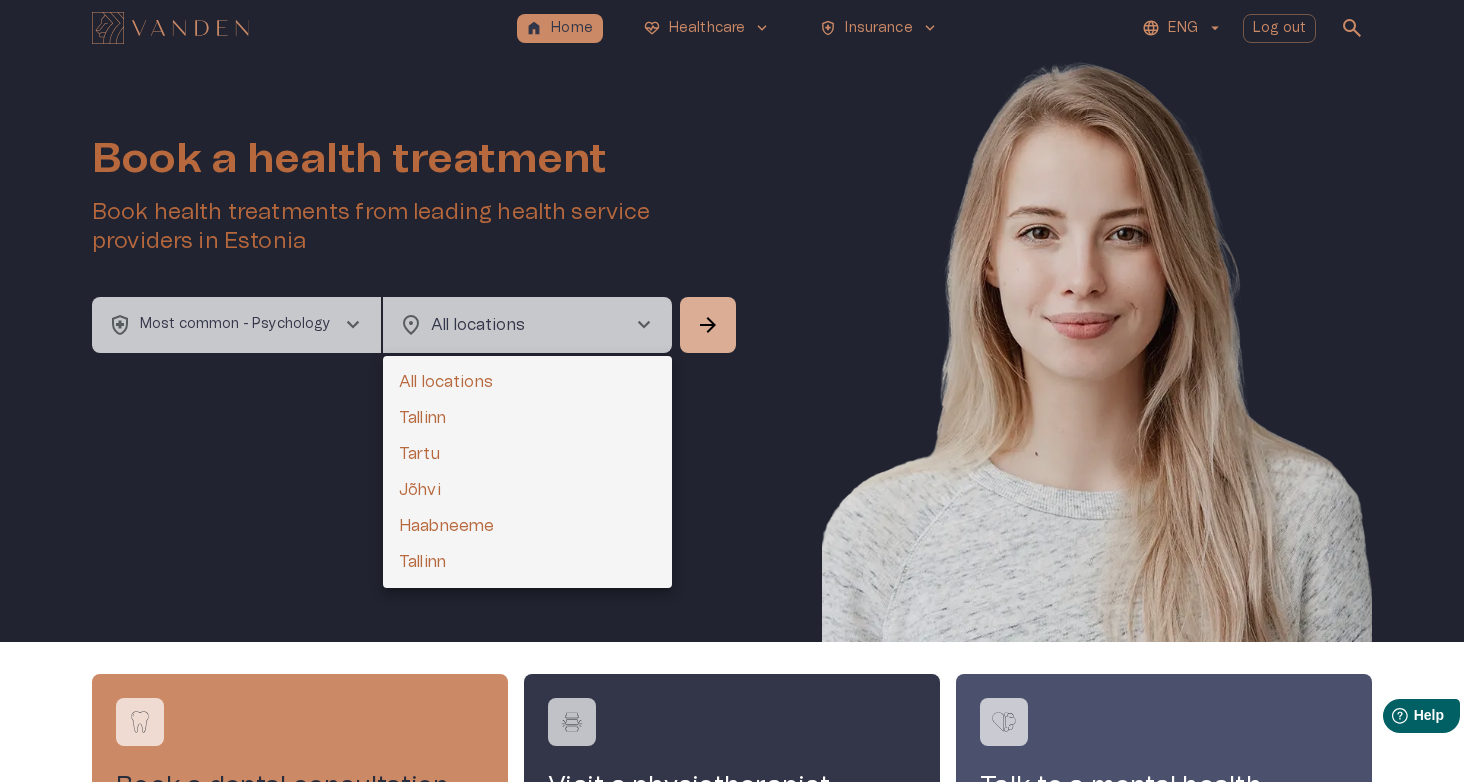 drag, startPoint x: 504, startPoint y: 410, endPoint x: 565, endPoint y: 380, distance: 67.977936 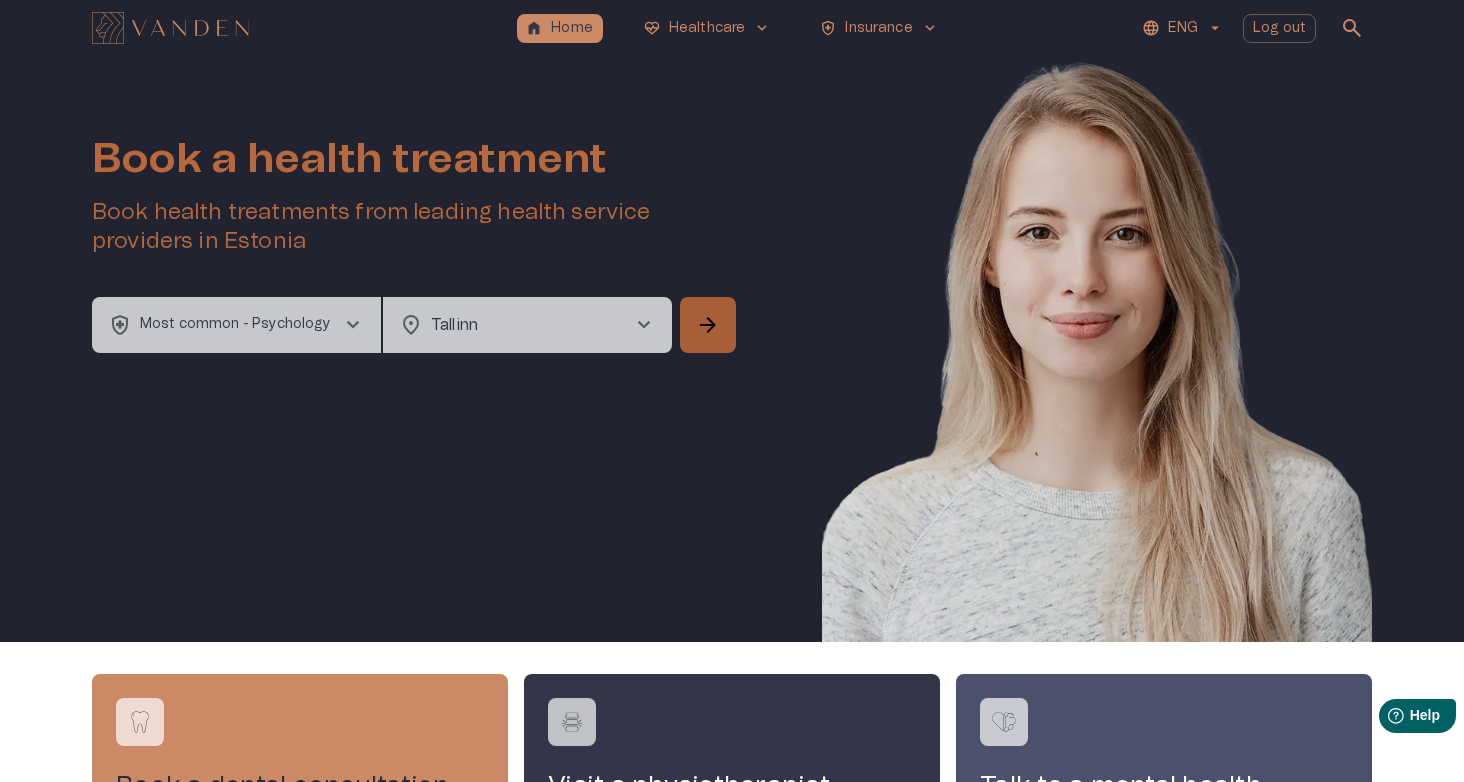 click on "arrow_forward" at bounding box center (708, 325) 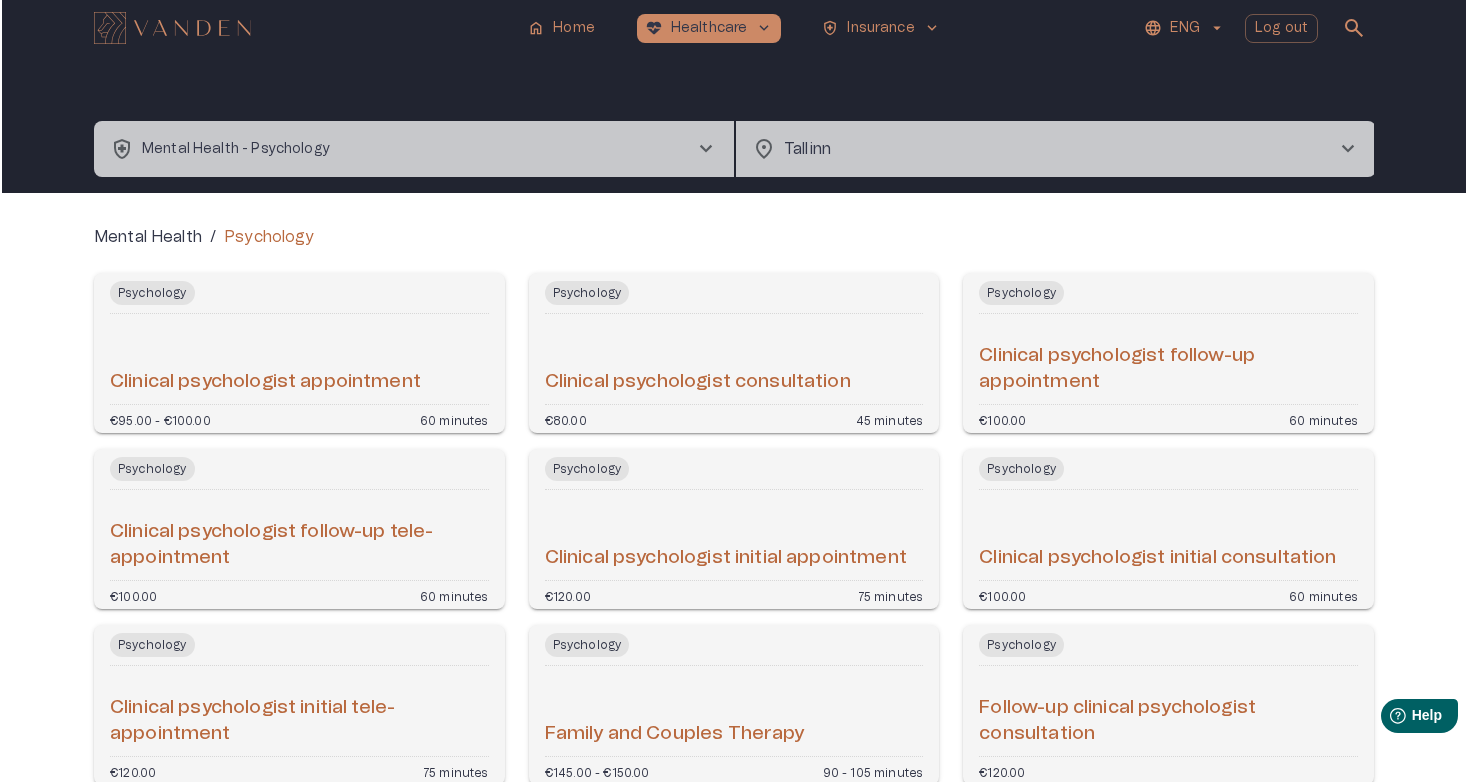 scroll, scrollTop: 0, scrollLeft: 0, axis: both 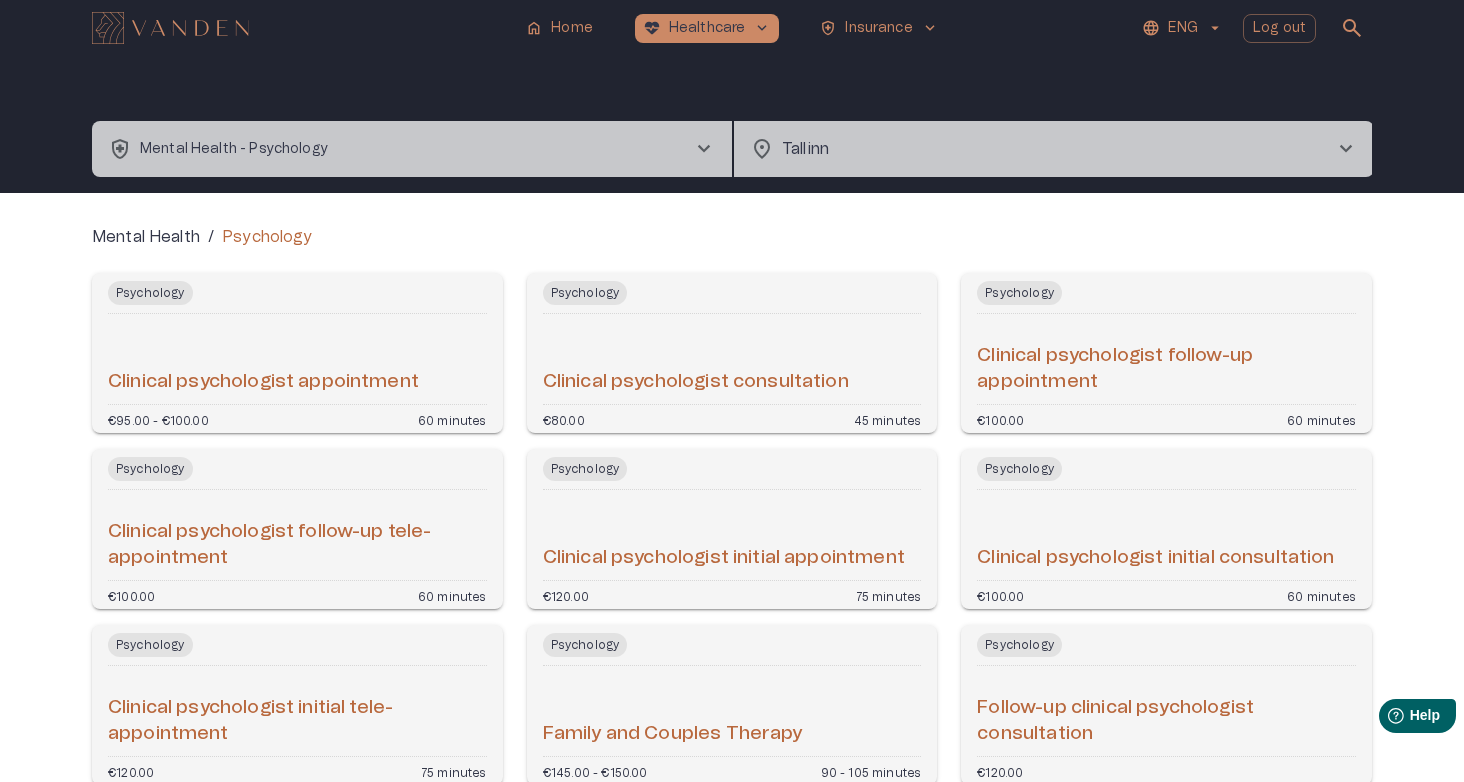 click on "health_and_safety Mental Health - Psychology chevron_right" at bounding box center (412, 149) 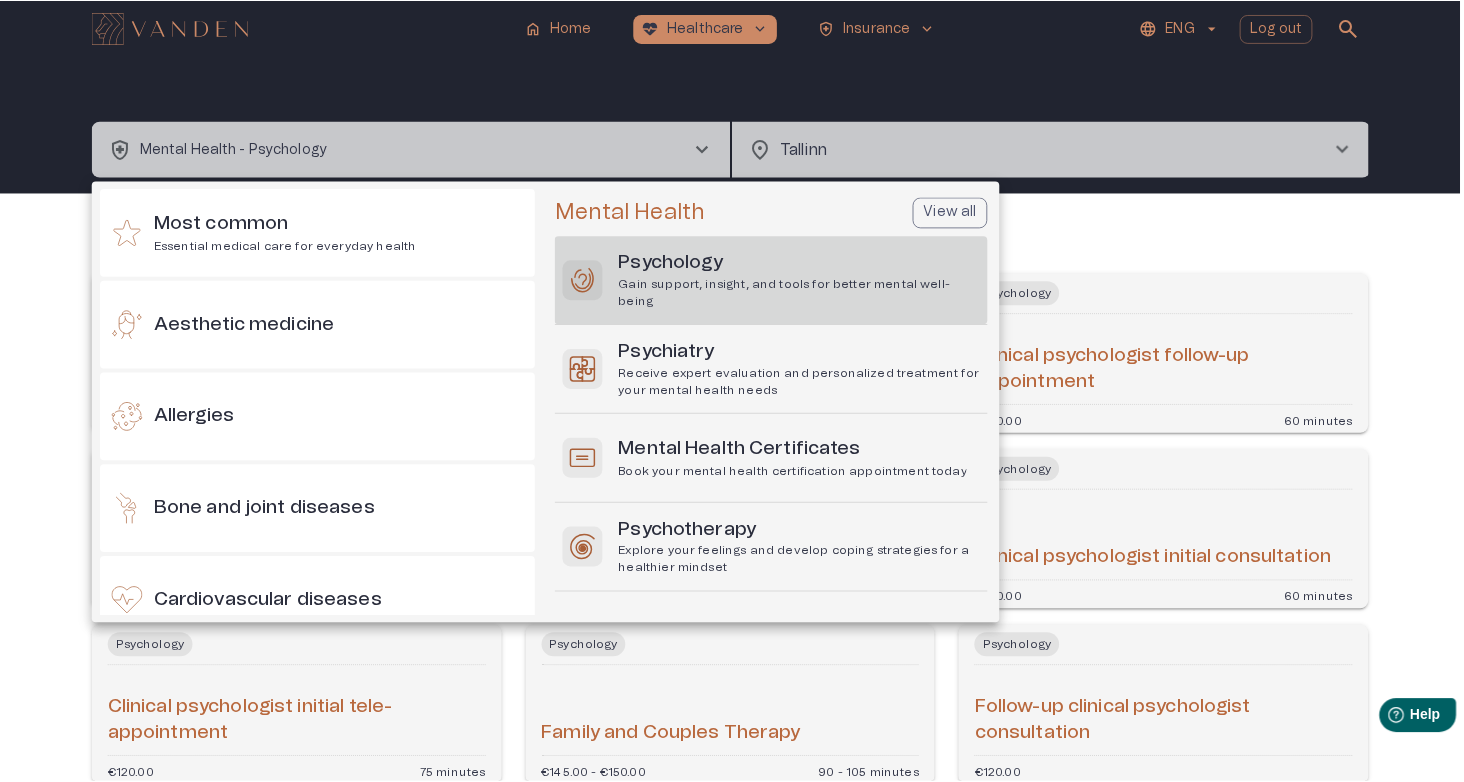 scroll, scrollTop: 1119, scrollLeft: 0, axis: vertical 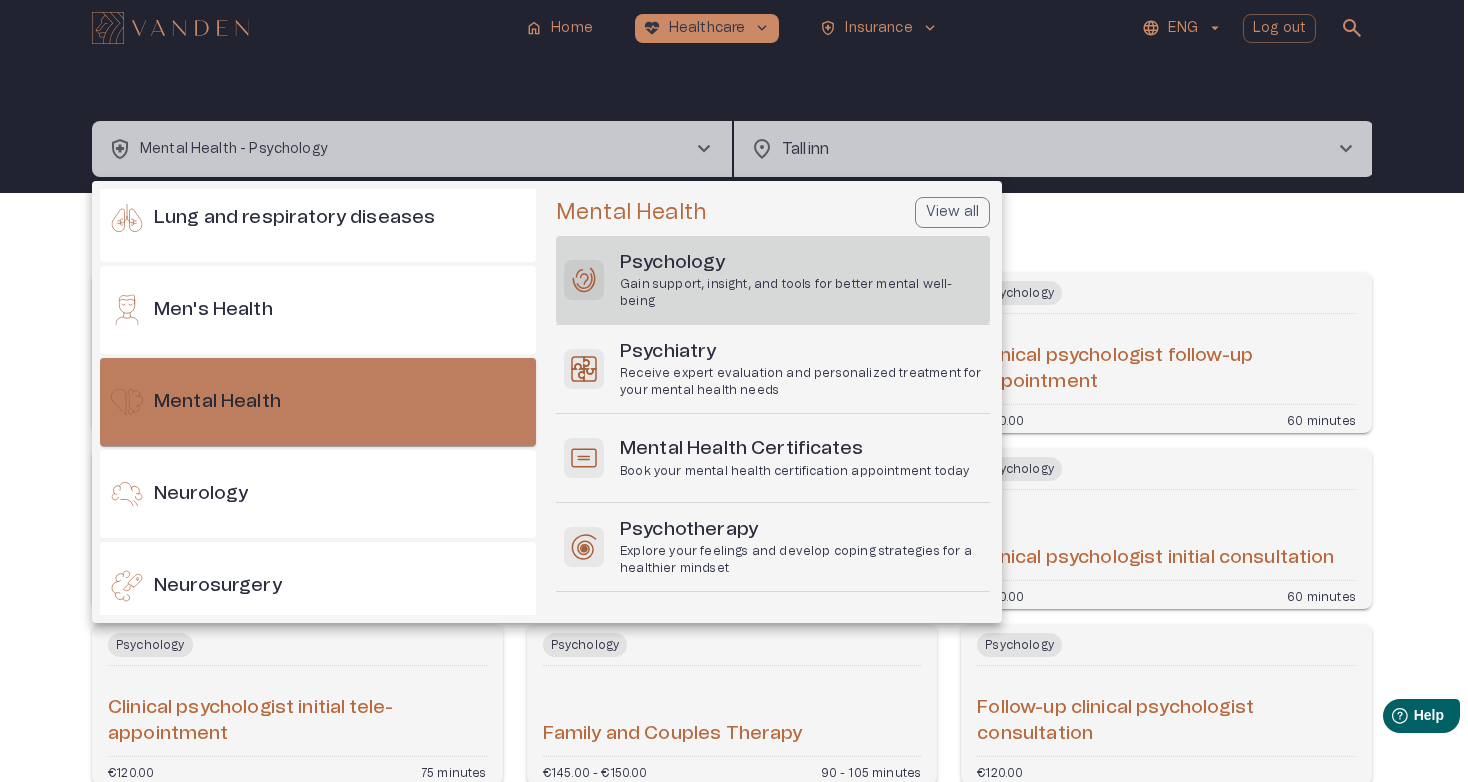 click on "Mental Health" at bounding box center [318, 402] 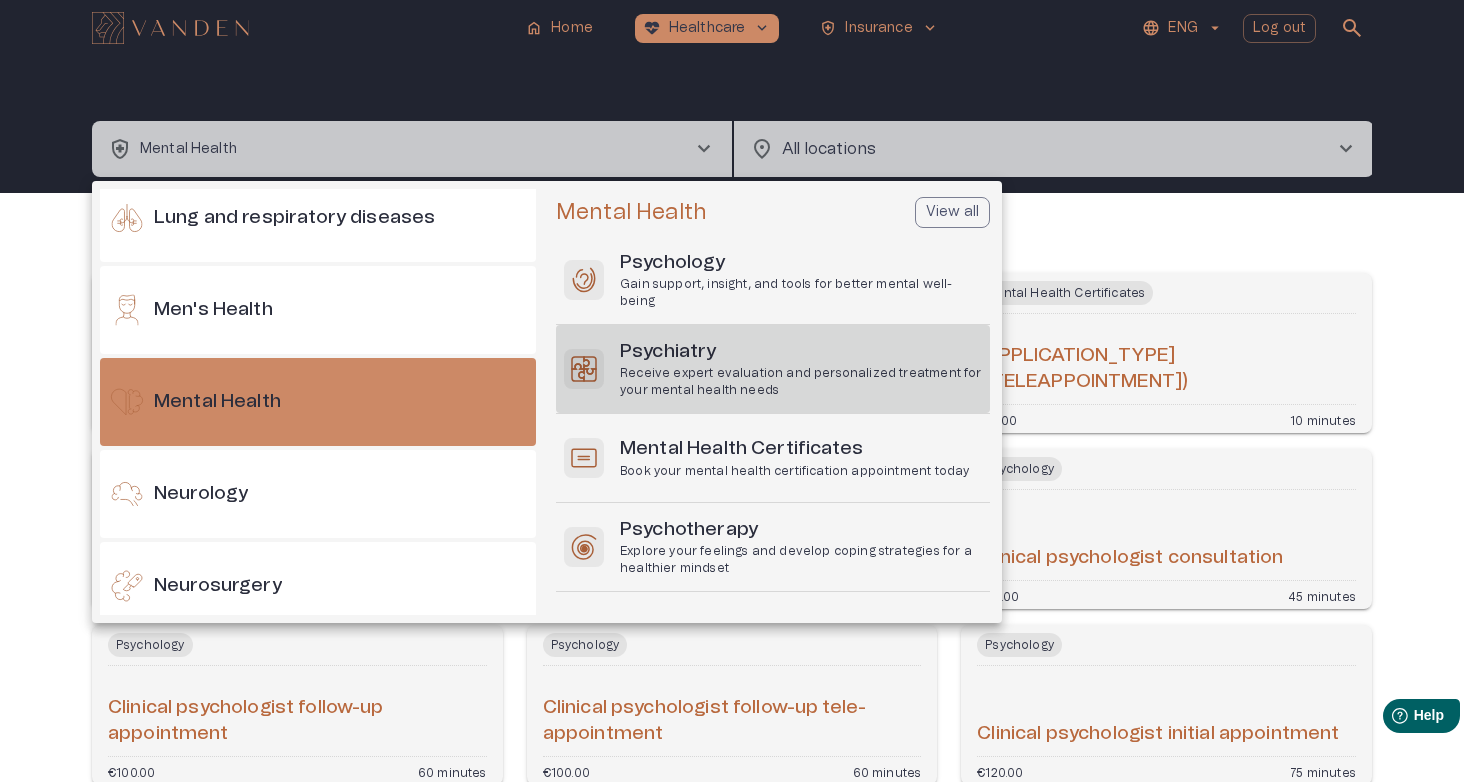 click on "Receive expert evaluation and personalized treatment for your mental health needs" at bounding box center [801, 382] 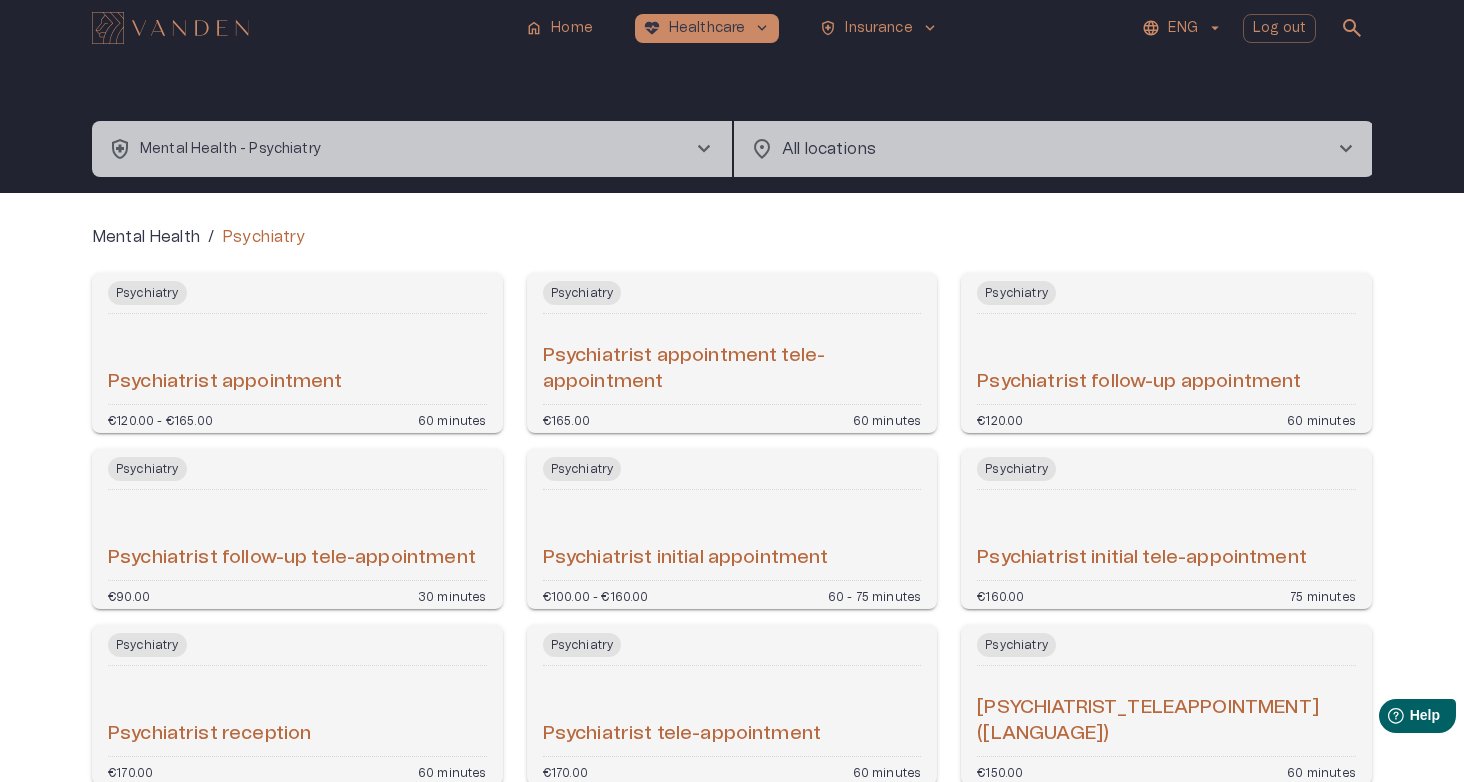 scroll, scrollTop: 26, scrollLeft: 0, axis: vertical 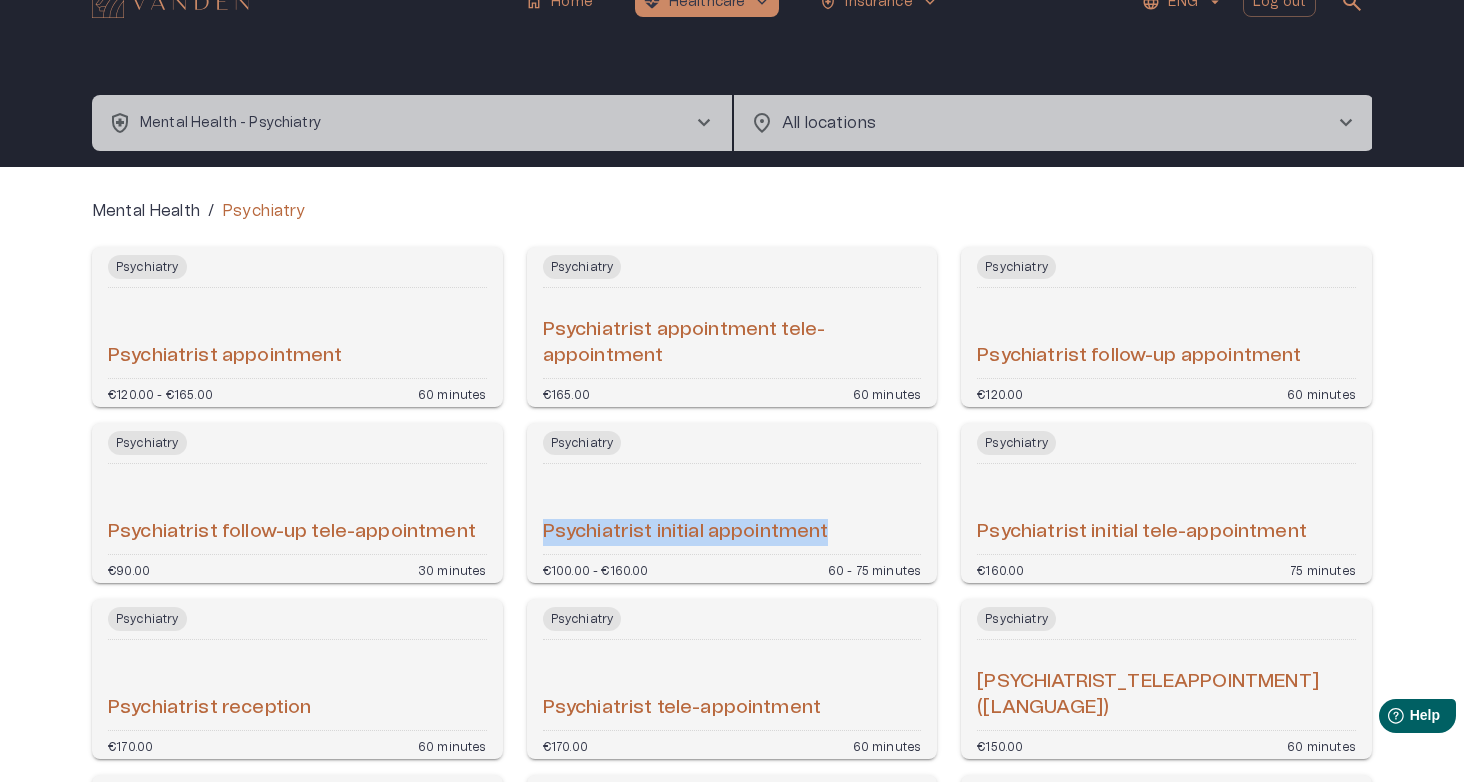 drag, startPoint x: 856, startPoint y: 529, endPoint x: 541, endPoint y: 529, distance: 315 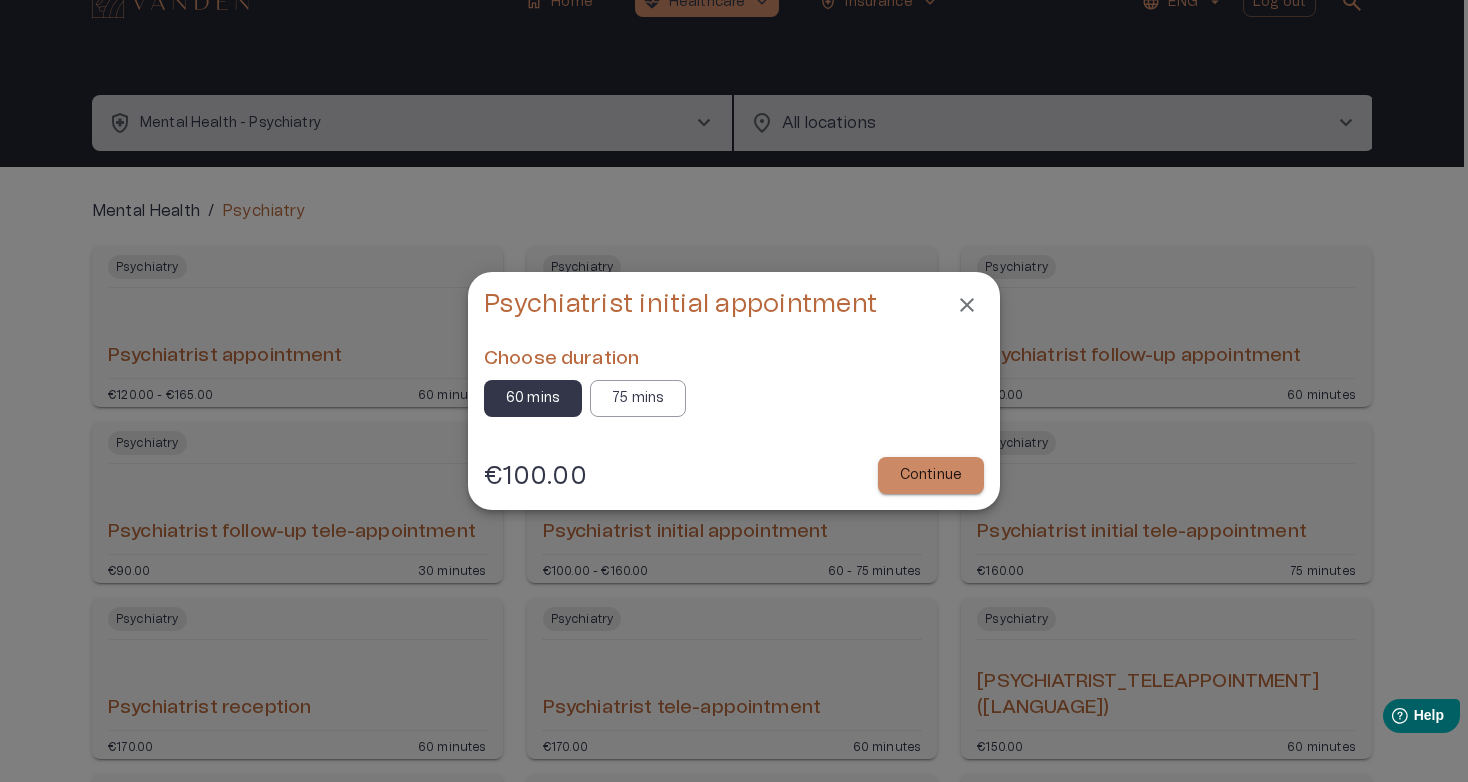 click 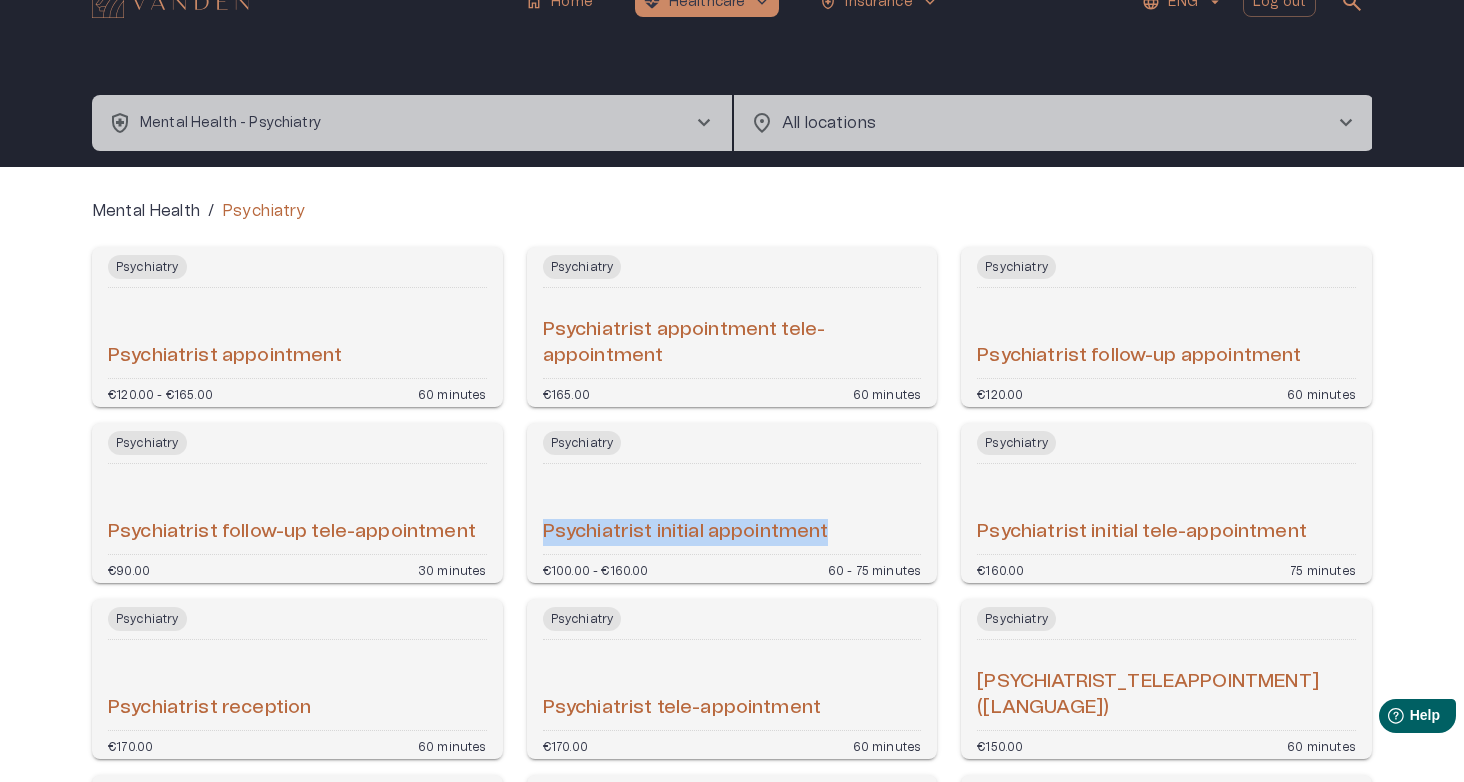 drag, startPoint x: 818, startPoint y: 533, endPoint x: 540, endPoint y: 538, distance: 278.04495 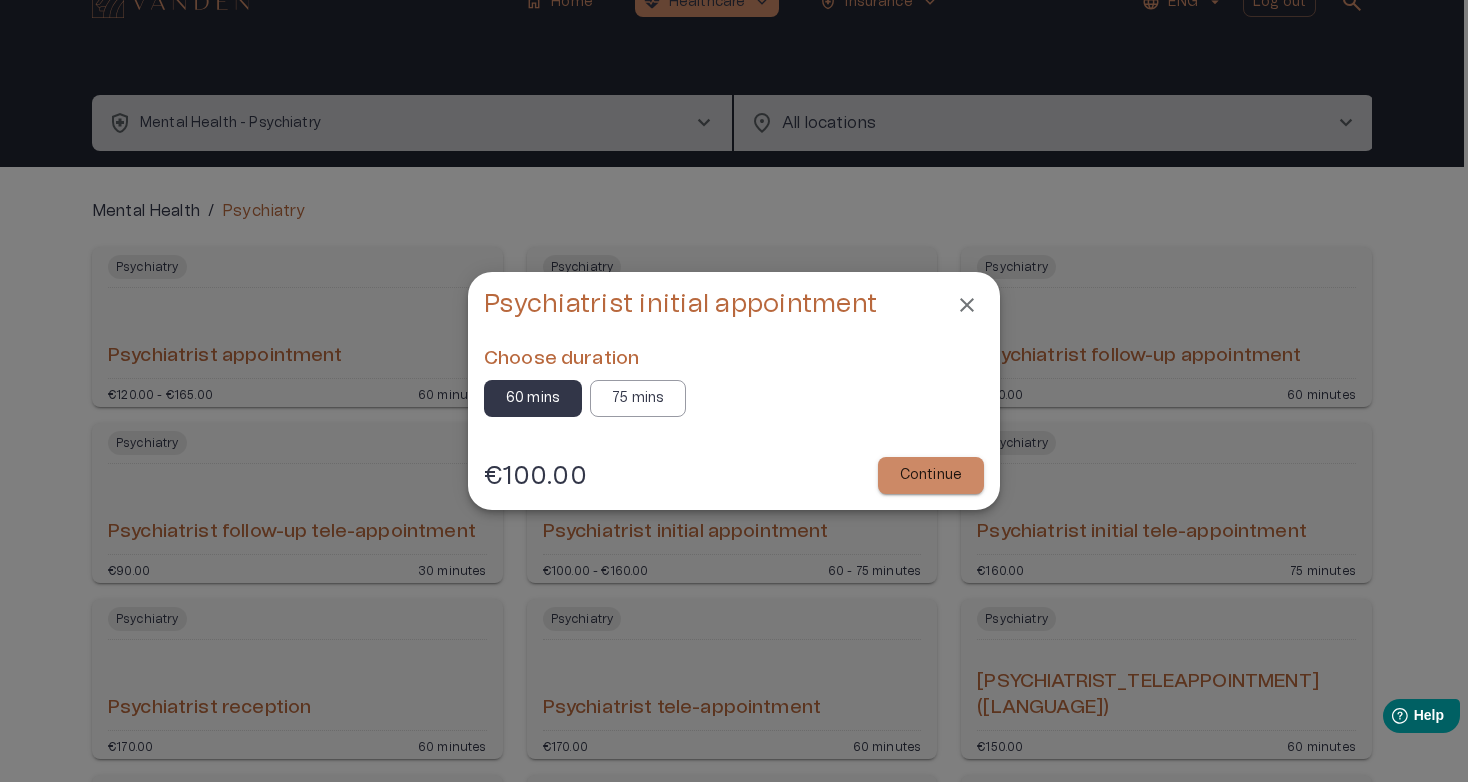 click at bounding box center [734, 391] 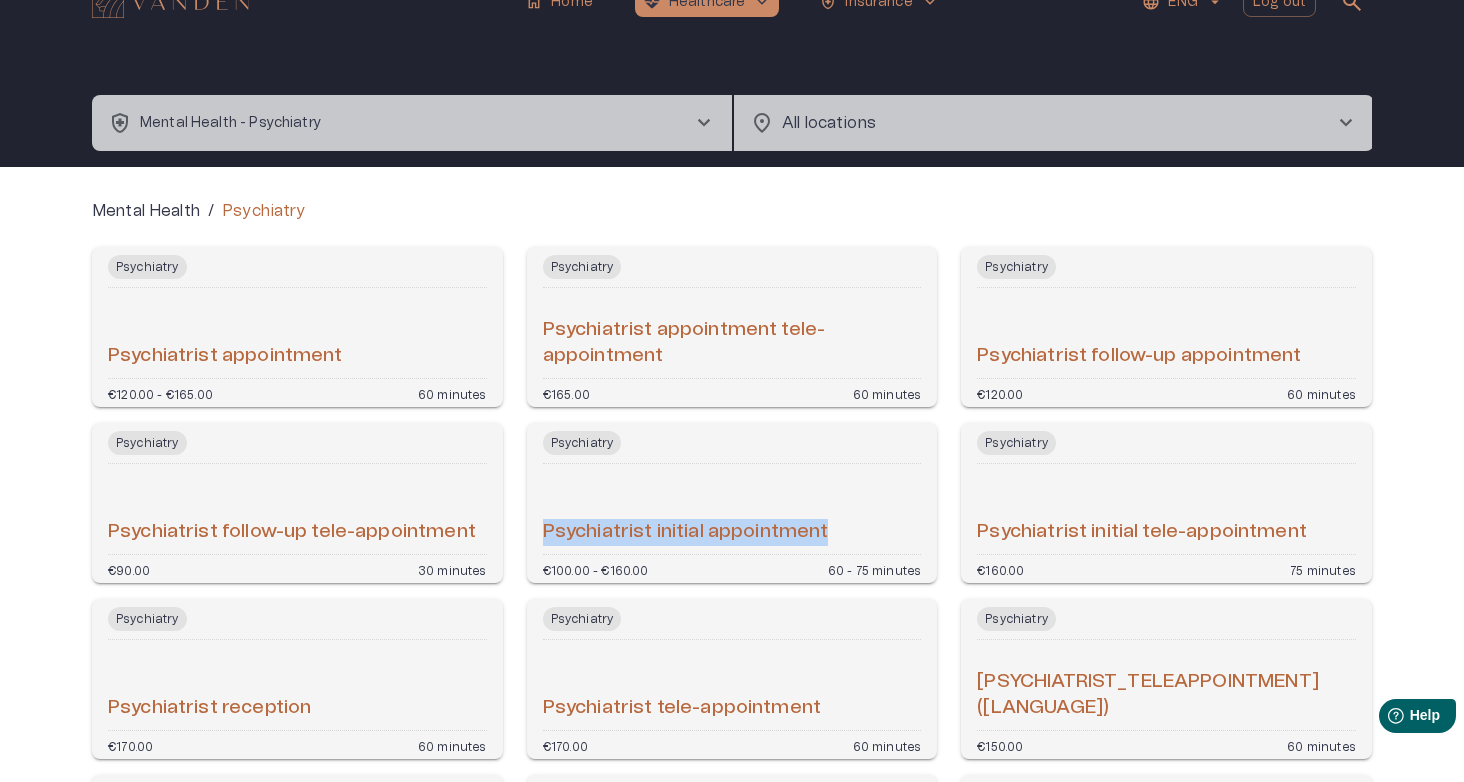 copy on "Psychiatrist initial appointment" 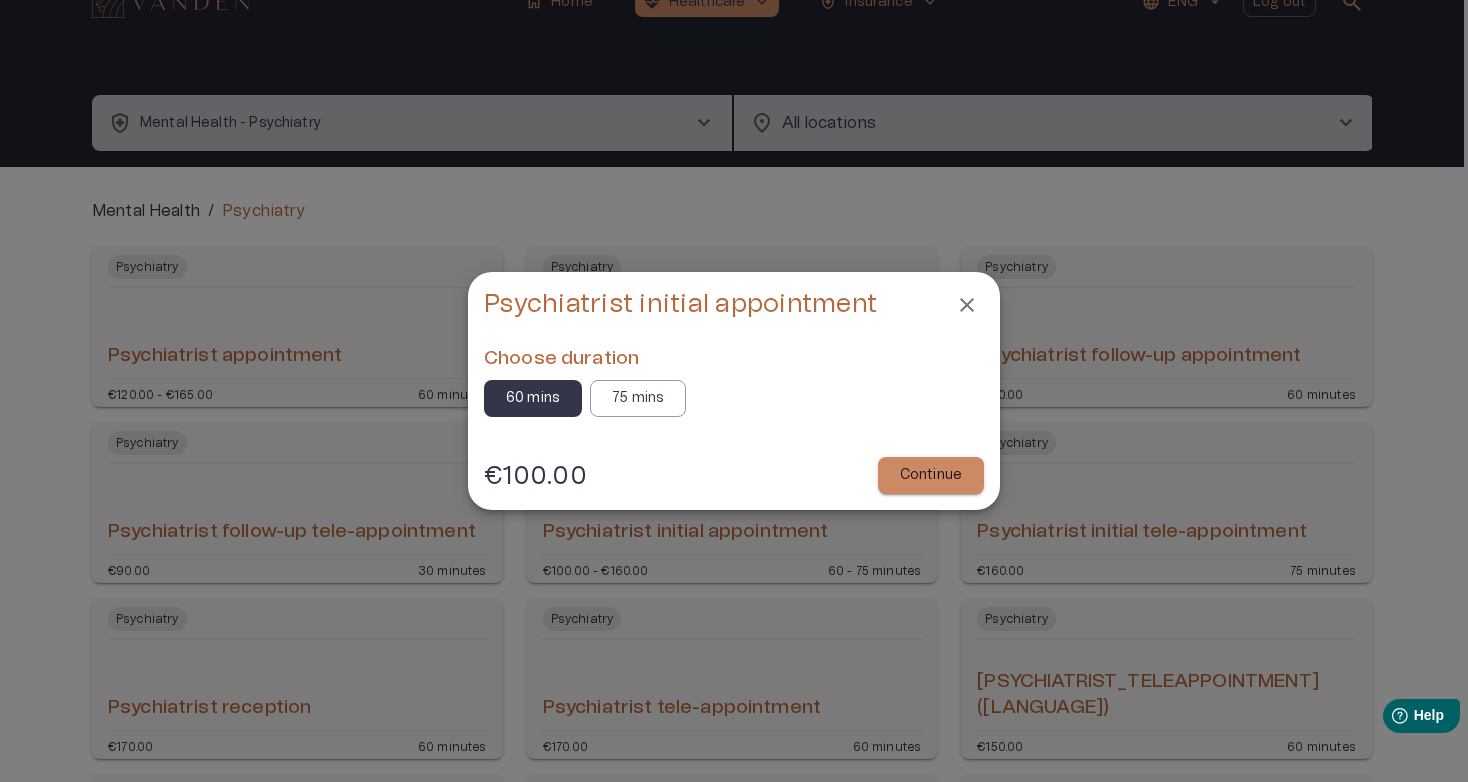 click 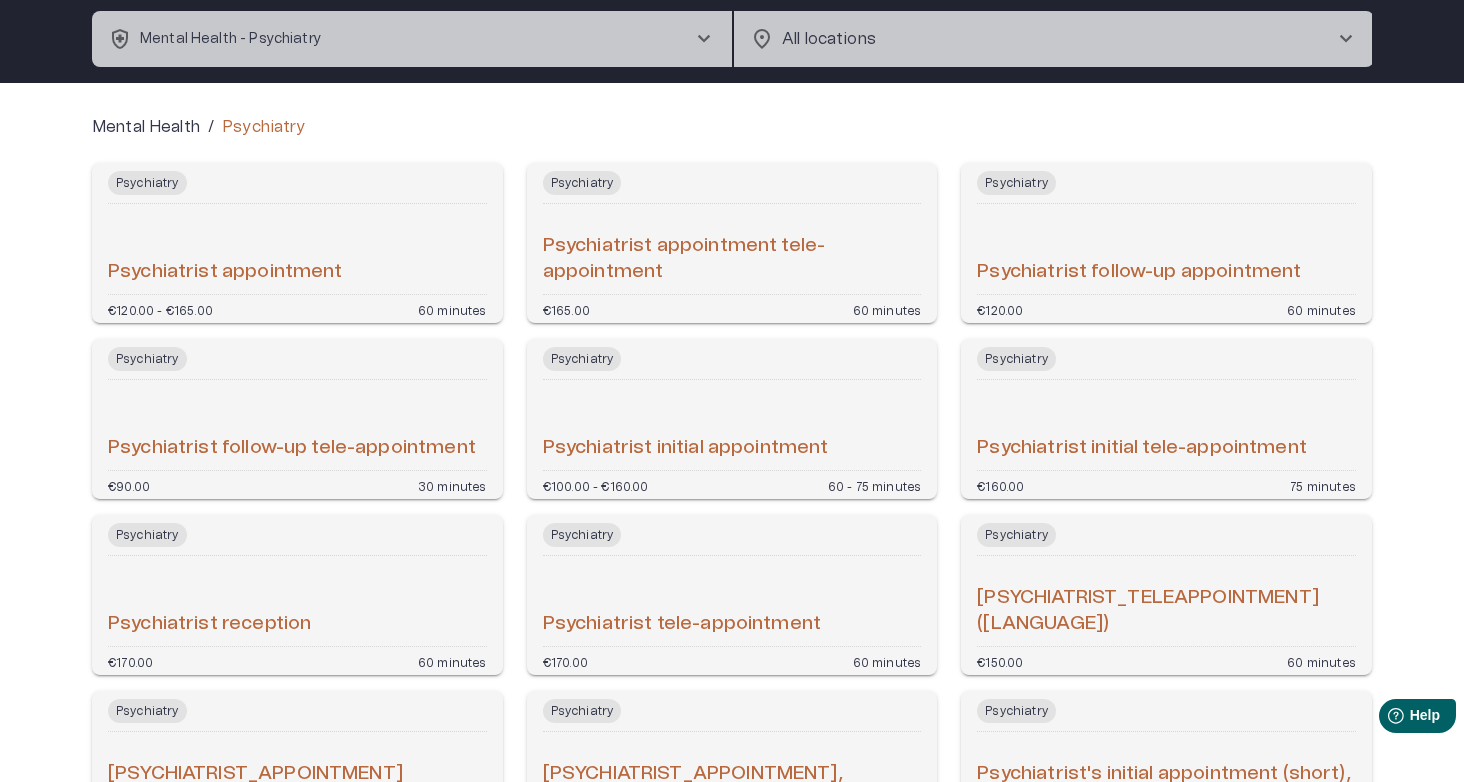 scroll, scrollTop: 108, scrollLeft: 0, axis: vertical 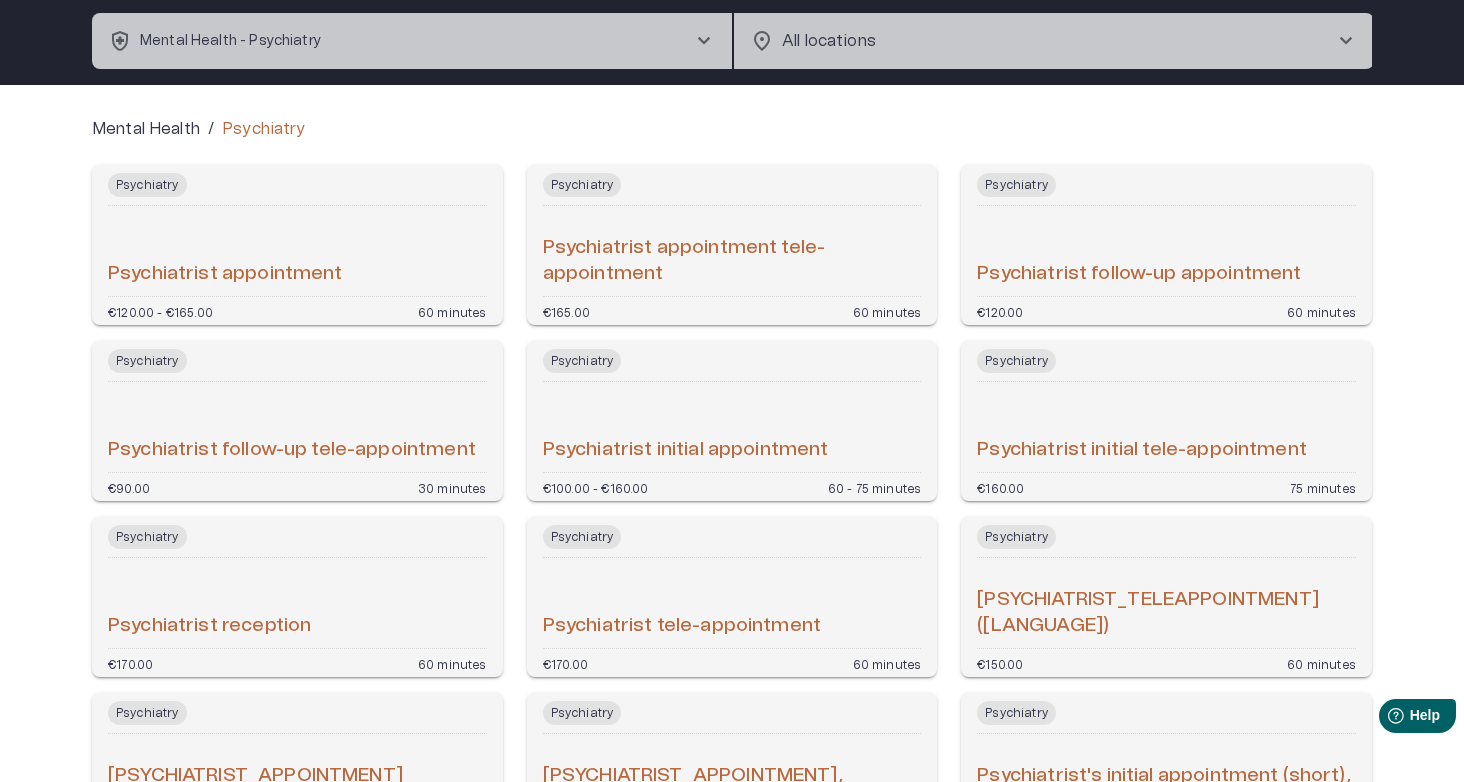 click on "Psychiatrist initial appointment" at bounding box center [732, 427] 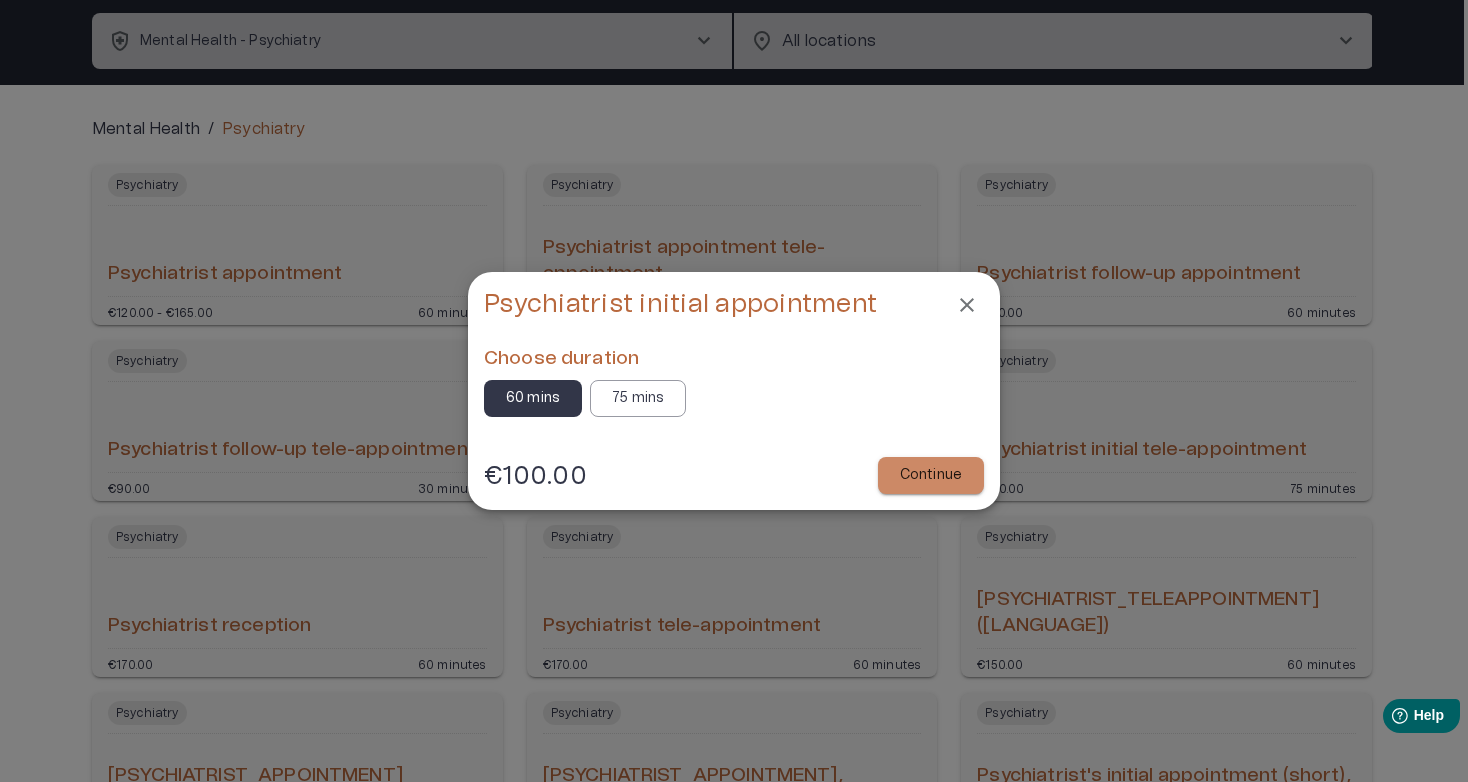 click 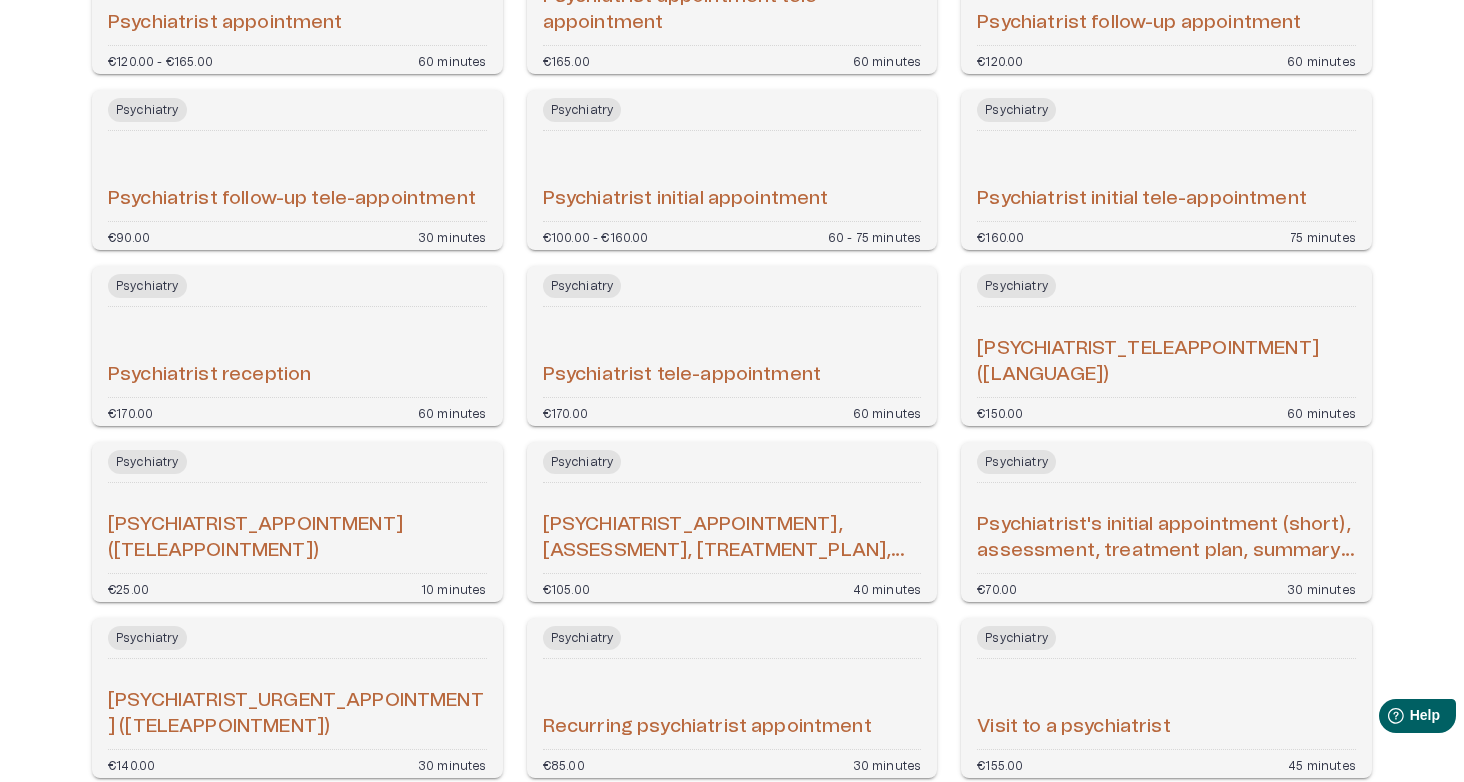 scroll, scrollTop: 416, scrollLeft: 0, axis: vertical 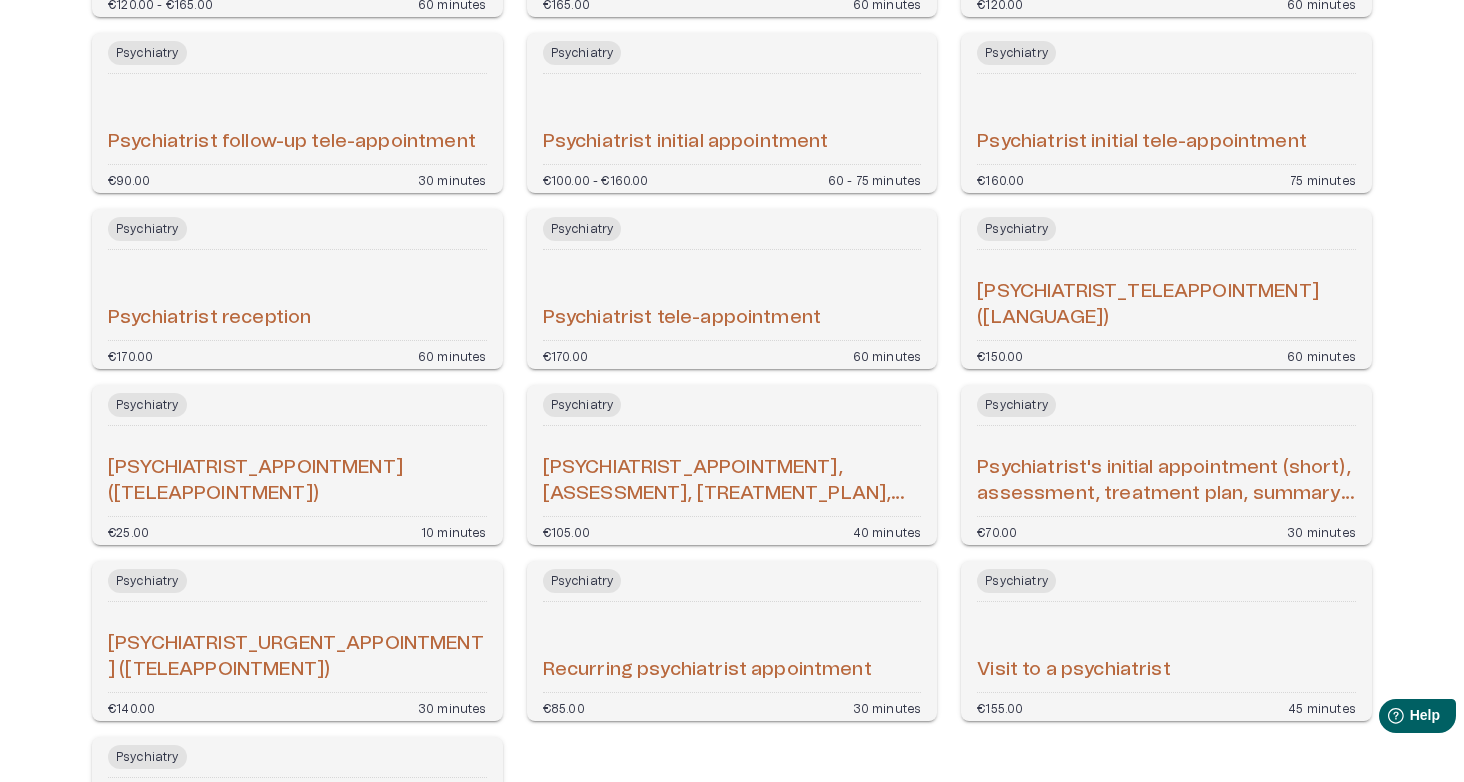 click on "Psychiatrist's initial appointment (short), assessment, treatment plan, summary (tele-appointment)" at bounding box center (1166, 481) 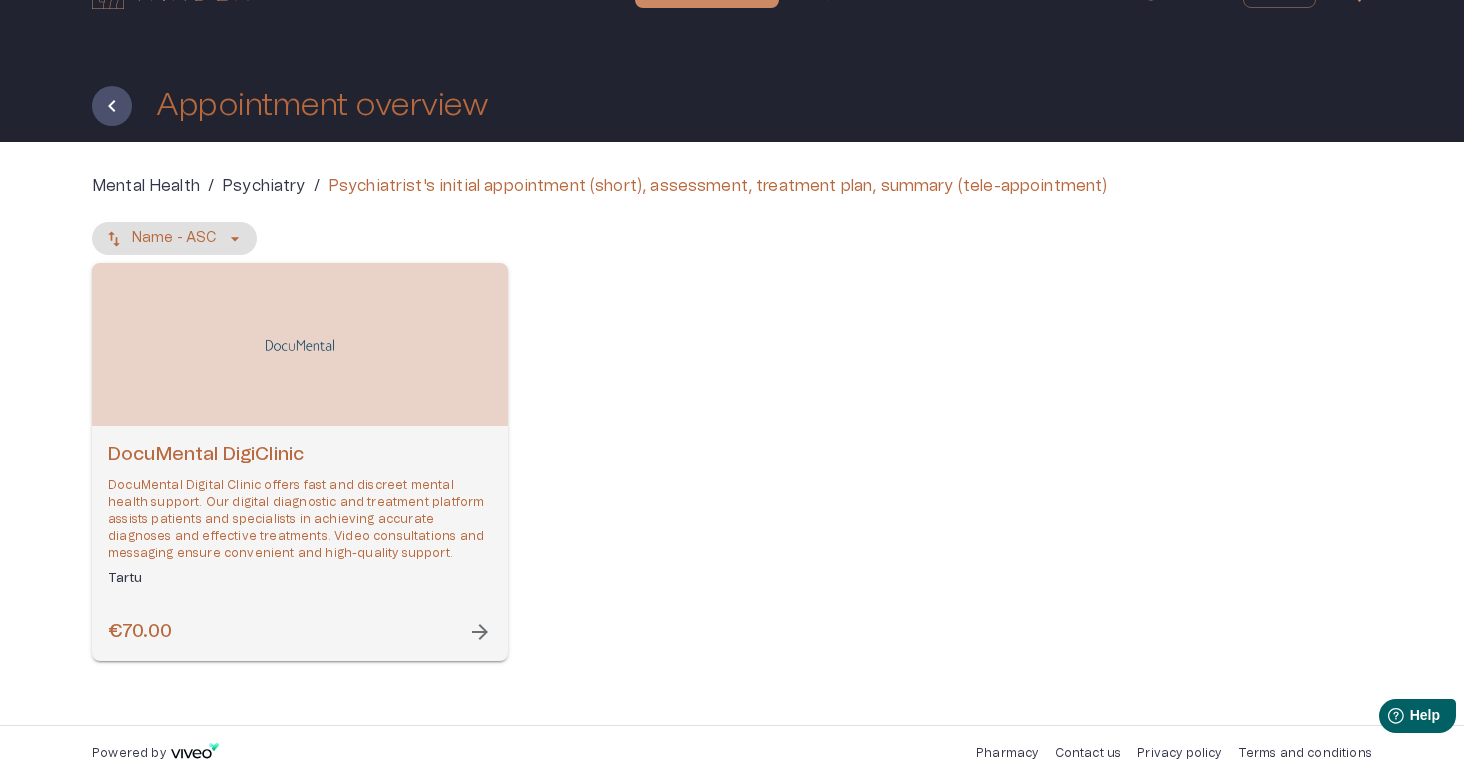 scroll, scrollTop: 35, scrollLeft: 0, axis: vertical 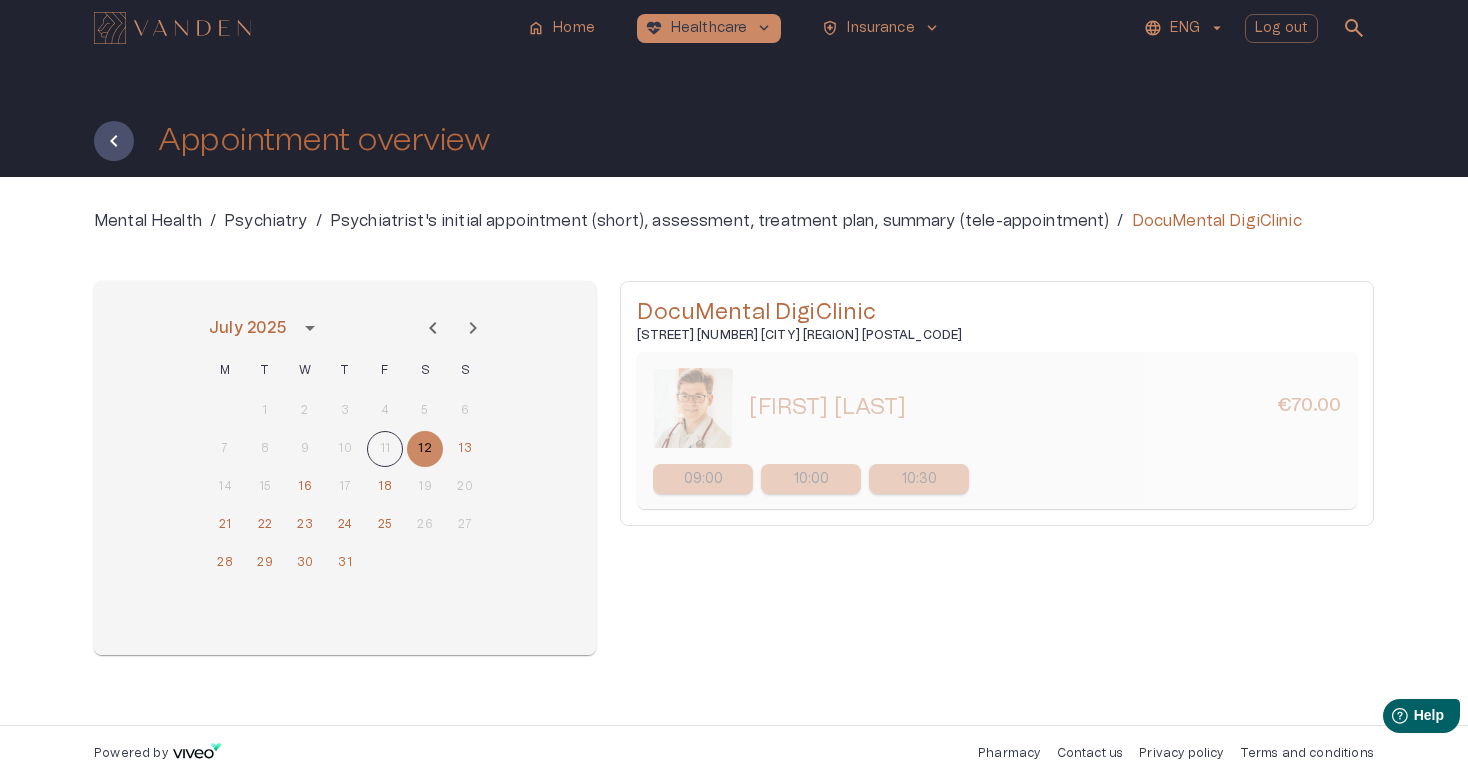 drag, startPoint x: 909, startPoint y: 405, endPoint x: 755, endPoint y: 403, distance: 154.01299 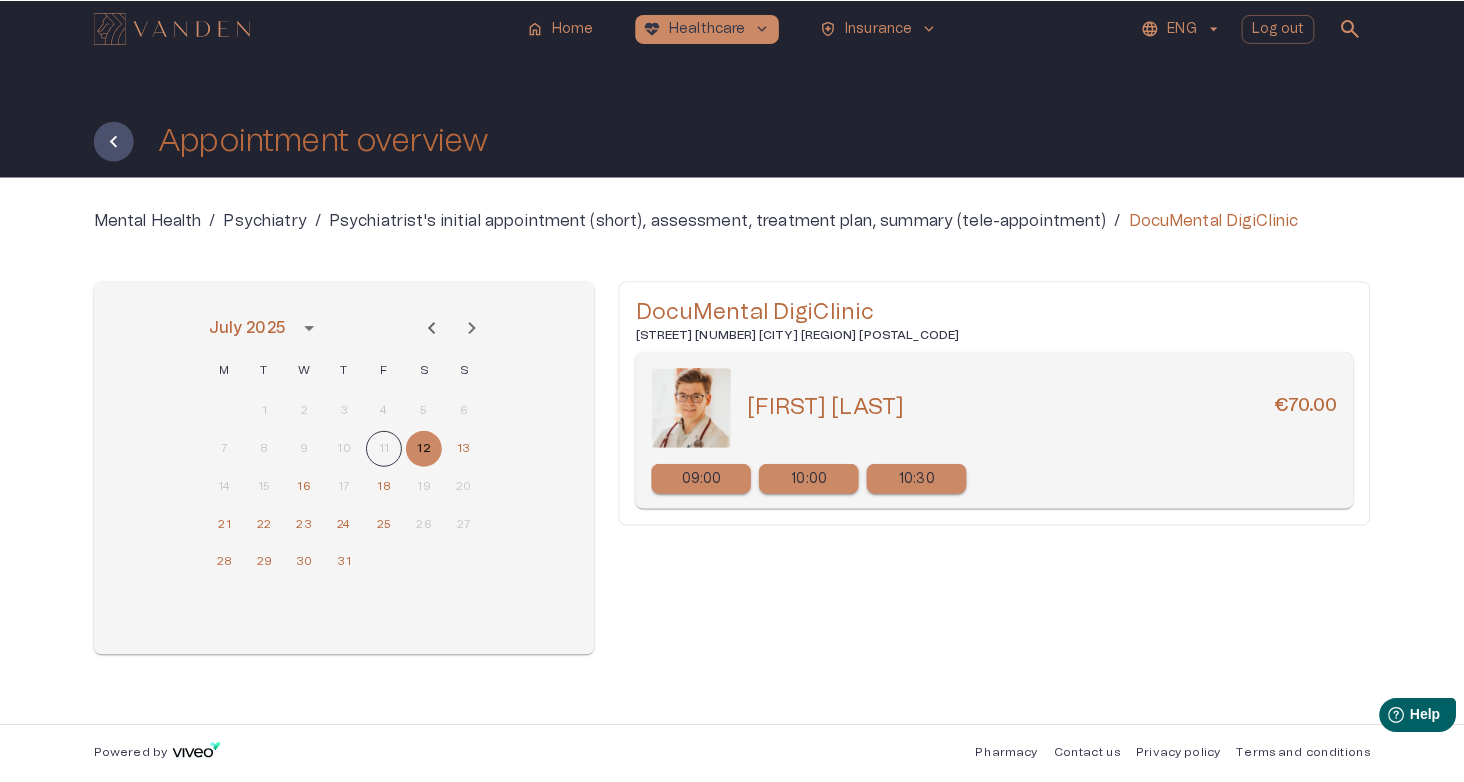 scroll, scrollTop: 0, scrollLeft: 0, axis: both 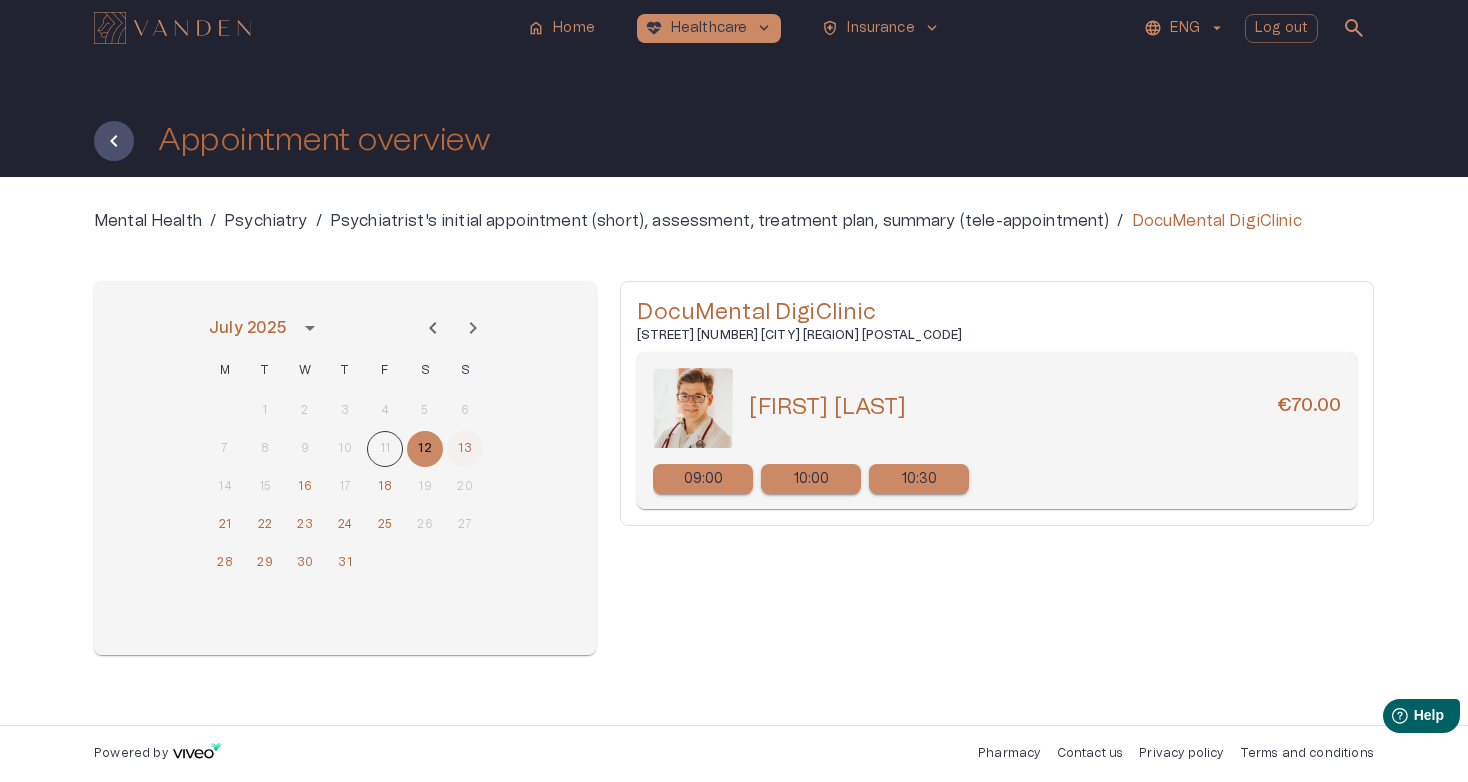 click on "13" at bounding box center (465, 449) 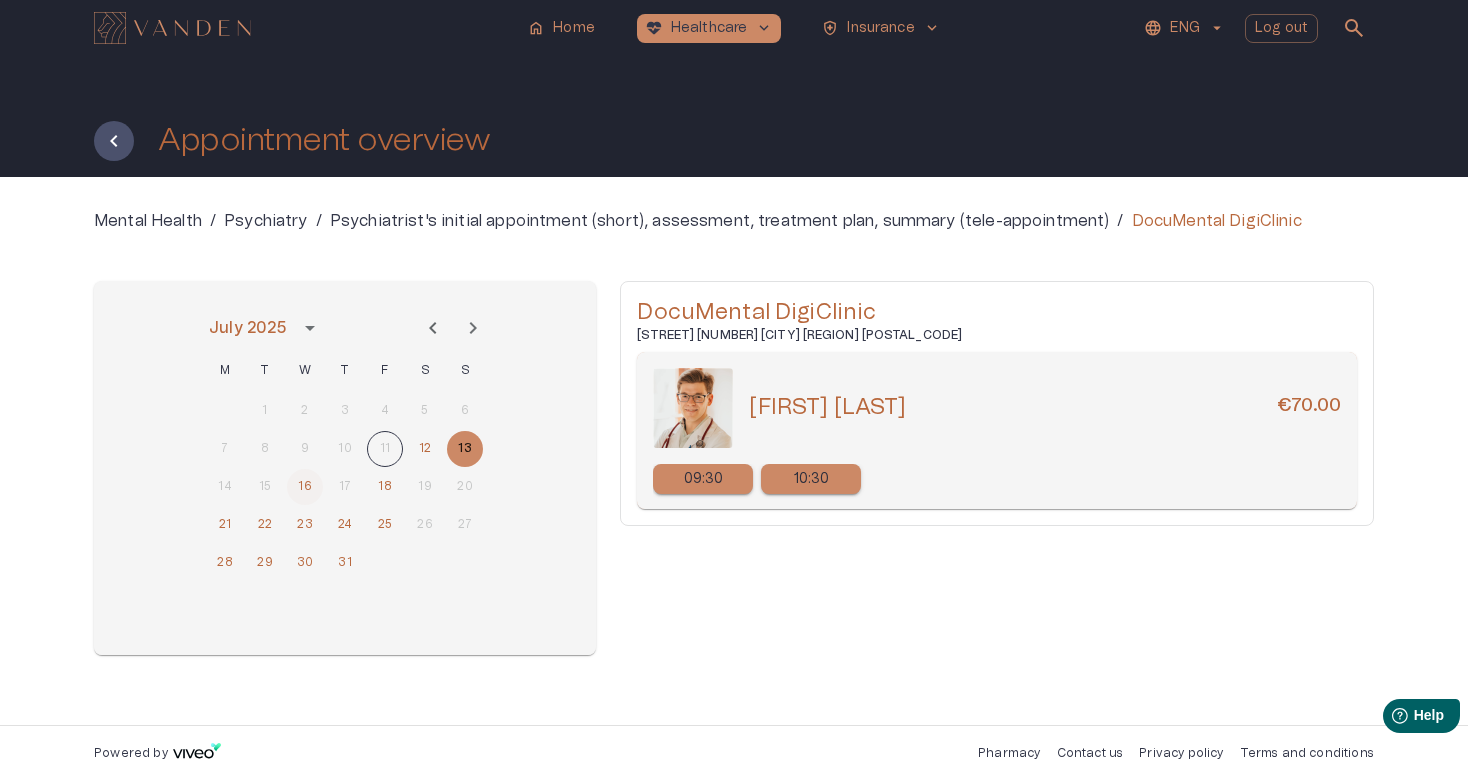 click on "16" at bounding box center (305, 487) 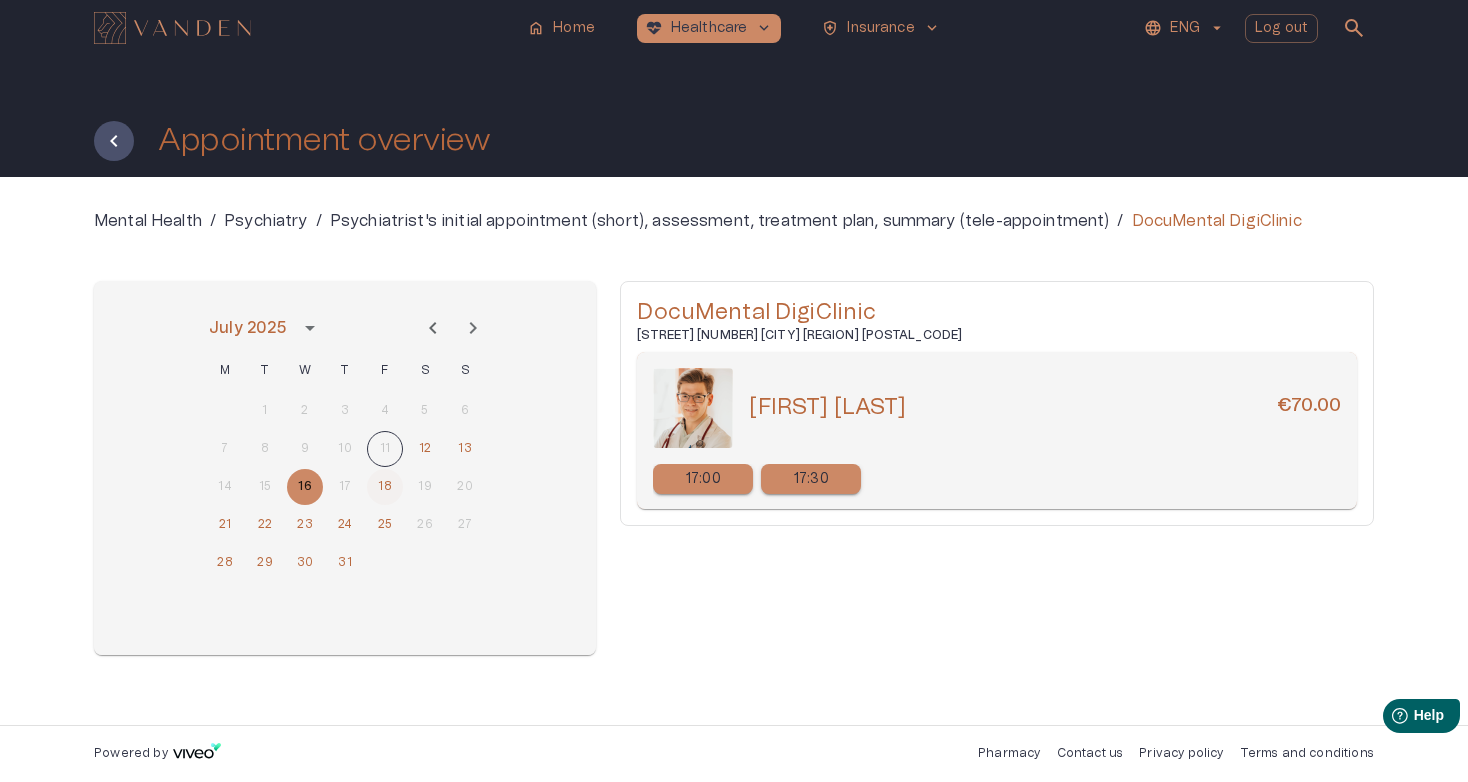click on "18" at bounding box center [385, 487] 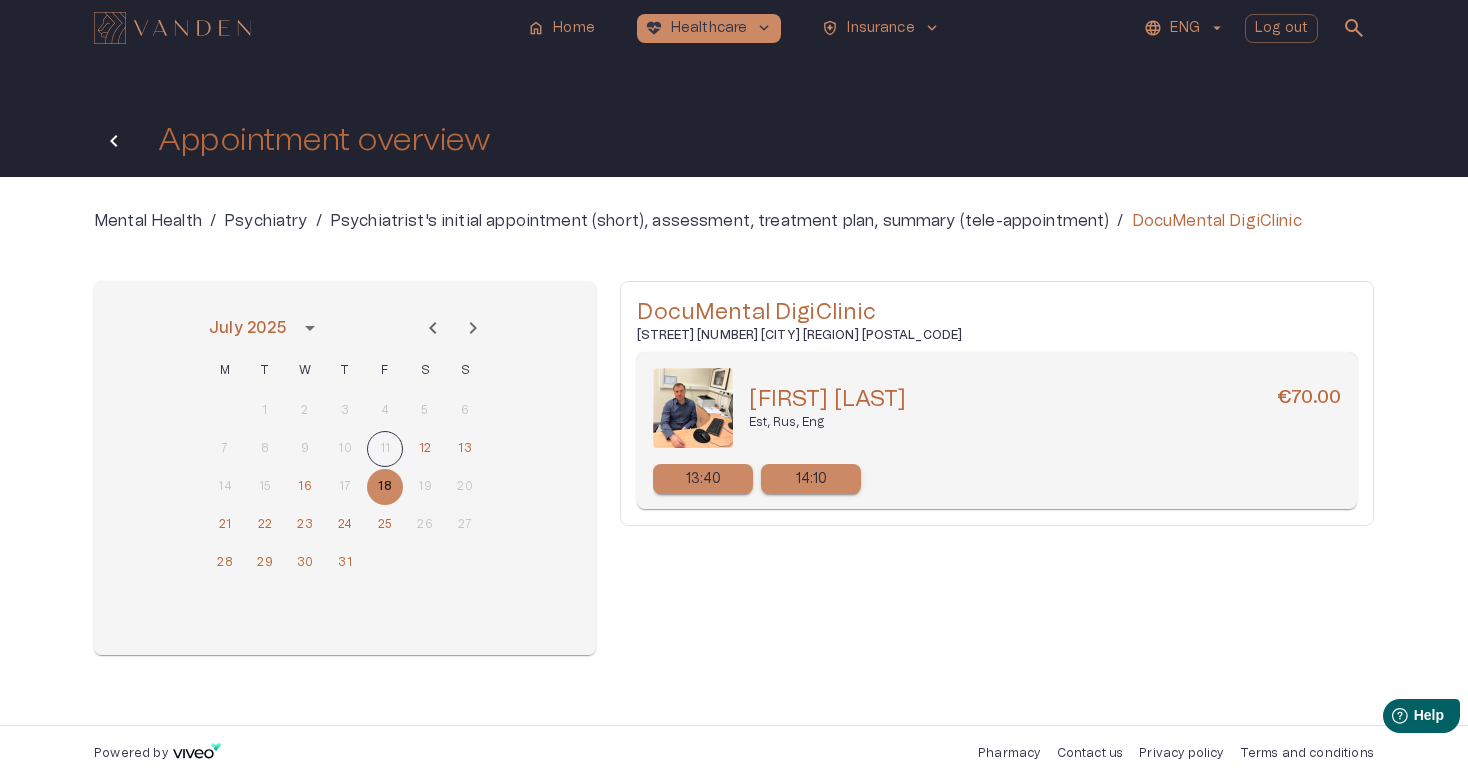 click 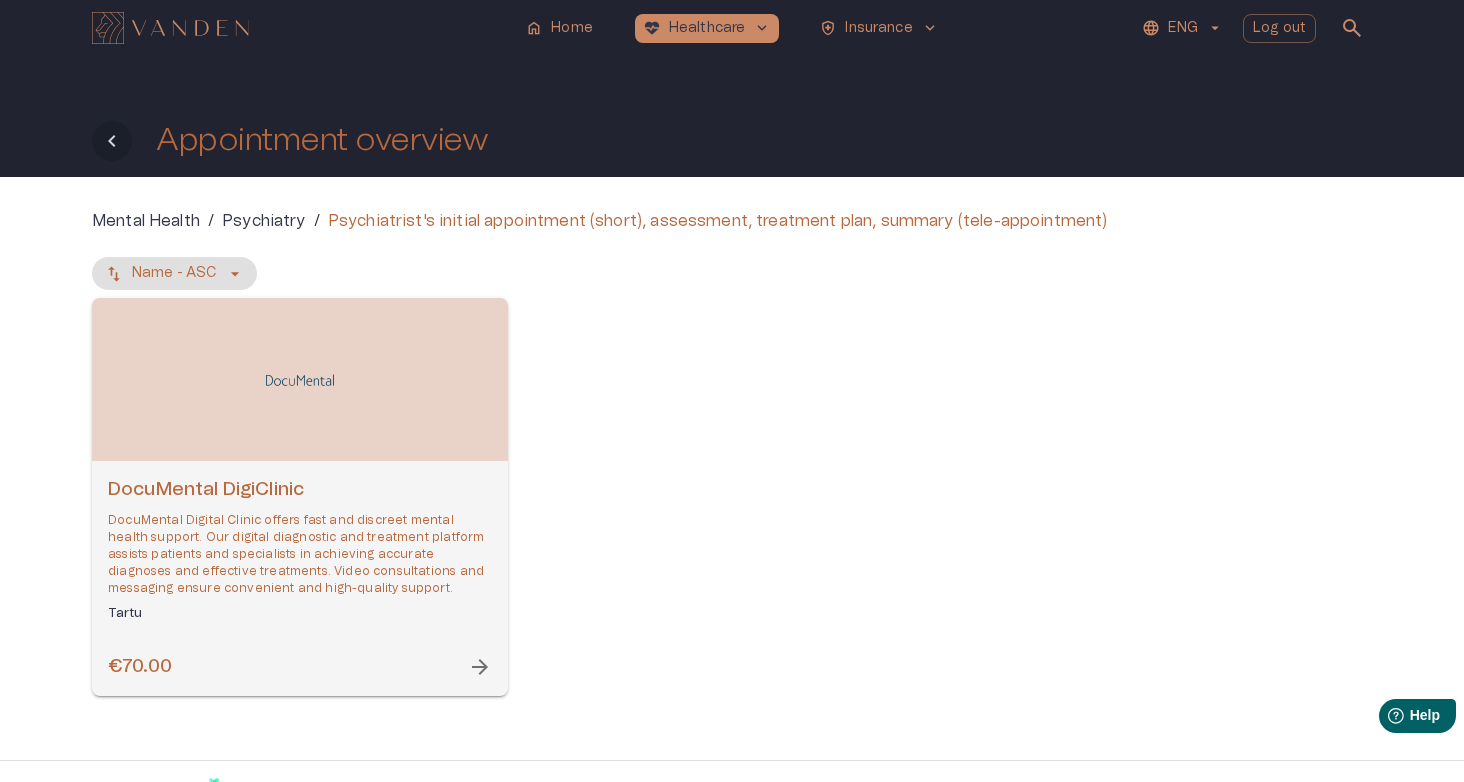 click 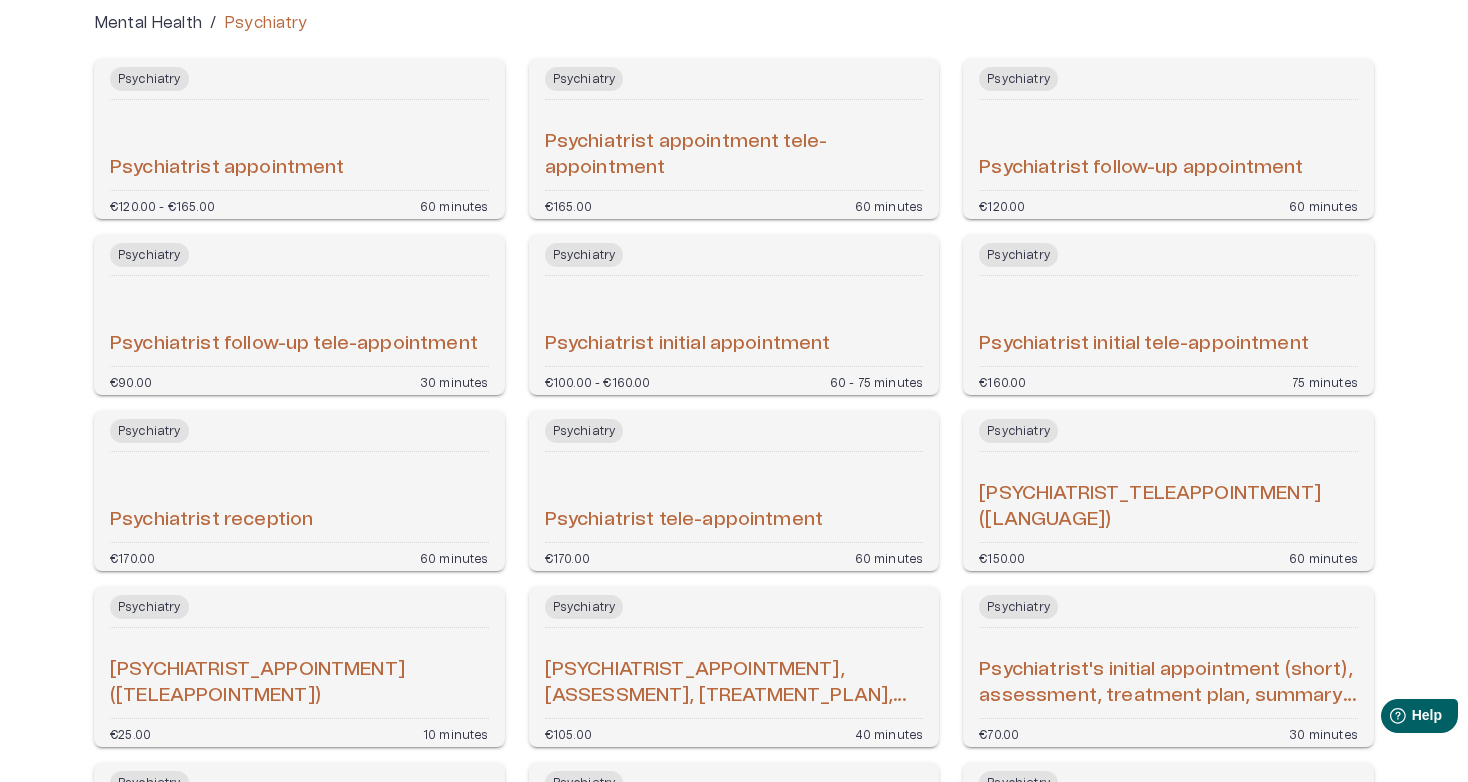 scroll, scrollTop: 255, scrollLeft: 0, axis: vertical 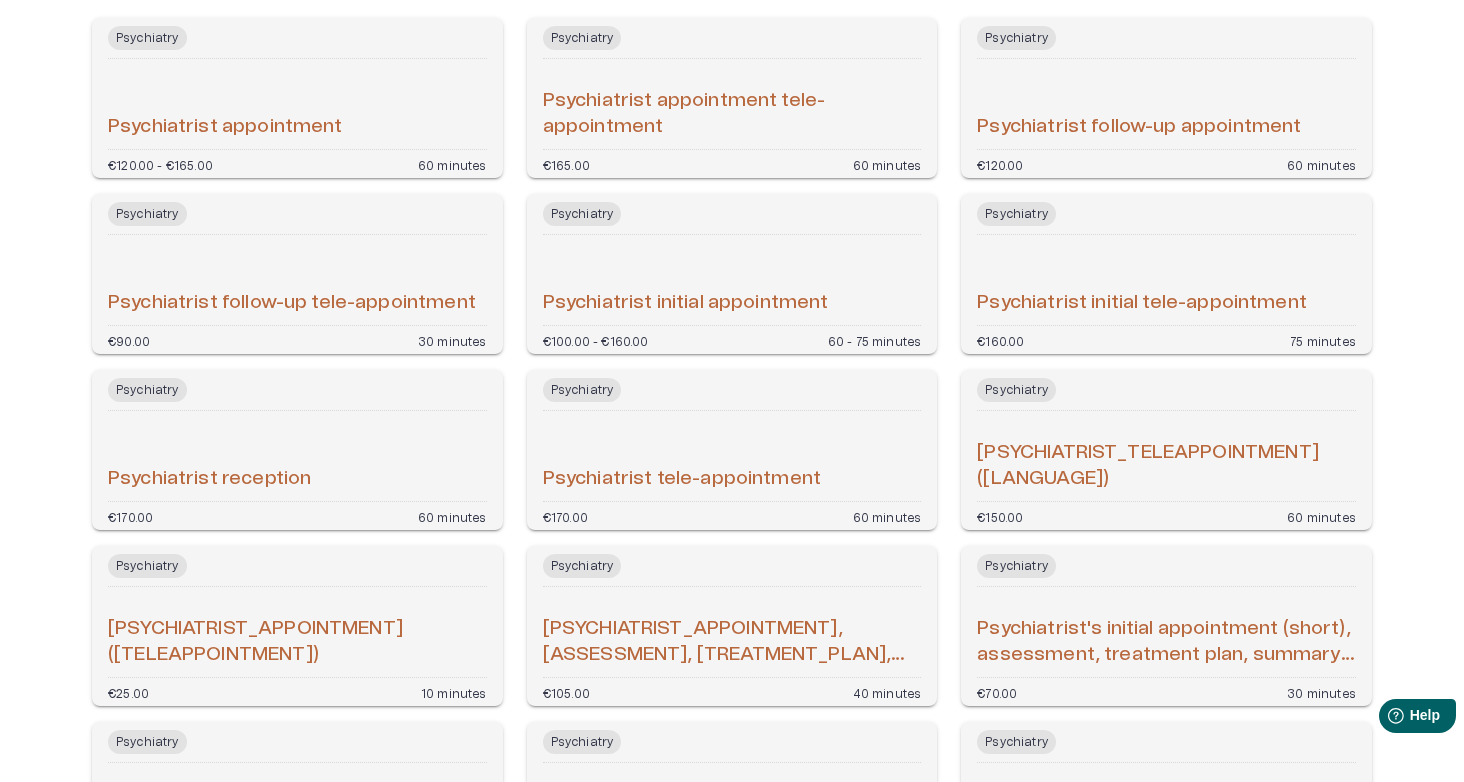 click on "Psychiatrist initial appointment" at bounding box center (686, 303) 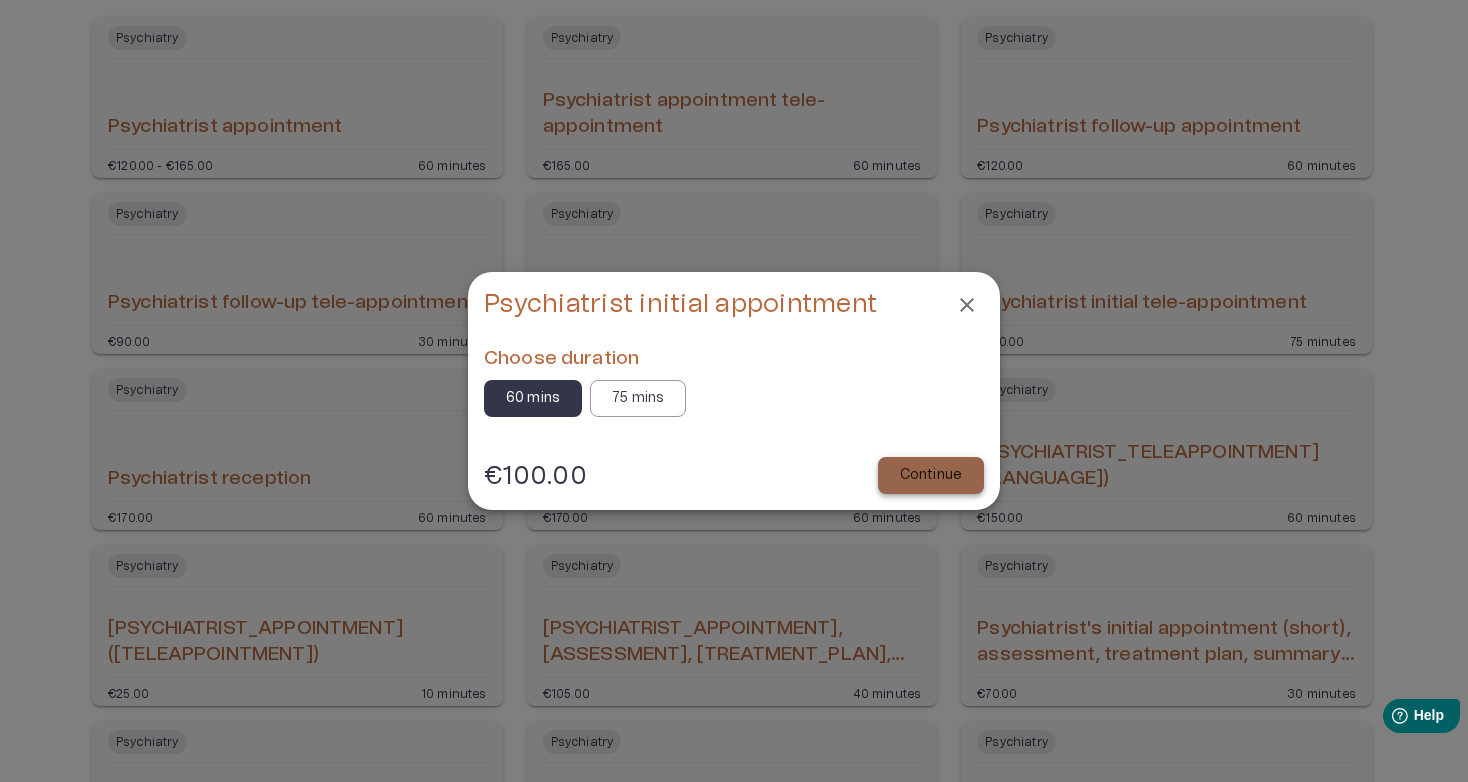 click on "Continue" at bounding box center [931, 475] 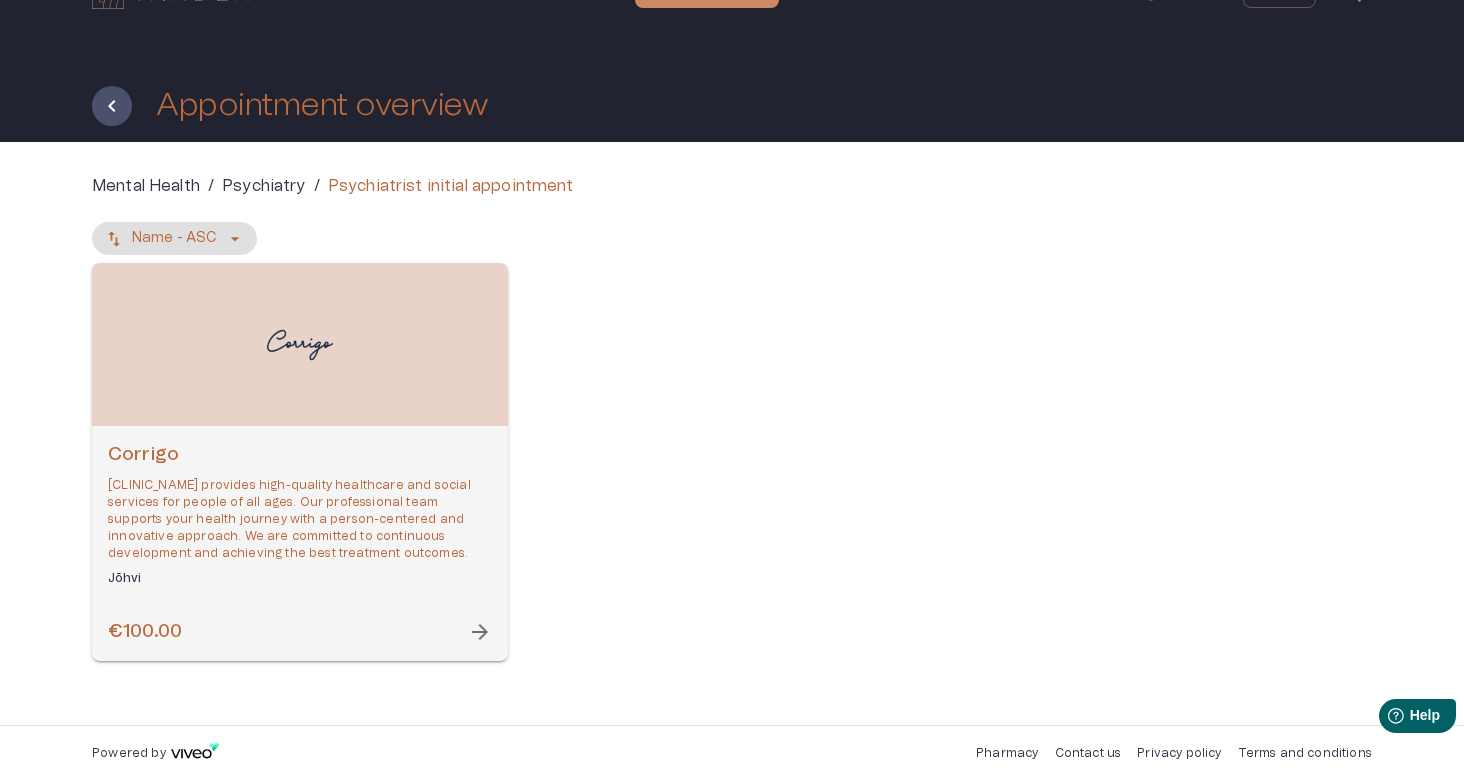 scroll, scrollTop: 35, scrollLeft: 0, axis: vertical 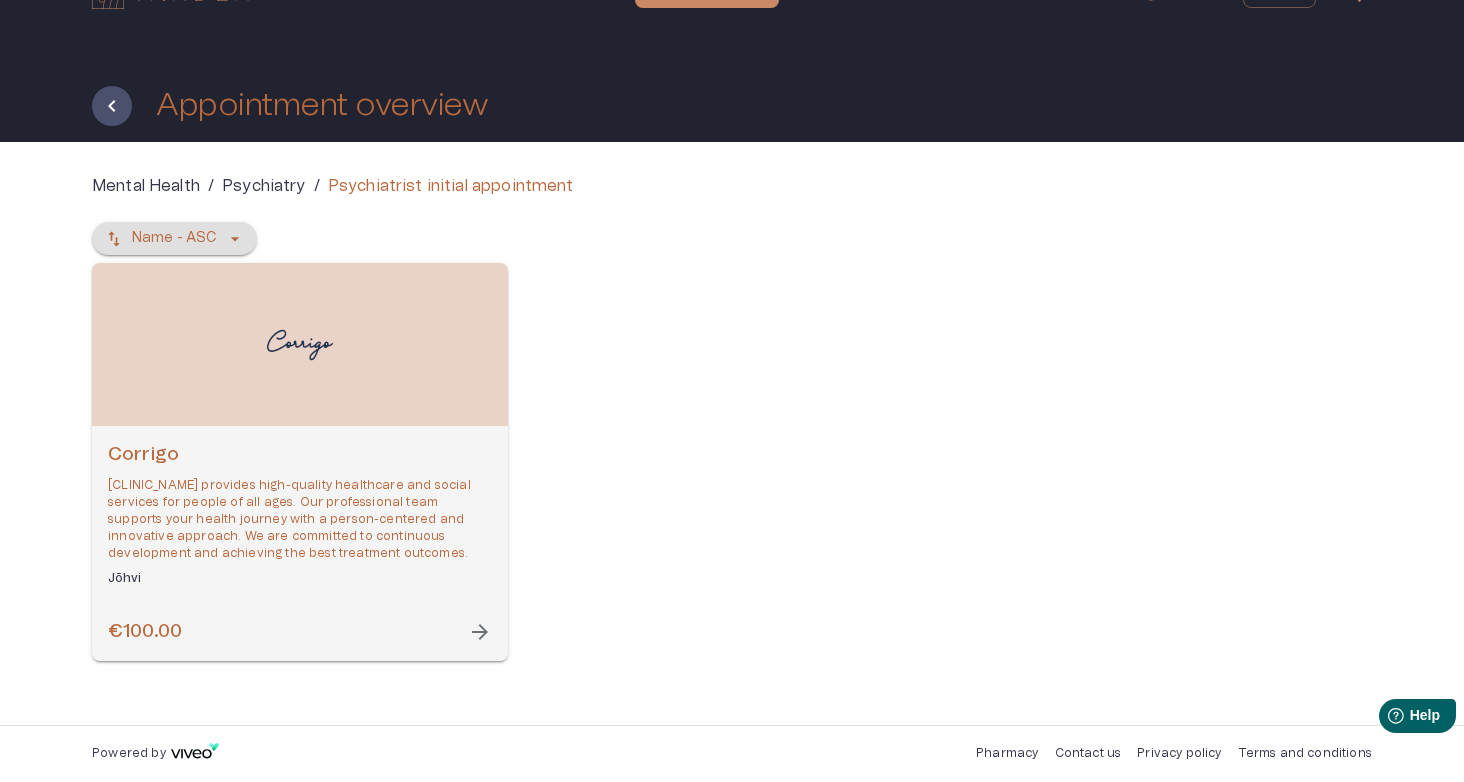 click on "Name - ASC" at bounding box center (174, 238) 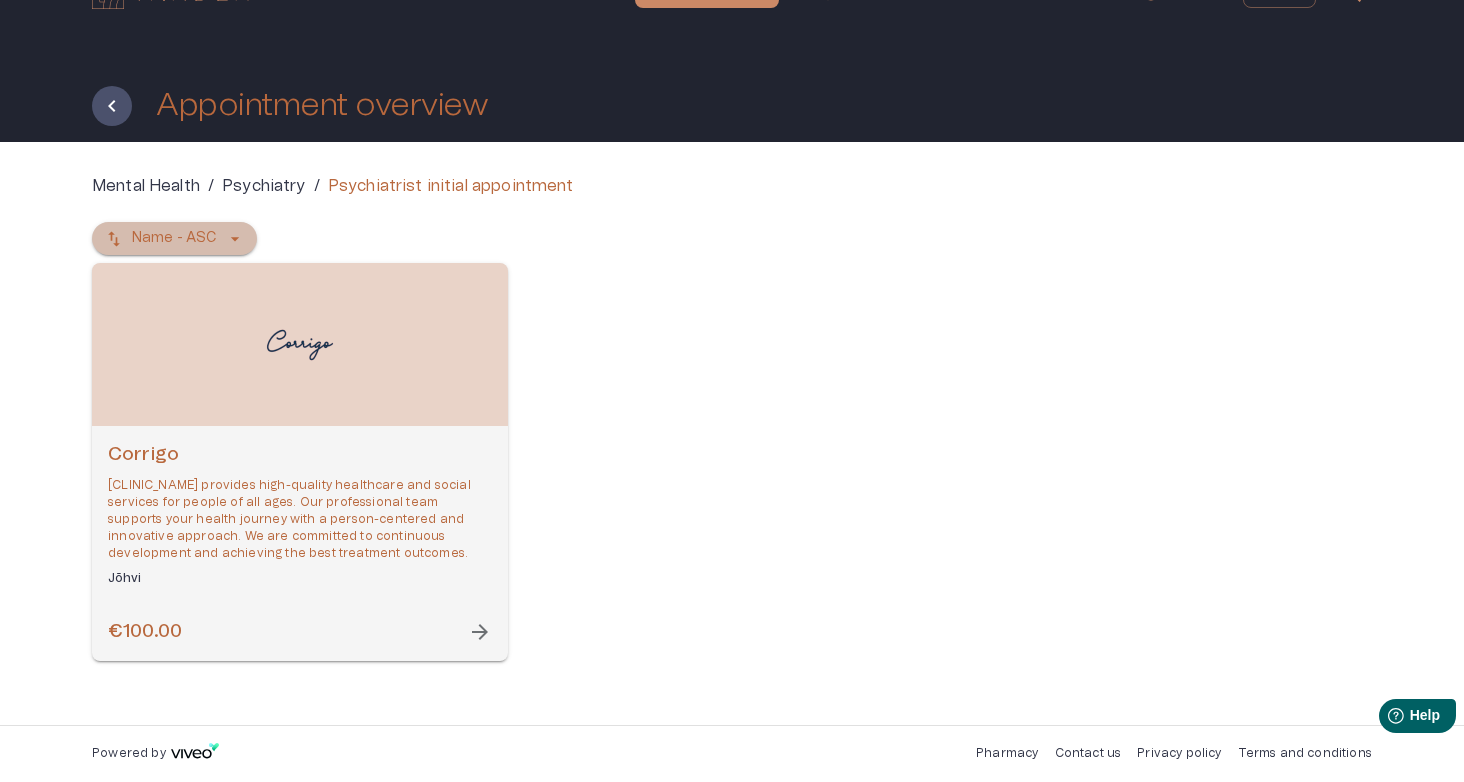 click 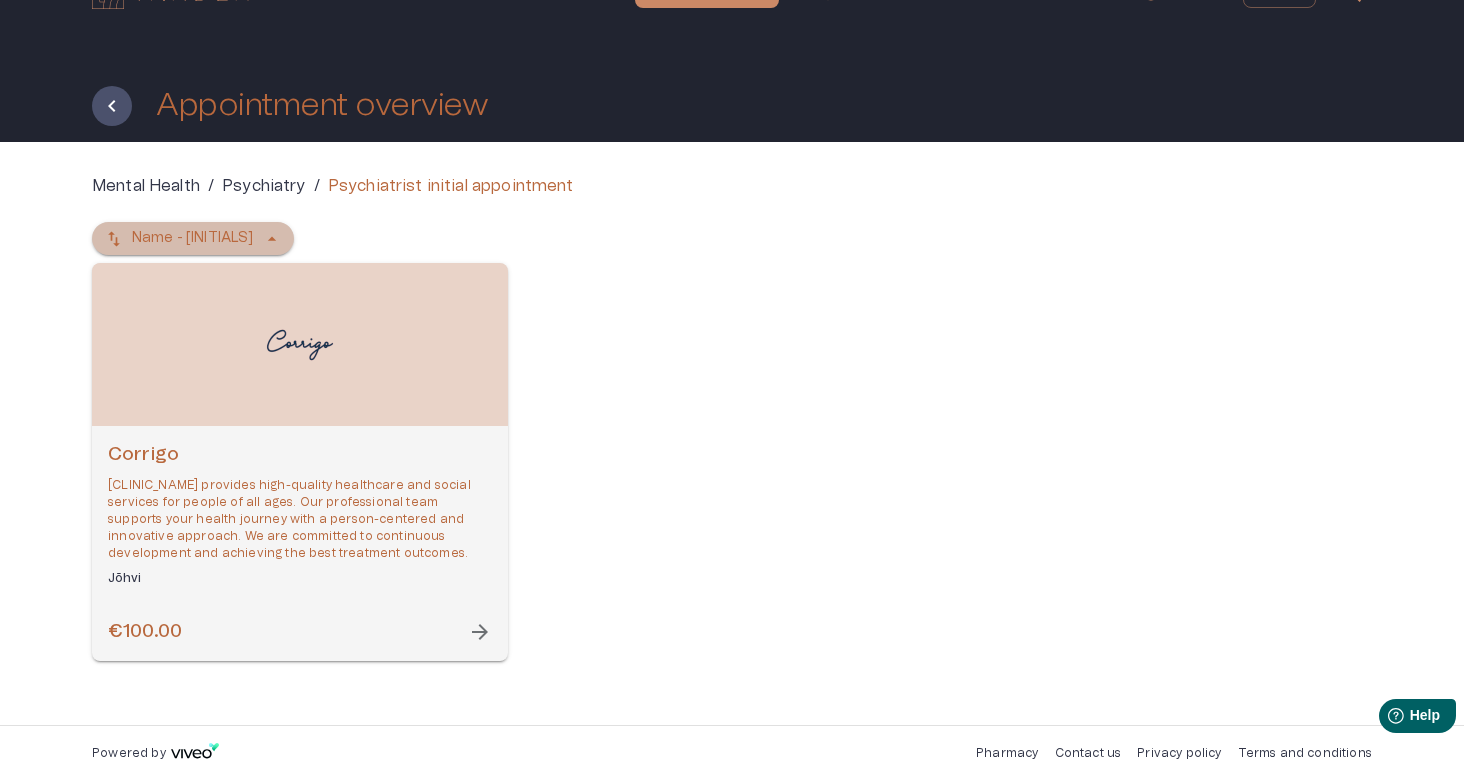 click 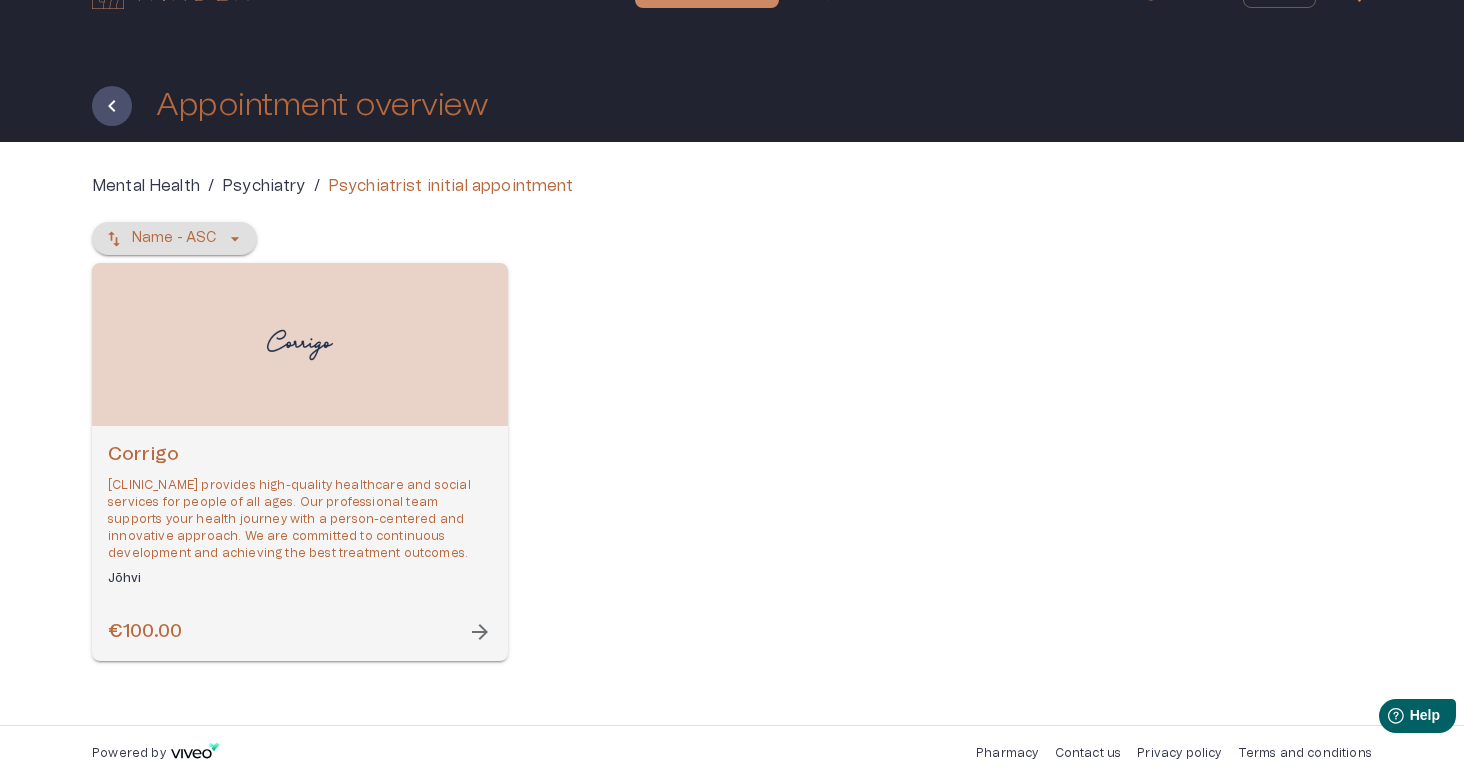 scroll, scrollTop: 35, scrollLeft: 0, axis: vertical 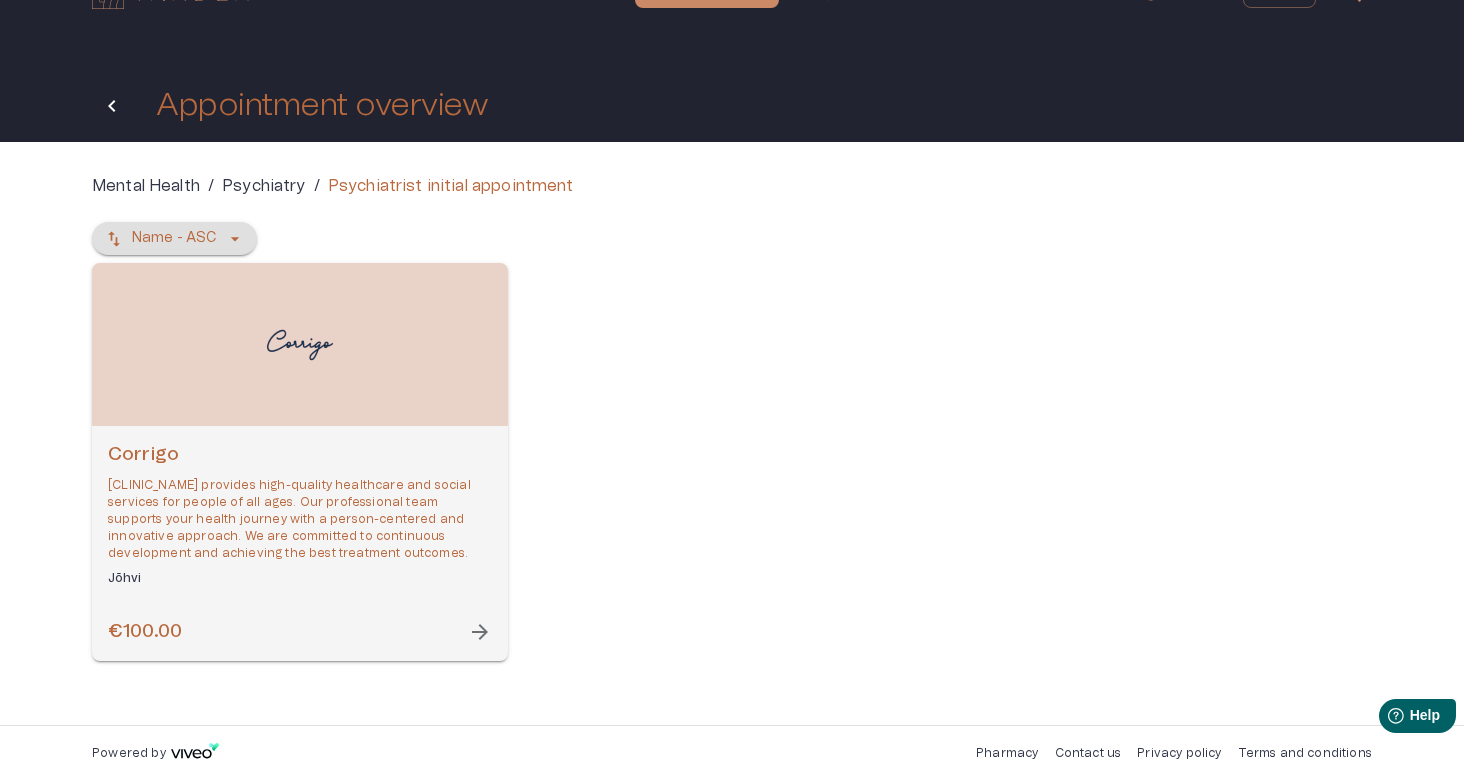 click at bounding box center (112, 106) 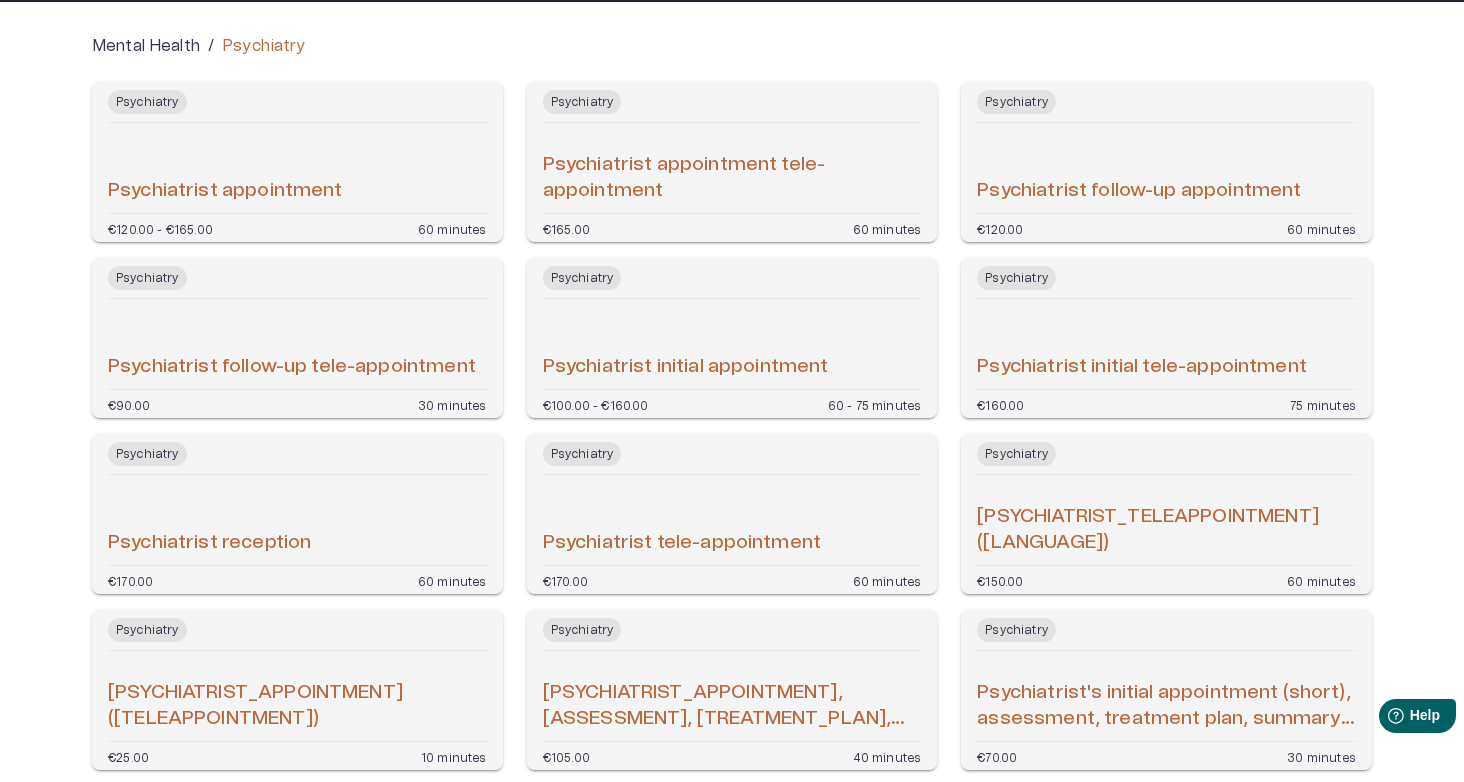 scroll, scrollTop: 174, scrollLeft: 0, axis: vertical 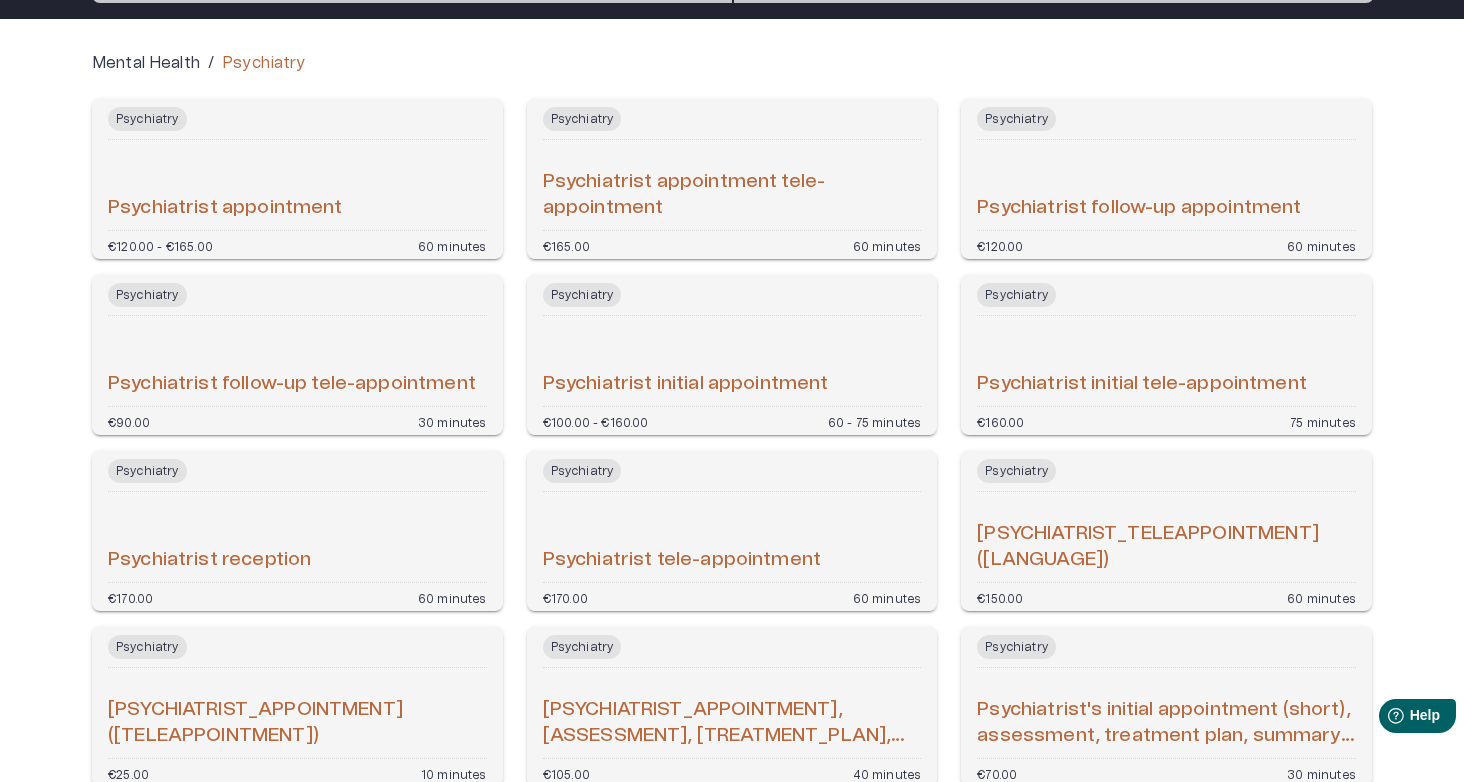 click at bounding box center [297, 230] 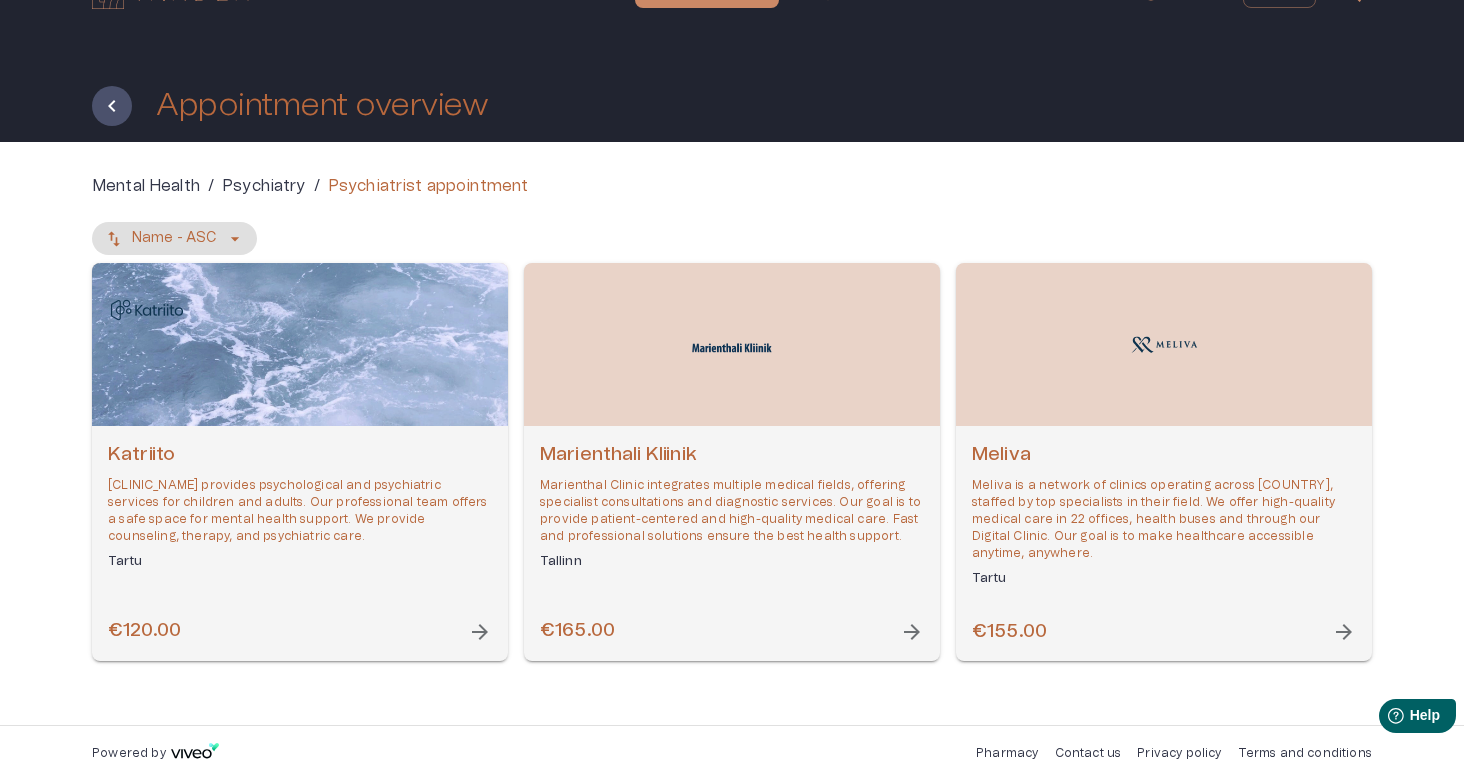 scroll, scrollTop: 35, scrollLeft: 0, axis: vertical 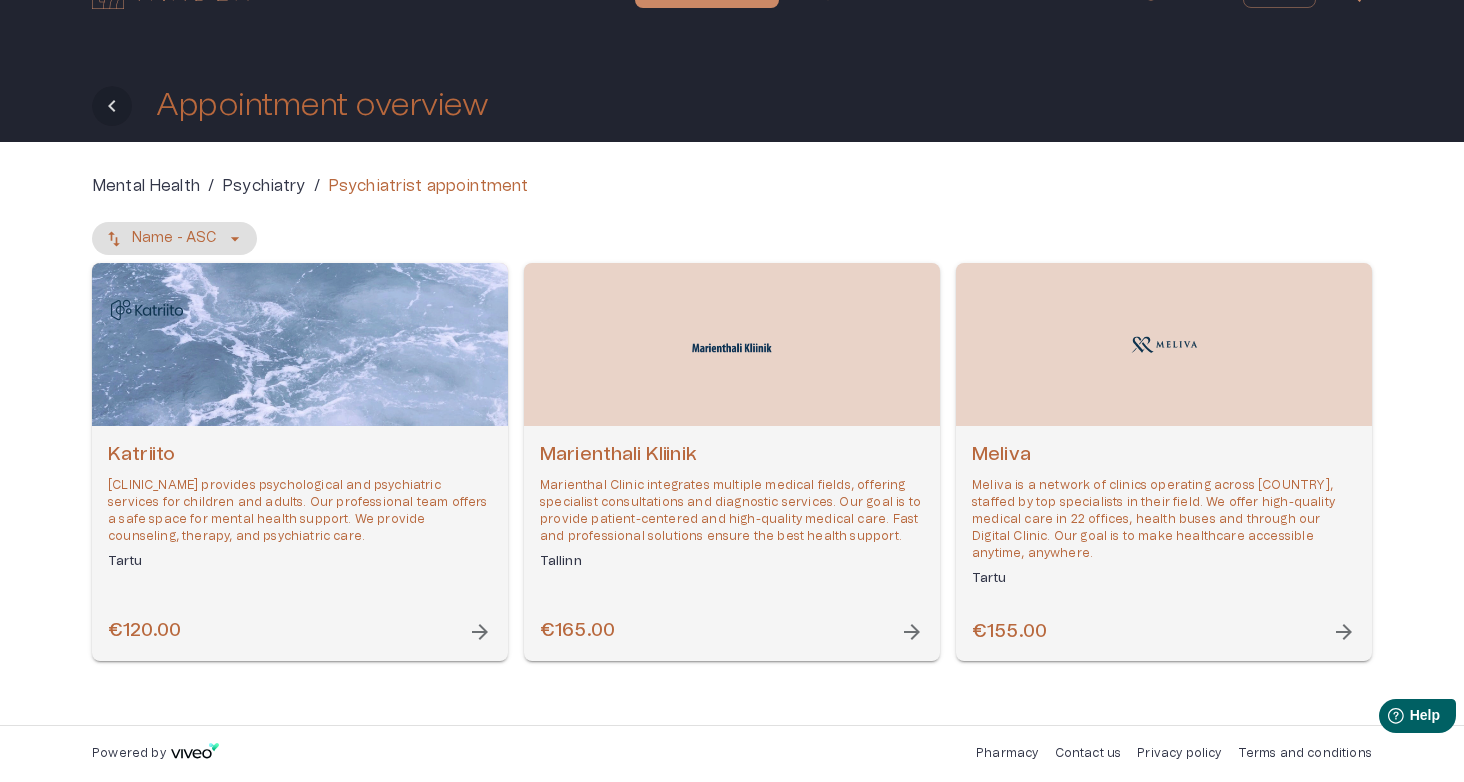 click 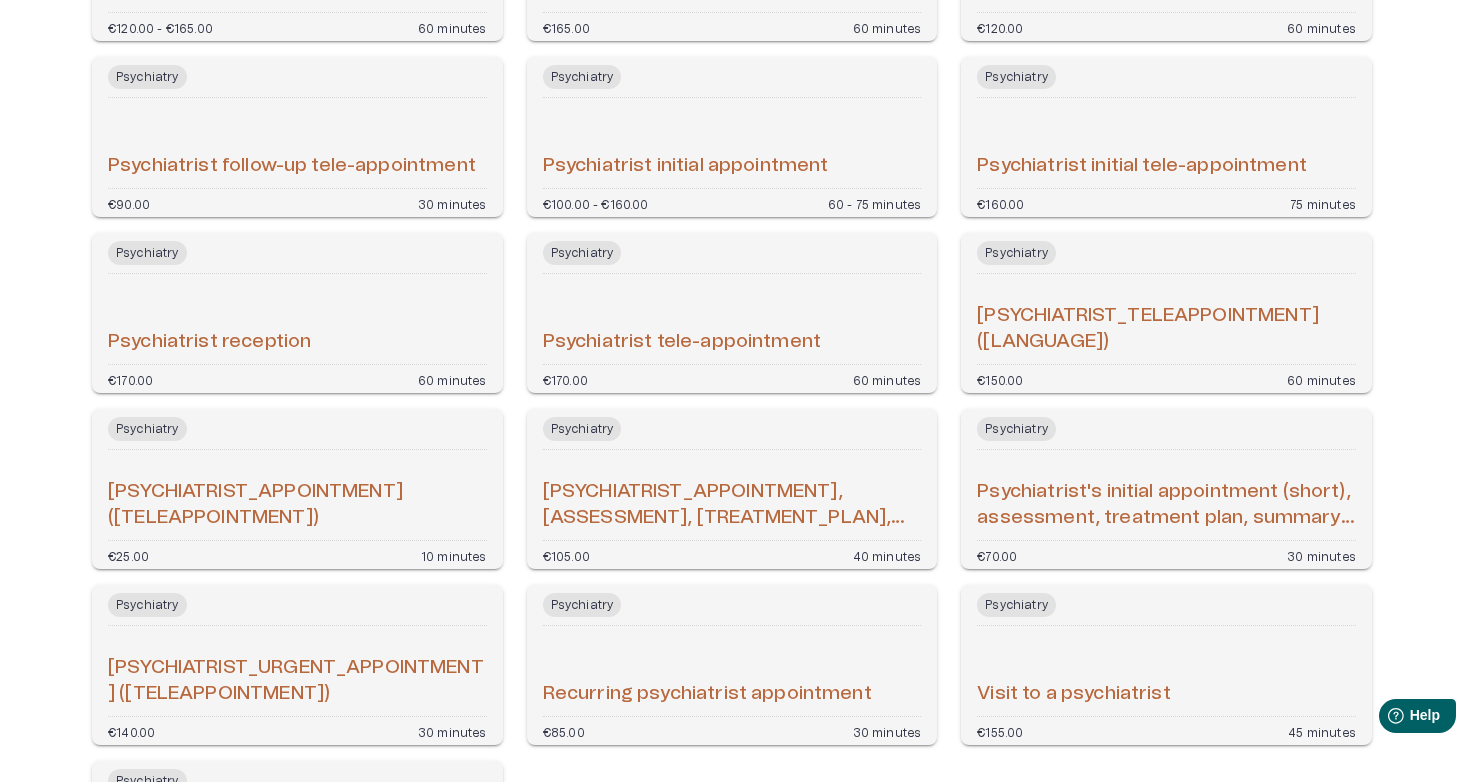 scroll, scrollTop: 444, scrollLeft: 0, axis: vertical 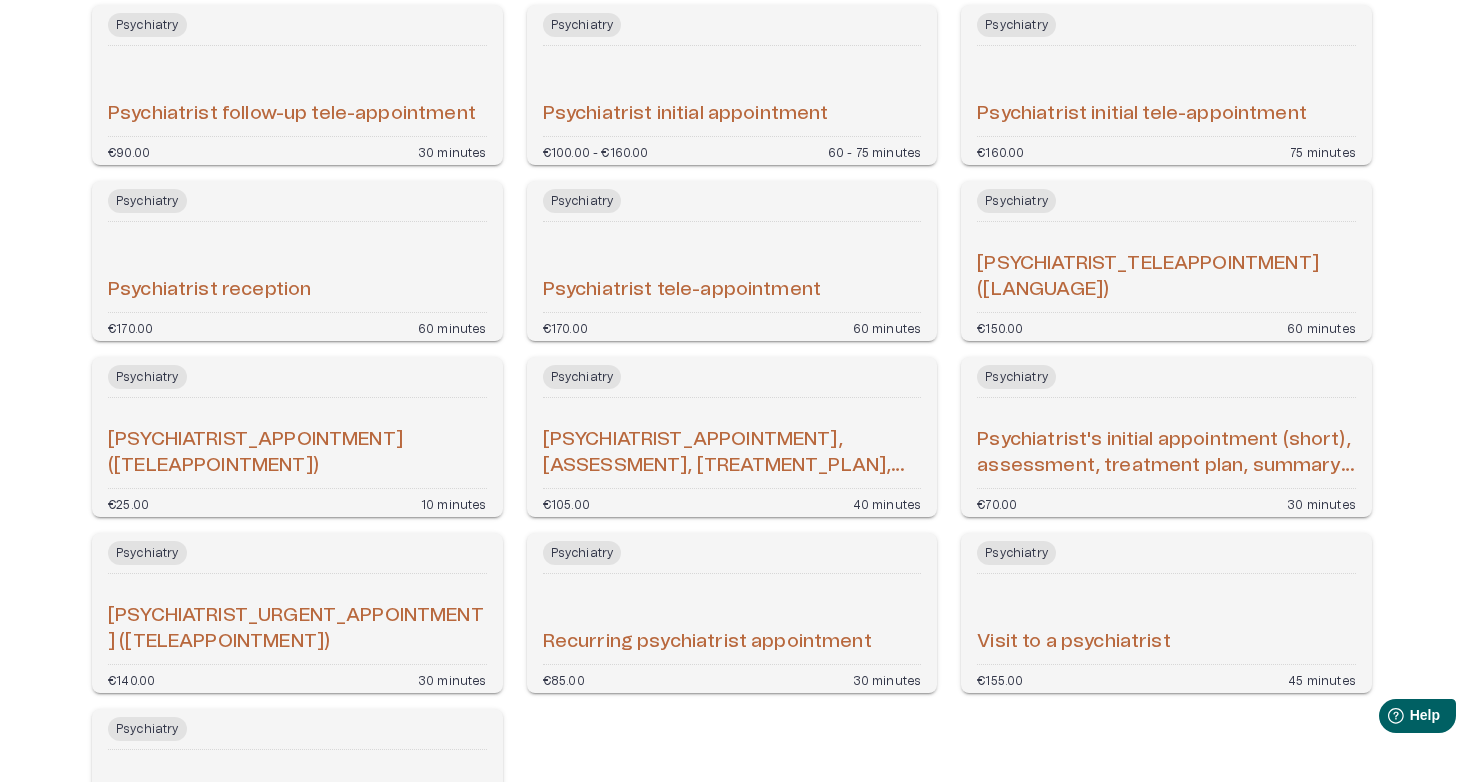 click on "Psychiatrist's initial appointment (short), assessment, treatment plan, summary (tele-appointment)" at bounding box center [1166, 453] 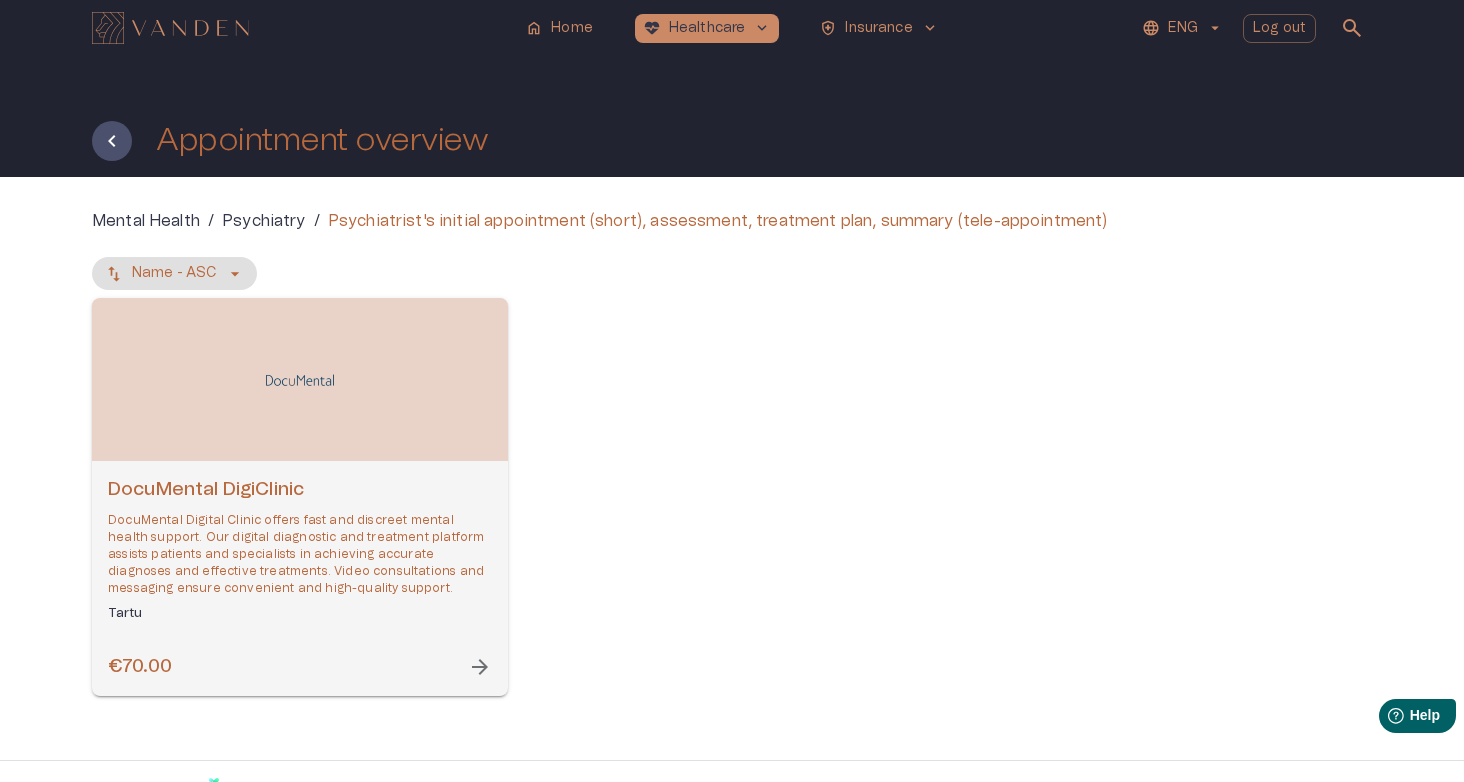drag, startPoint x: 190, startPoint y: 264, endPoint x: 257, endPoint y: 229, distance: 75.591 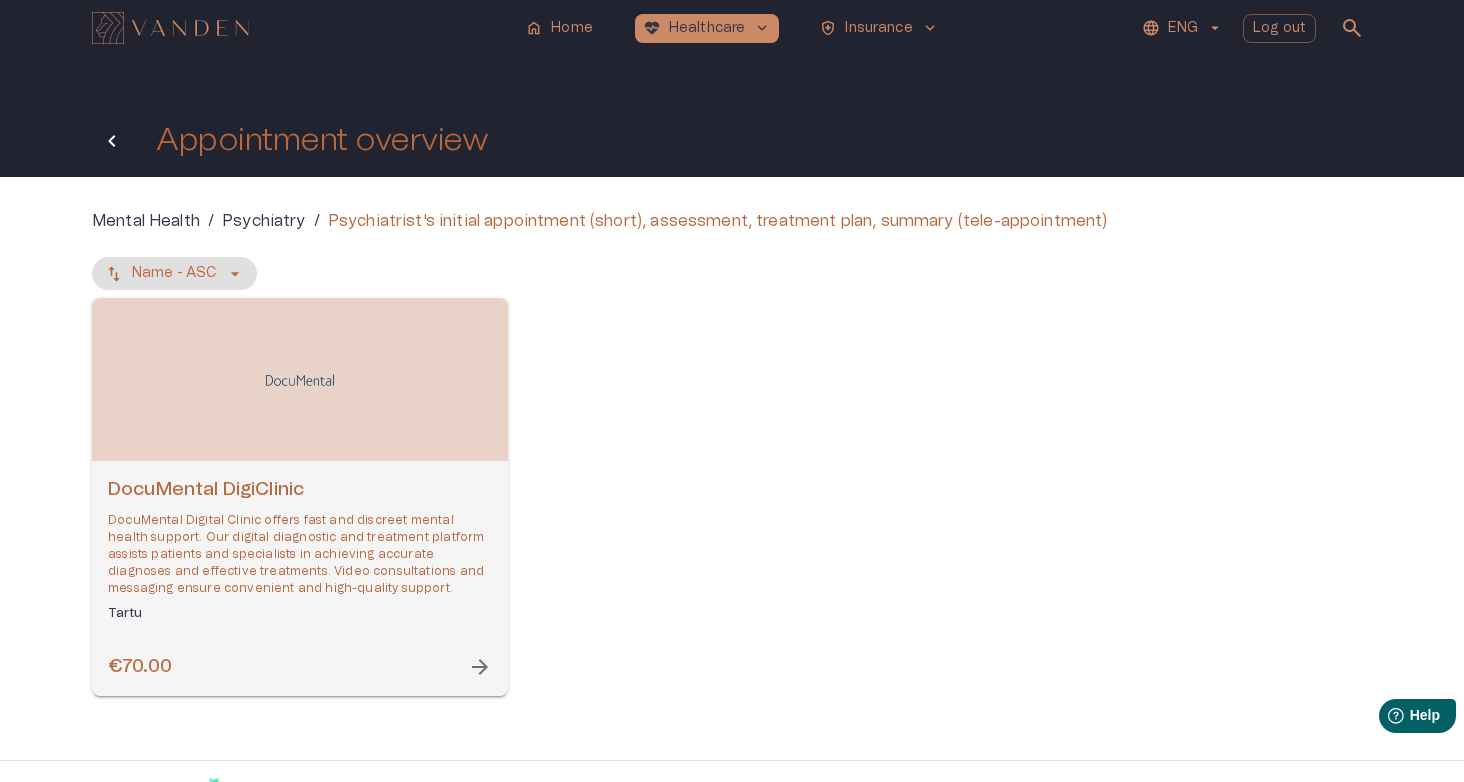 click 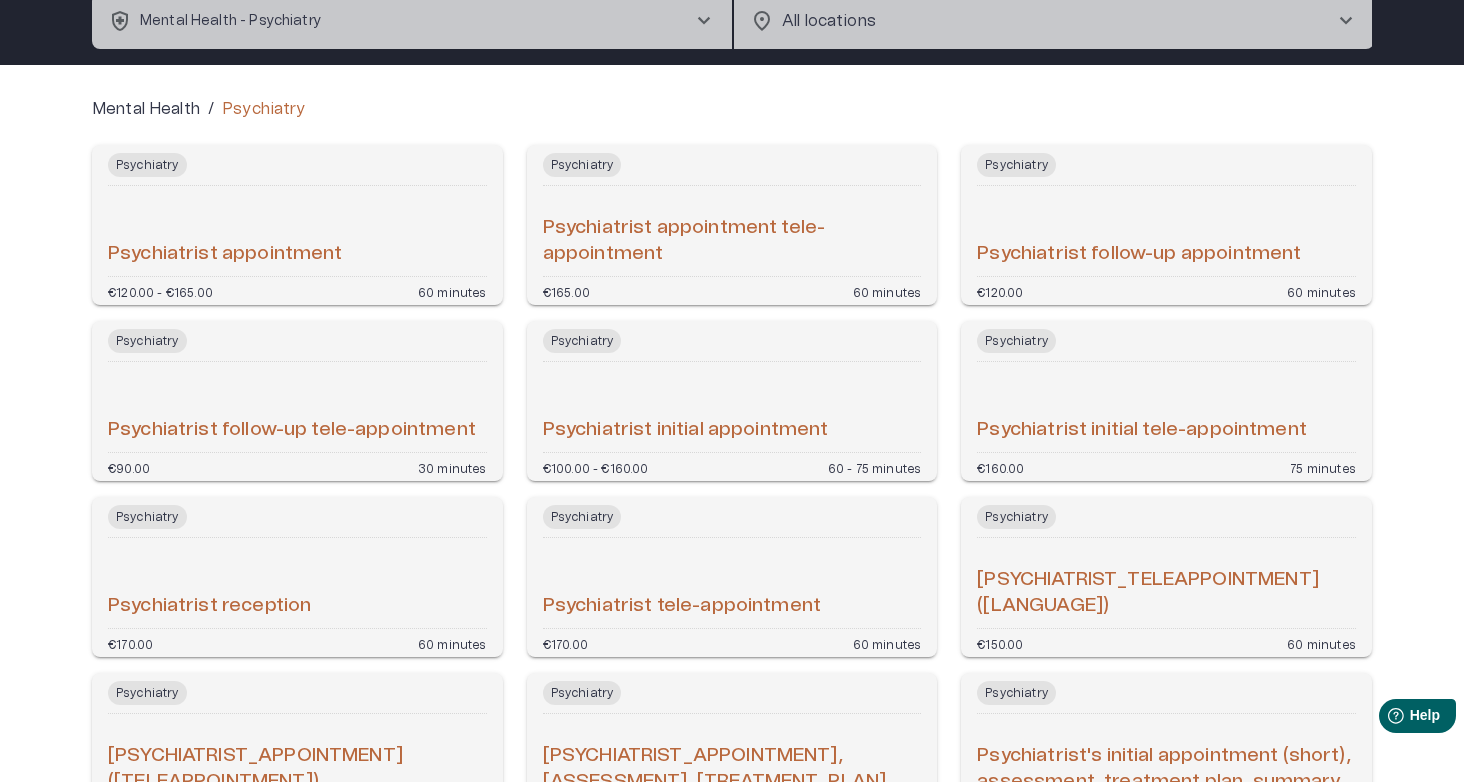 scroll, scrollTop: 122, scrollLeft: 0, axis: vertical 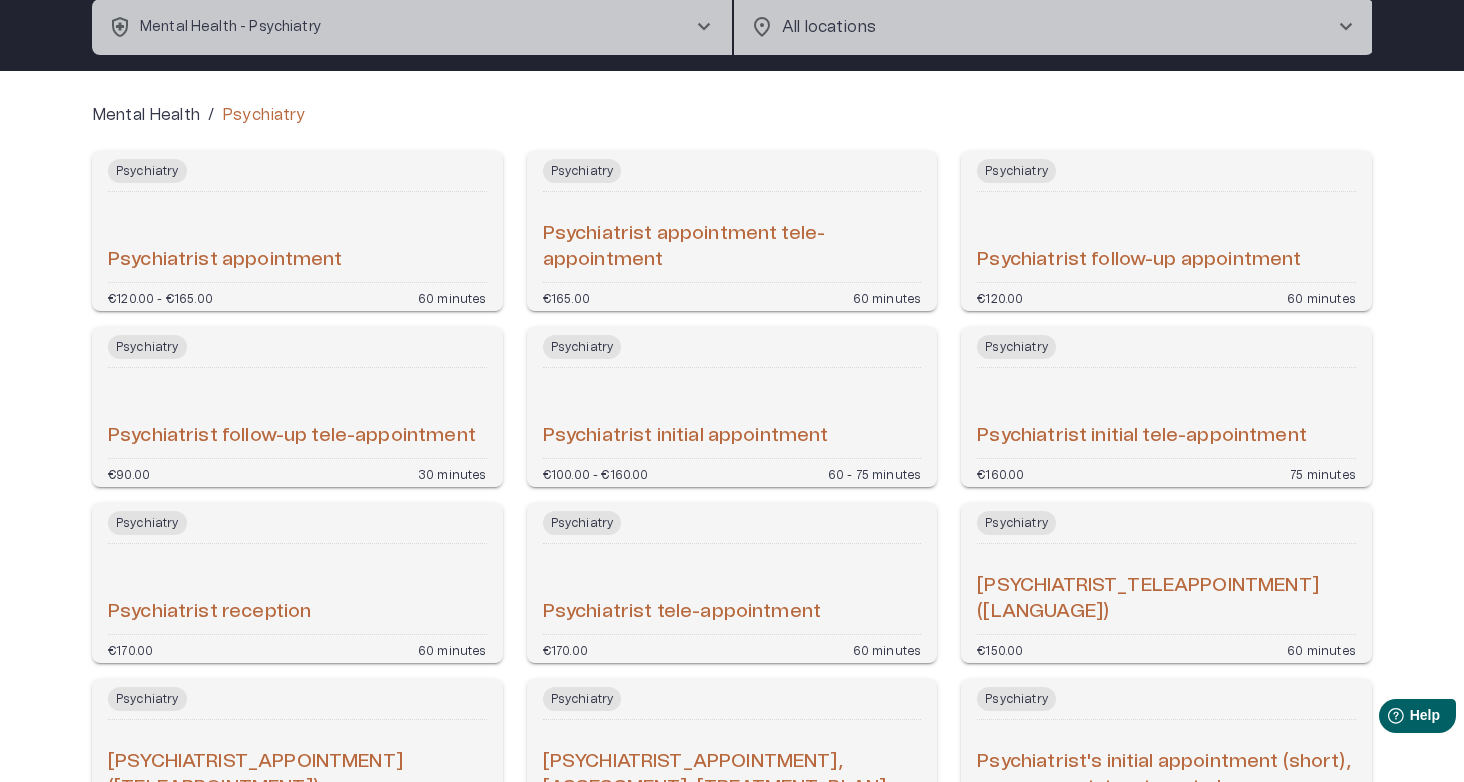 click on "Psychiatrist appointment" at bounding box center [225, 260] 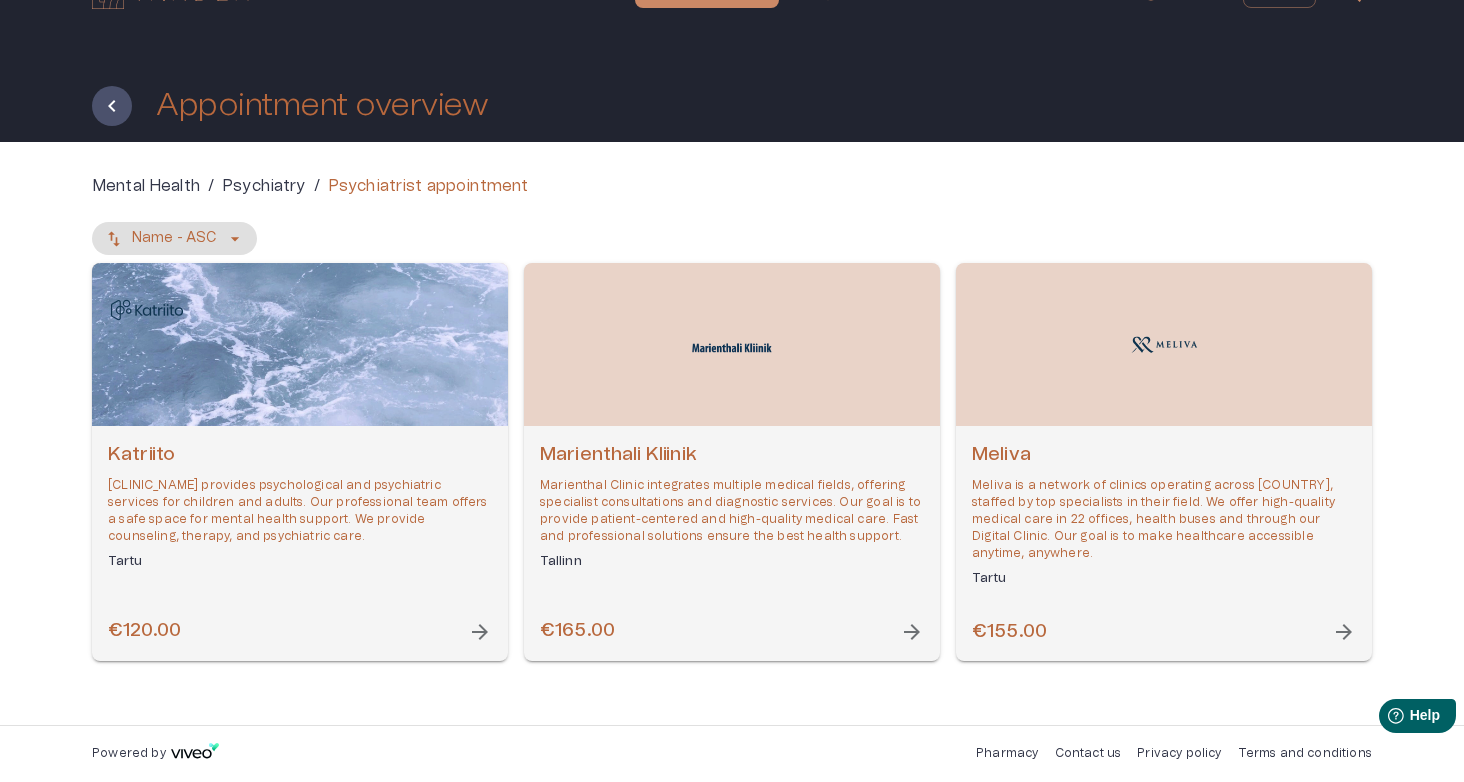 scroll, scrollTop: 35, scrollLeft: 0, axis: vertical 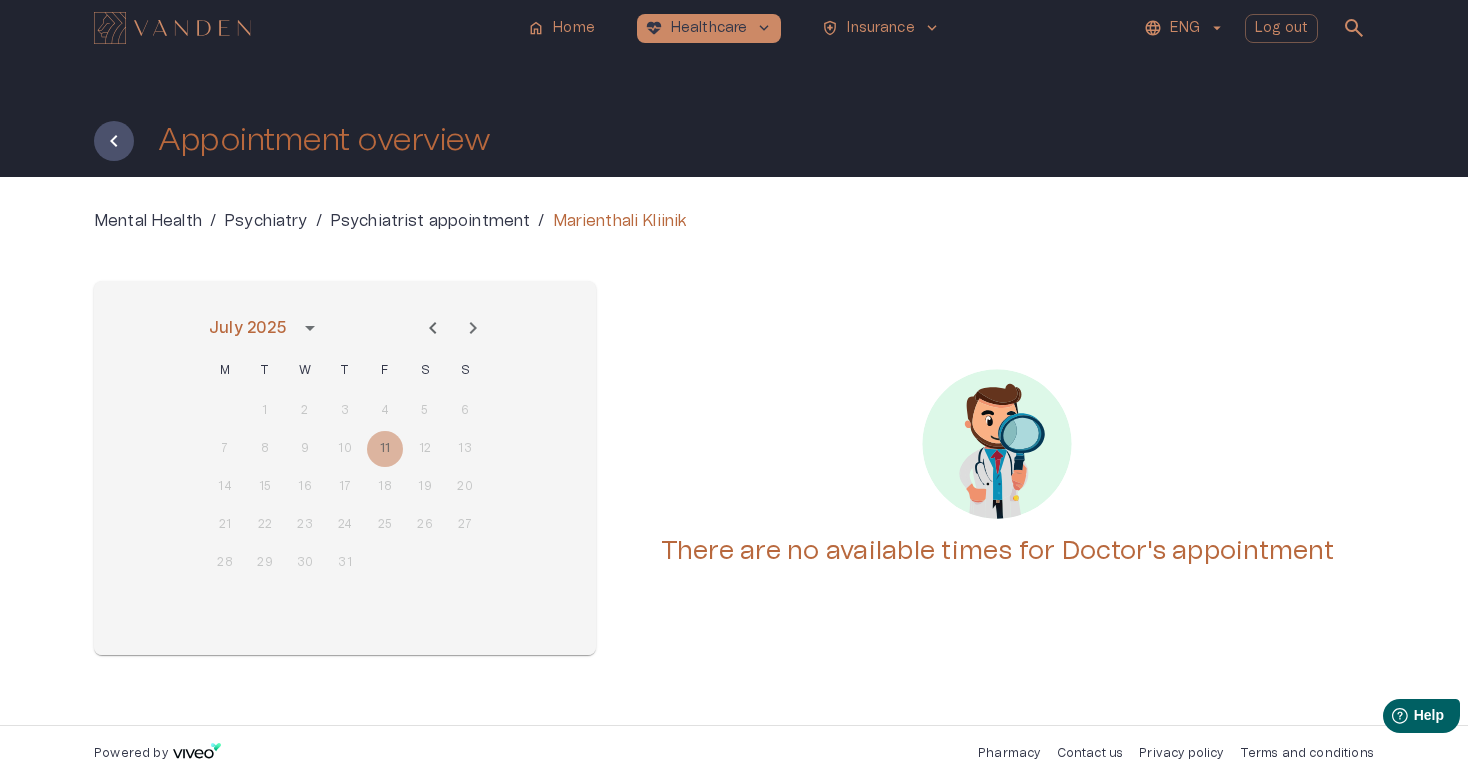 click 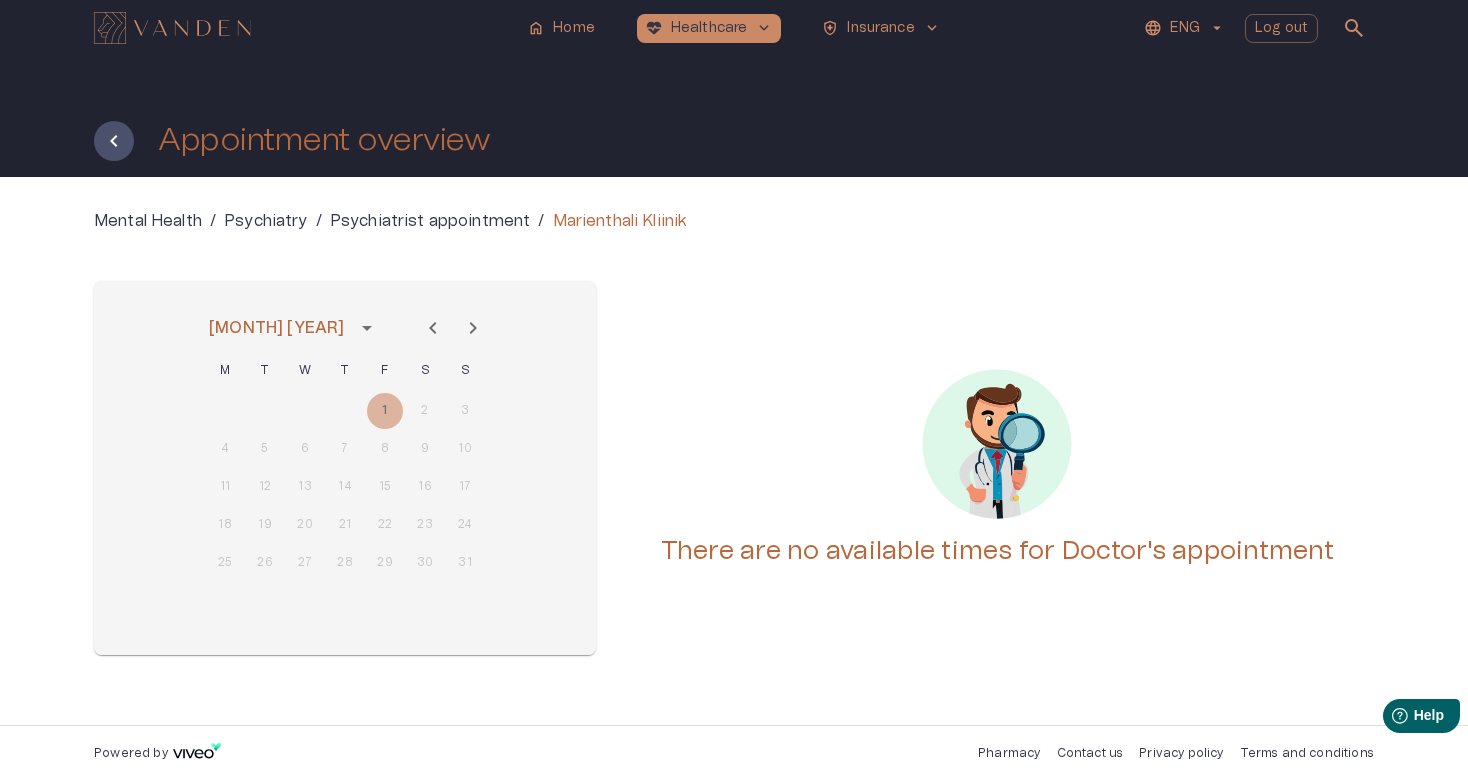 click 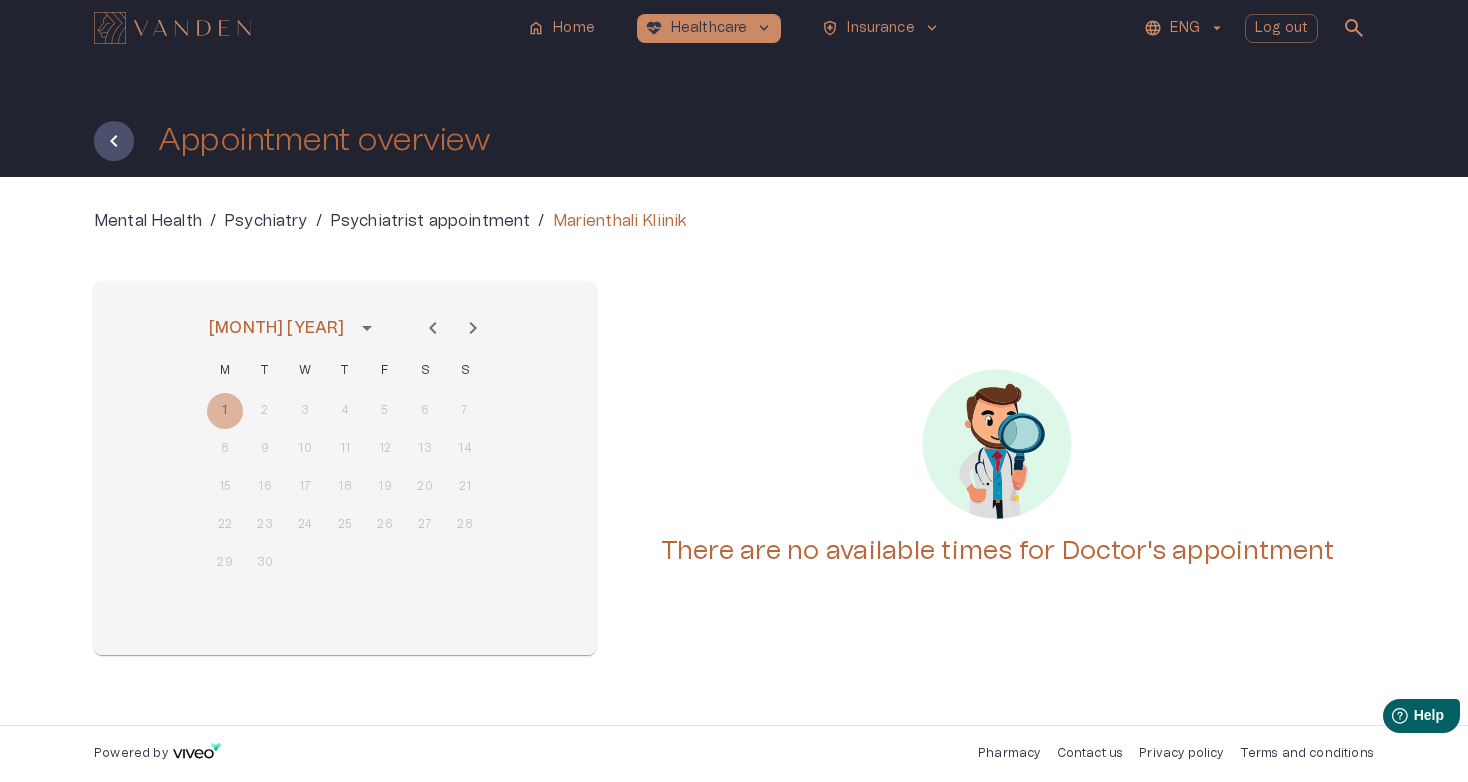 click 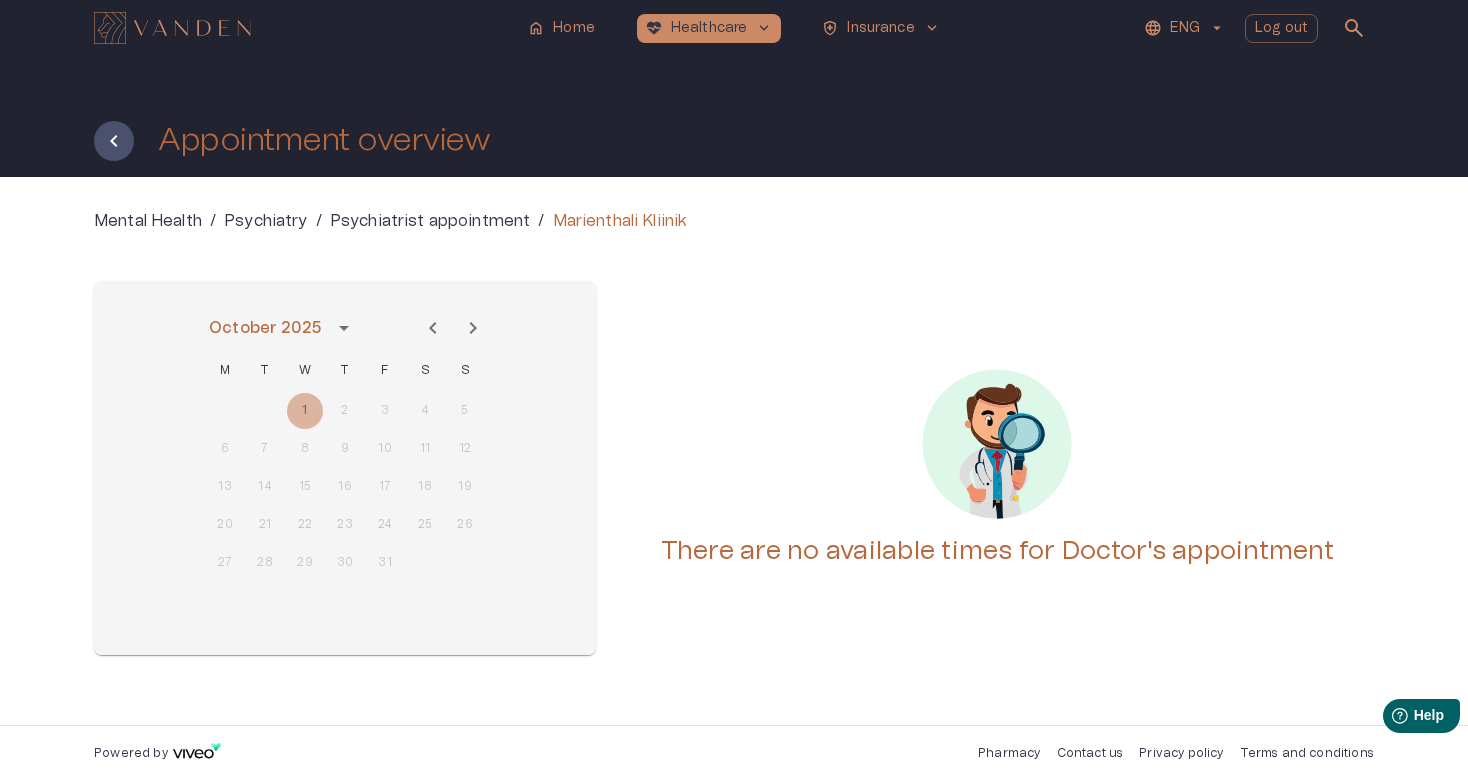 click 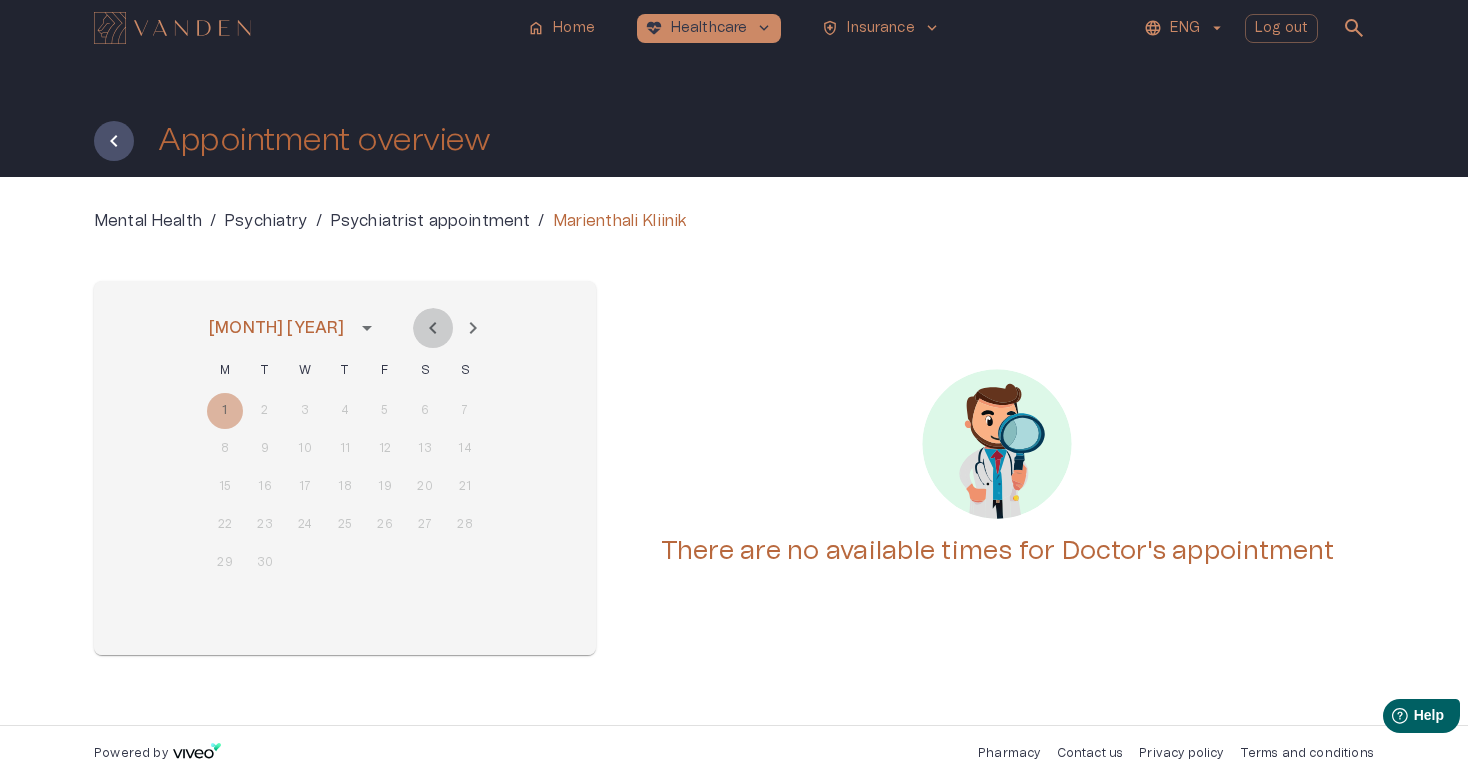 click 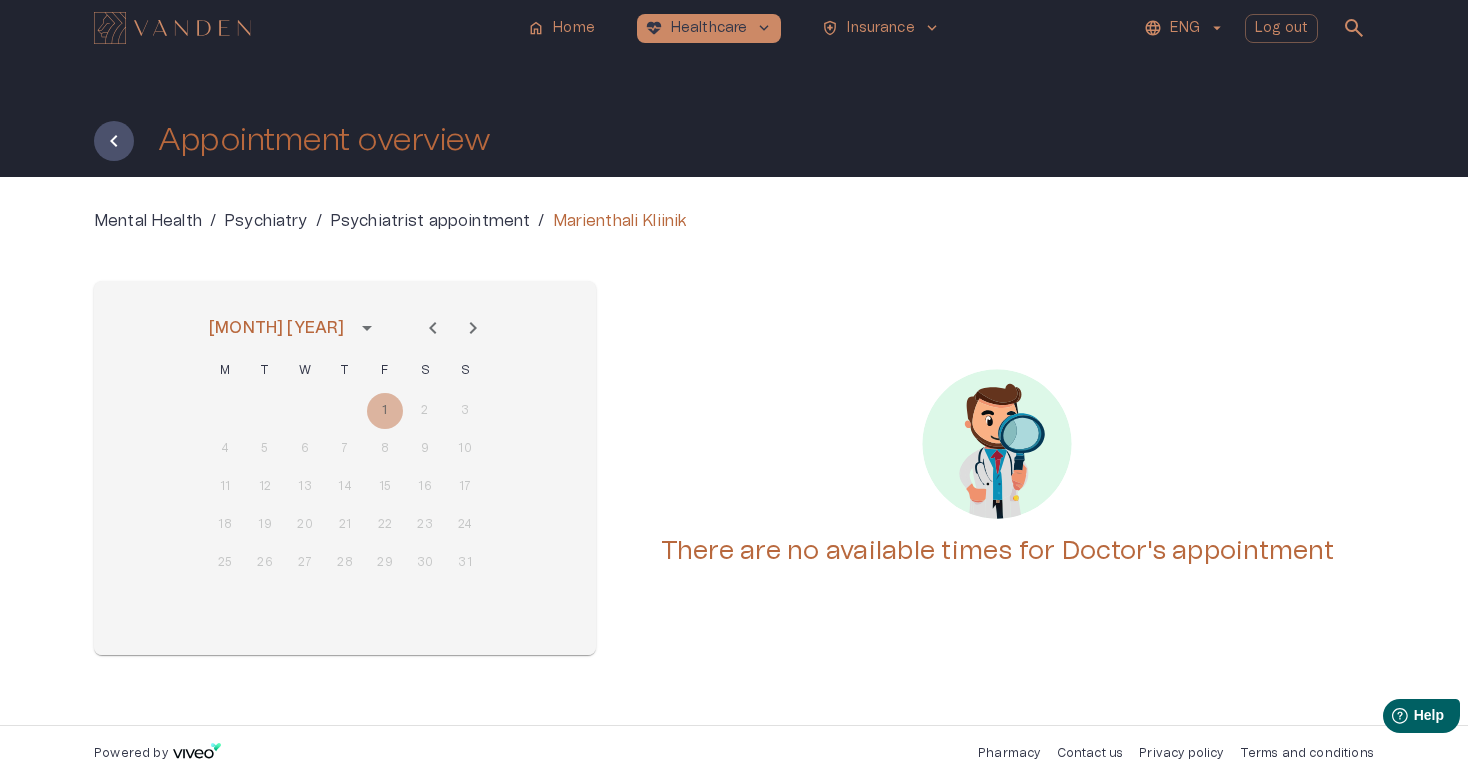 click 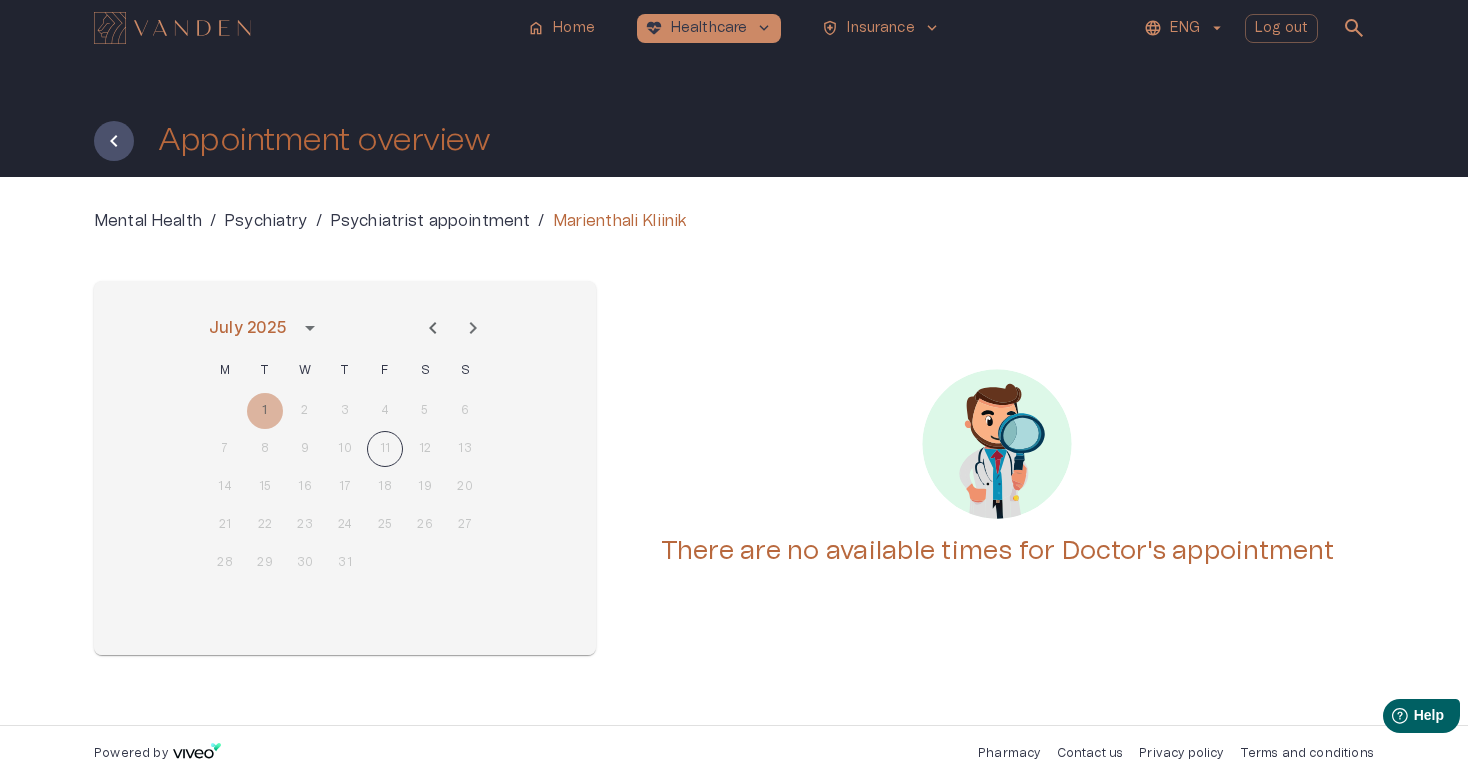 click on "Psychiatry" at bounding box center (266, 221) 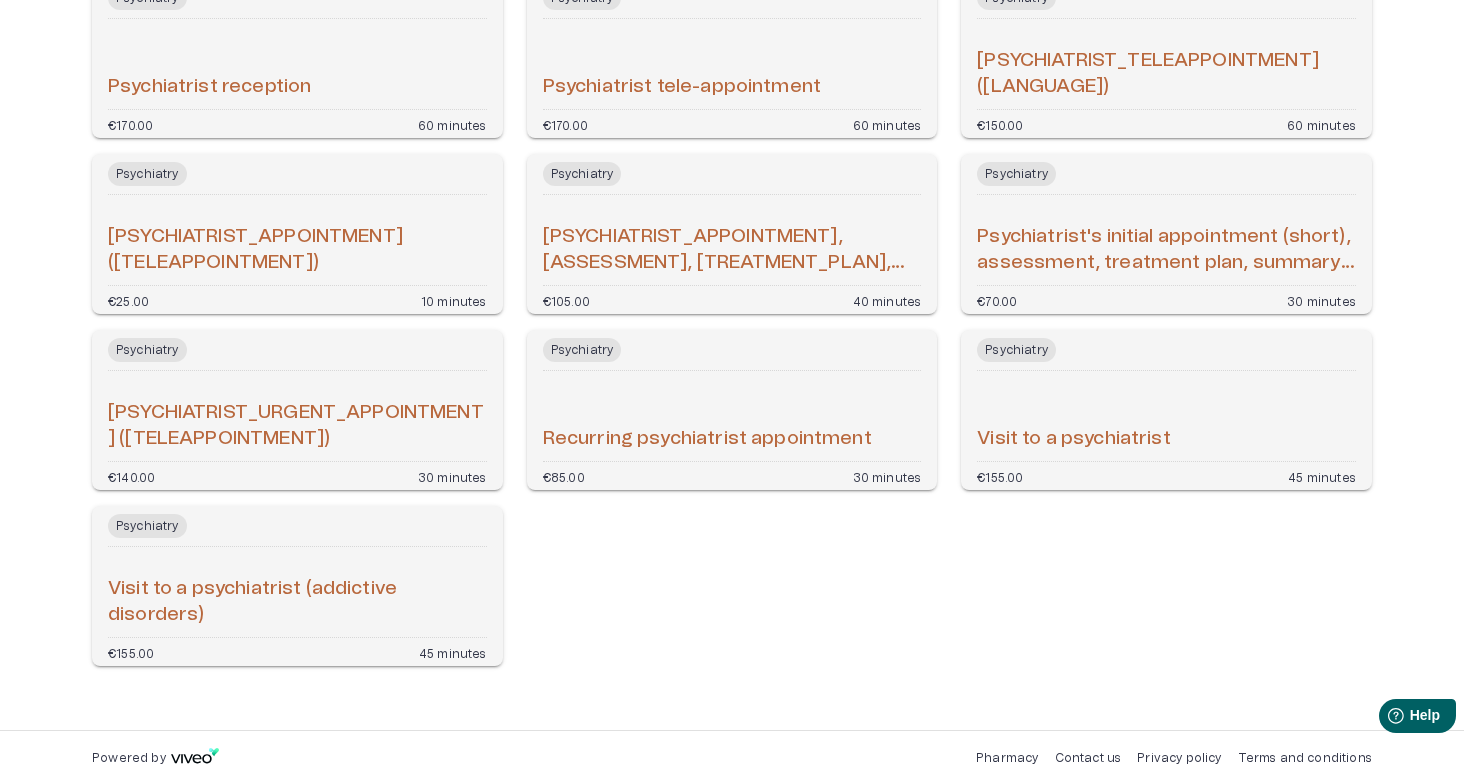 scroll, scrollTop: 650, scrollLeft: 0, axis: vertical 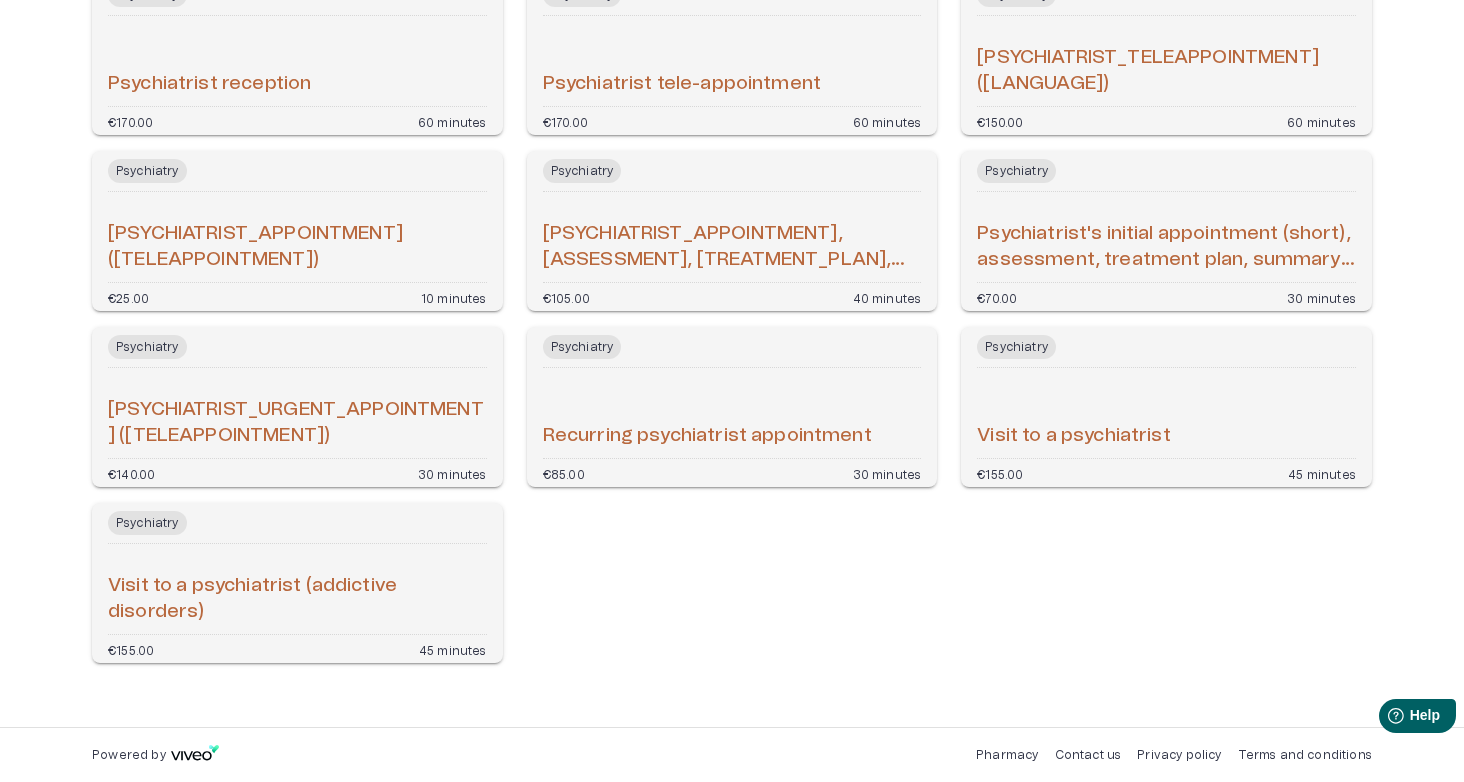 click on "Visit to a psychiatrist" at bounding box center (1073, 436) 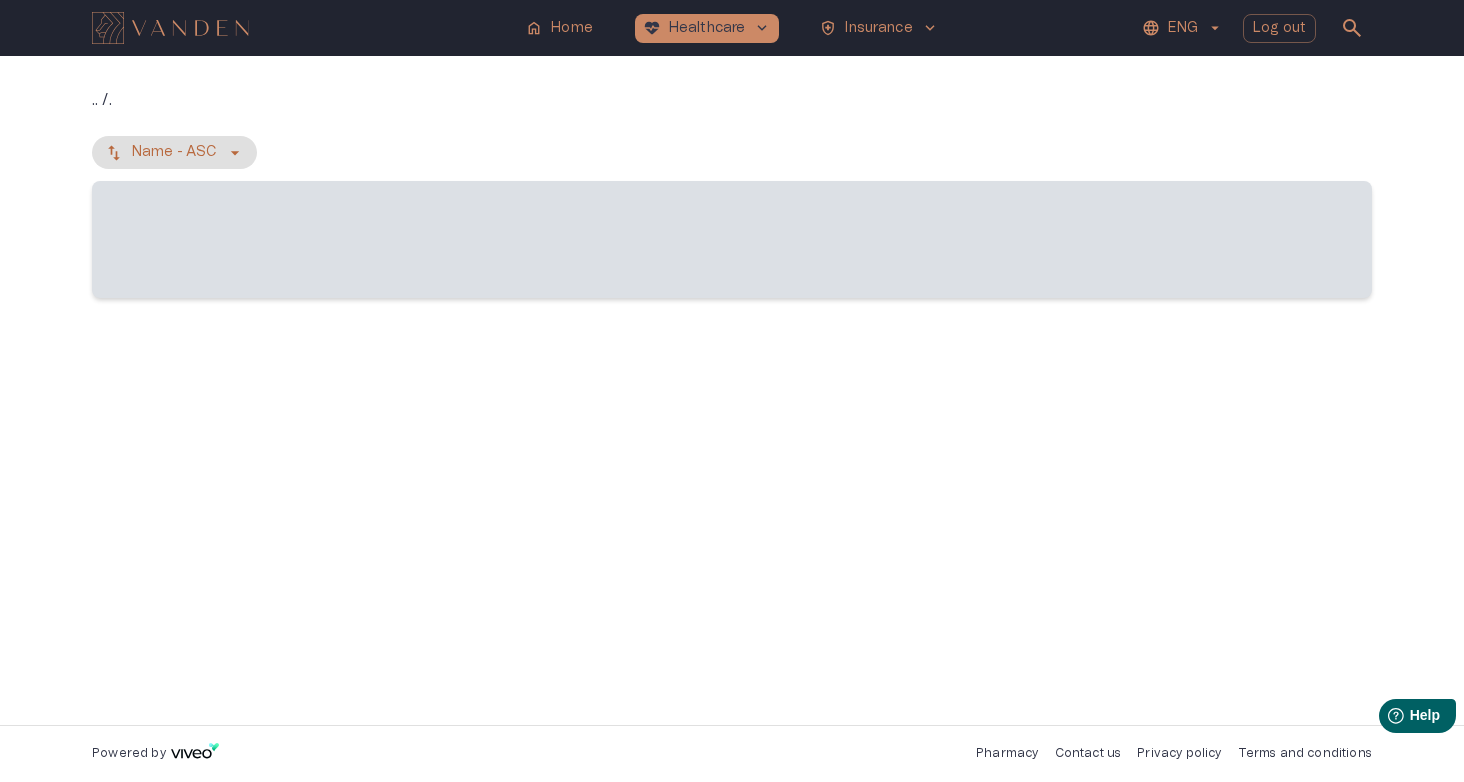 scroll, scrollTop: 0, scrollLeft: 0, axis: both 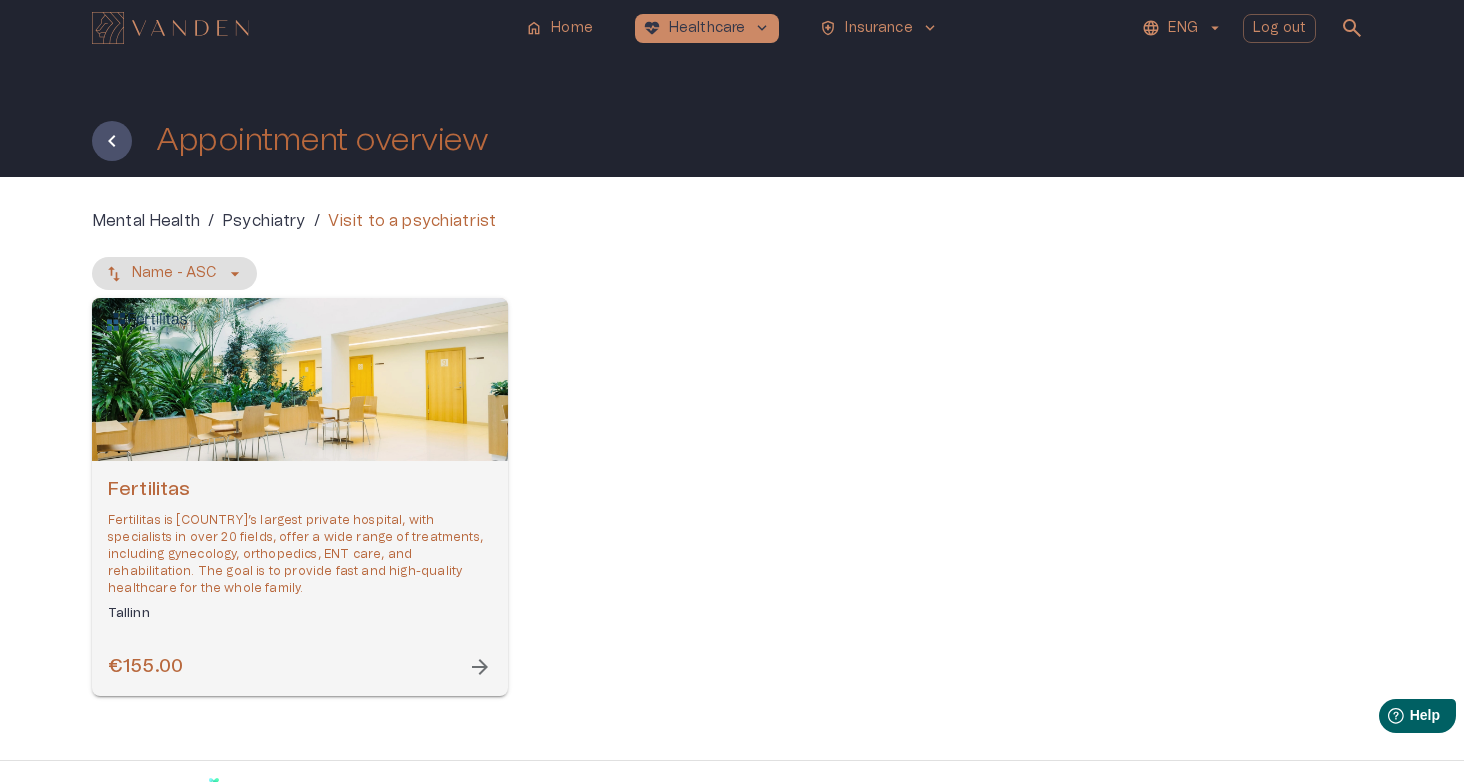 click on "Fertilitas" at bounding box center [300, 490] 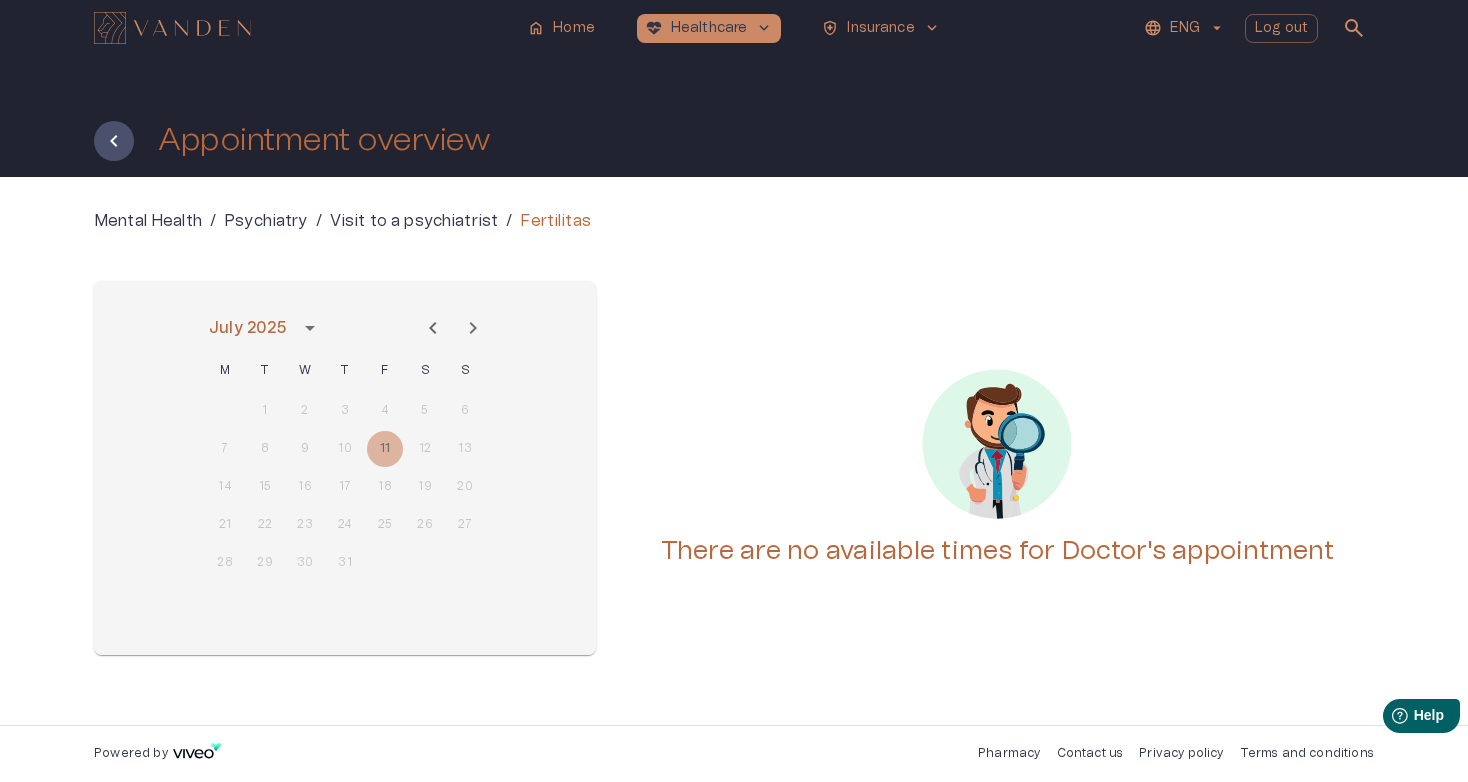 click 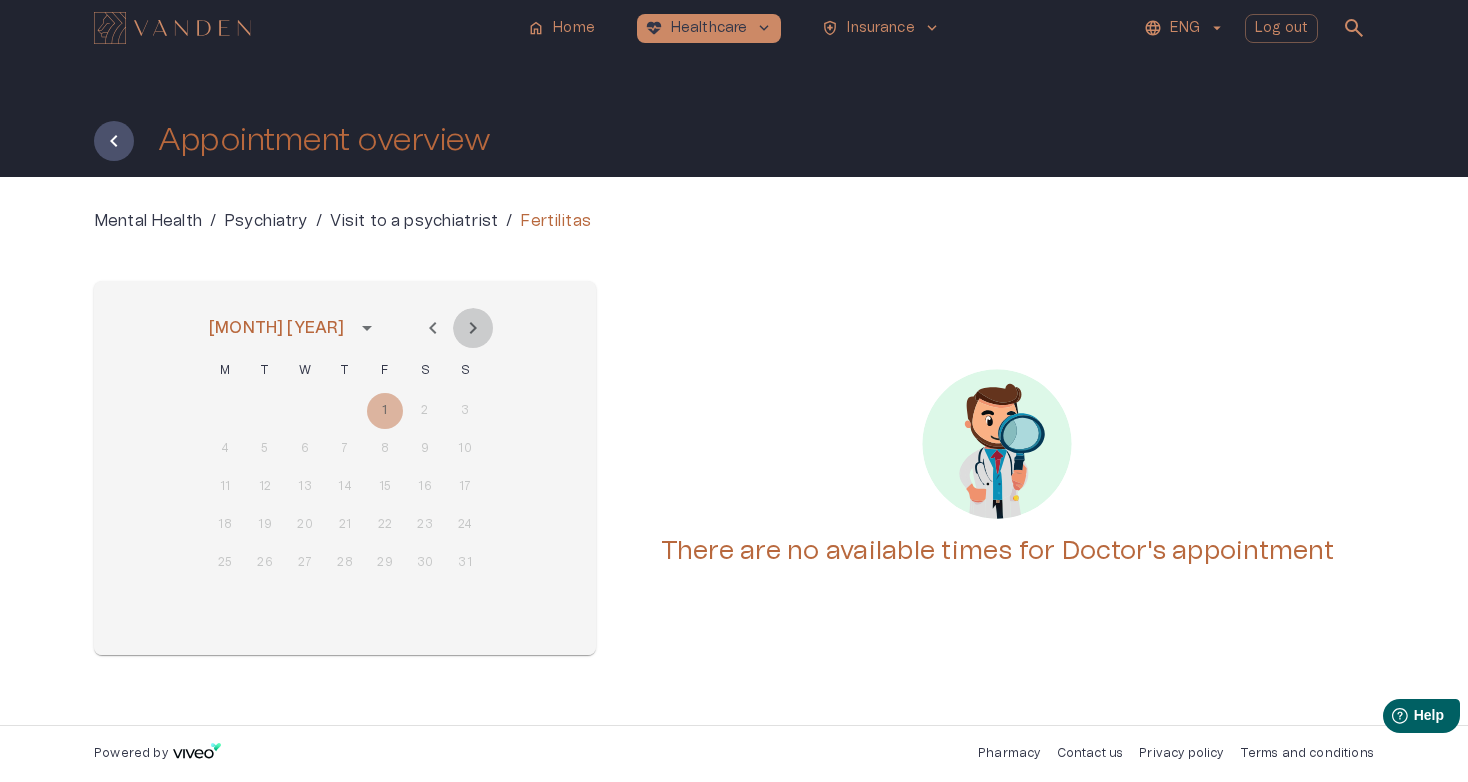 click 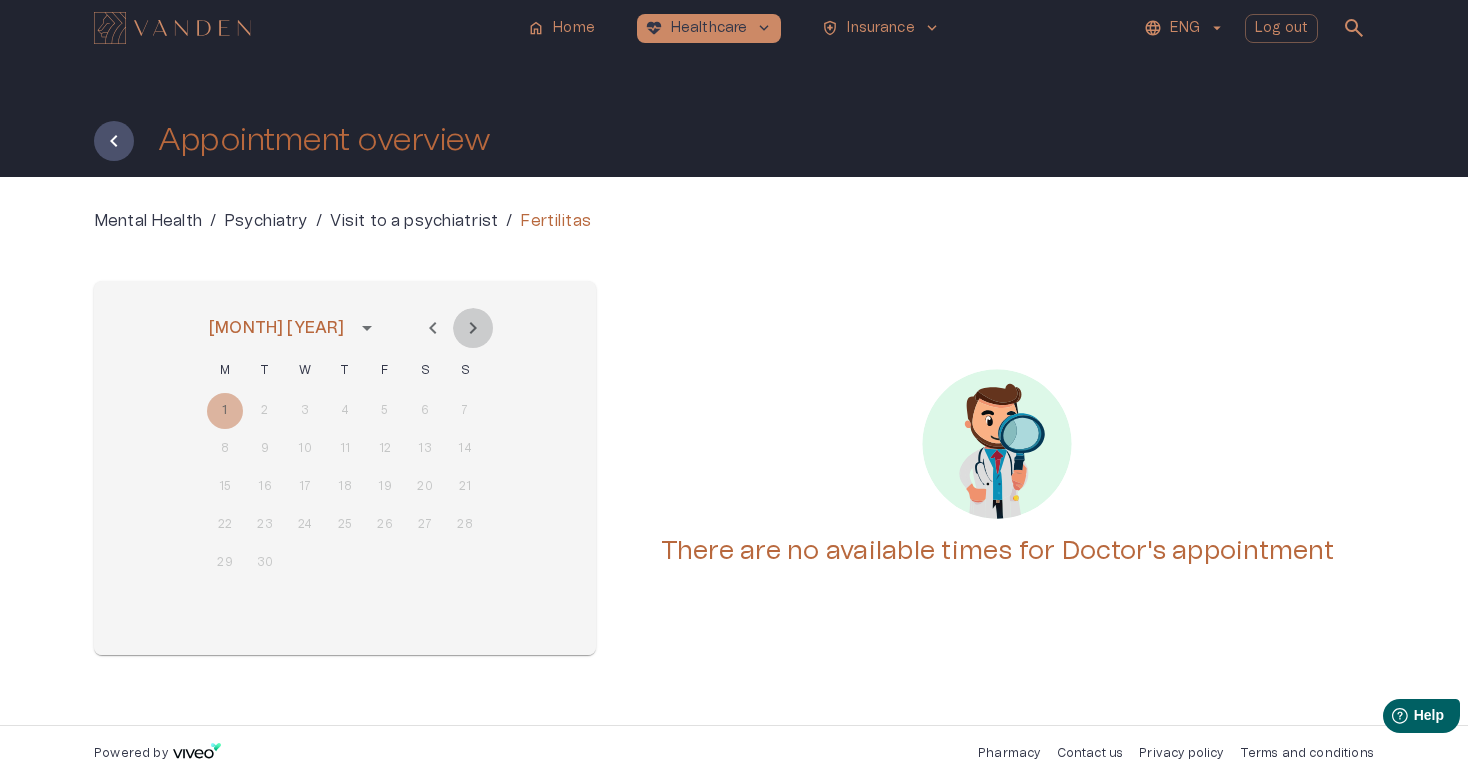 click 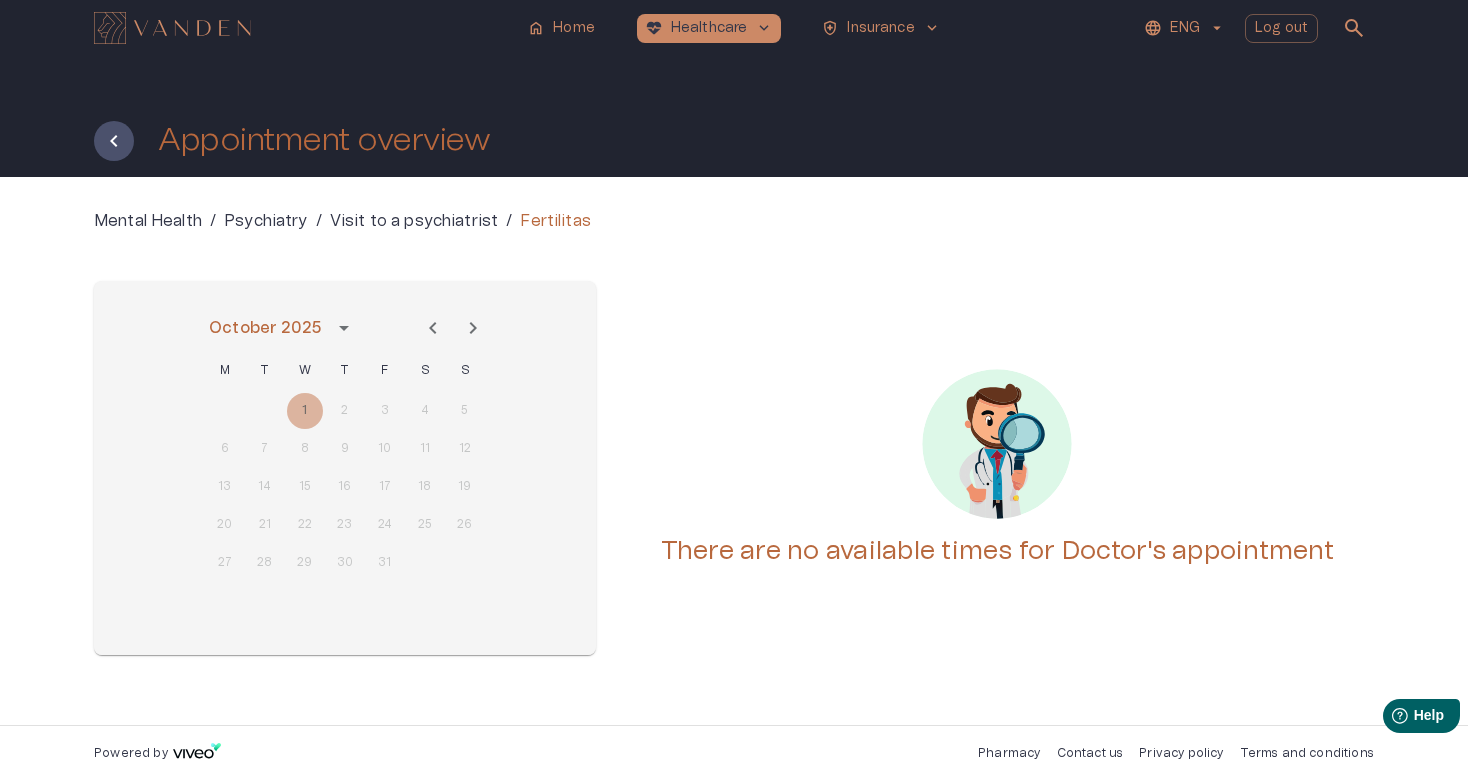 click 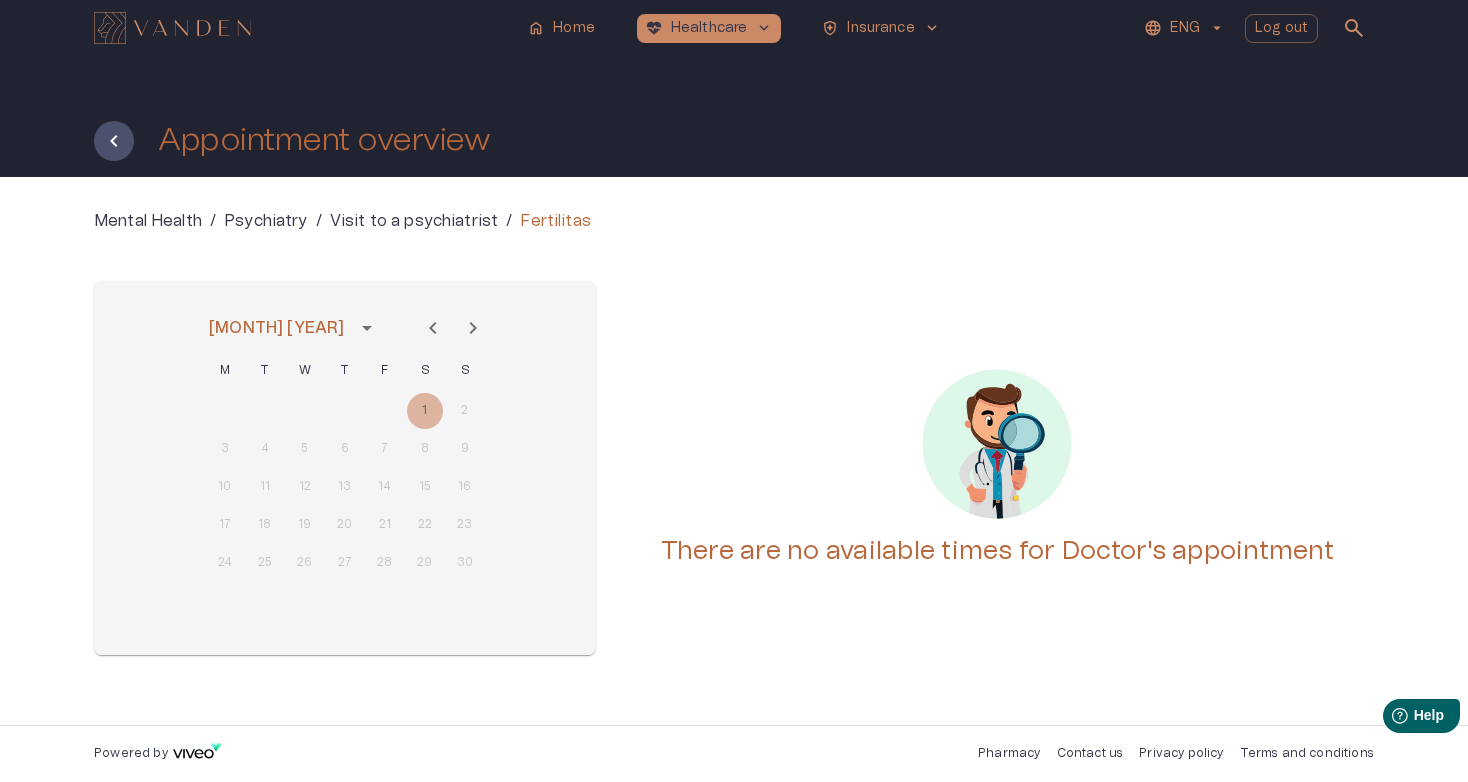 click 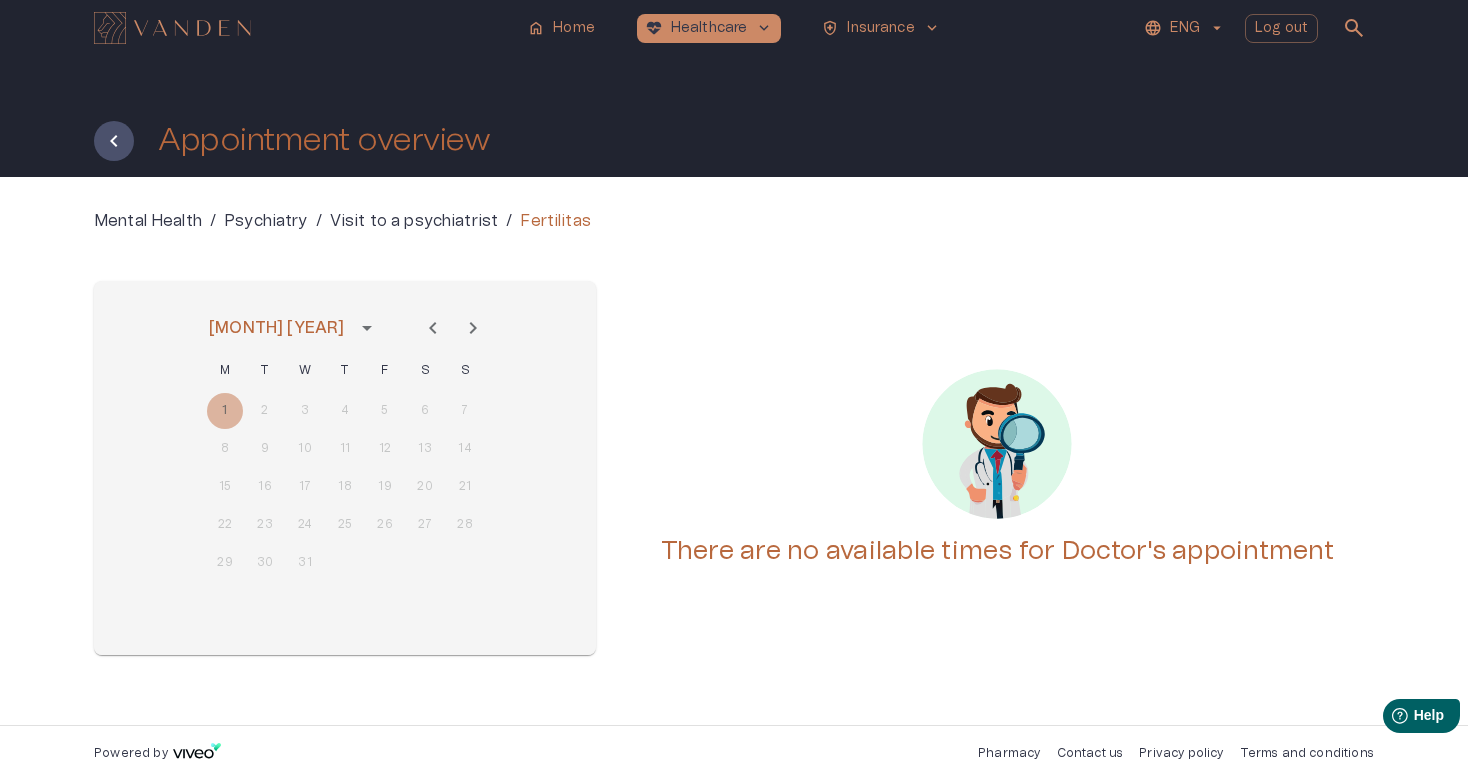 click 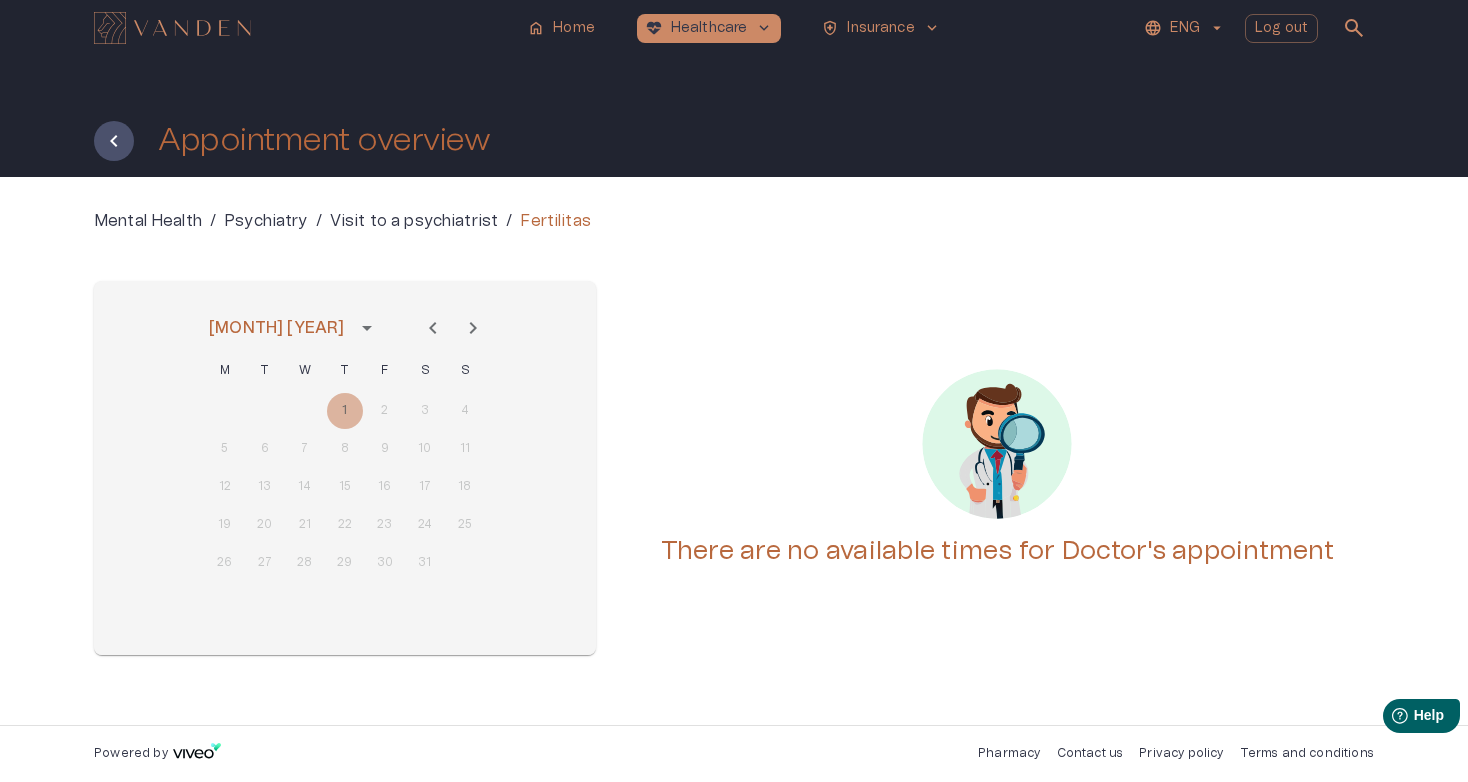 click on "Psychiatry" at bounding box center [266, 221] 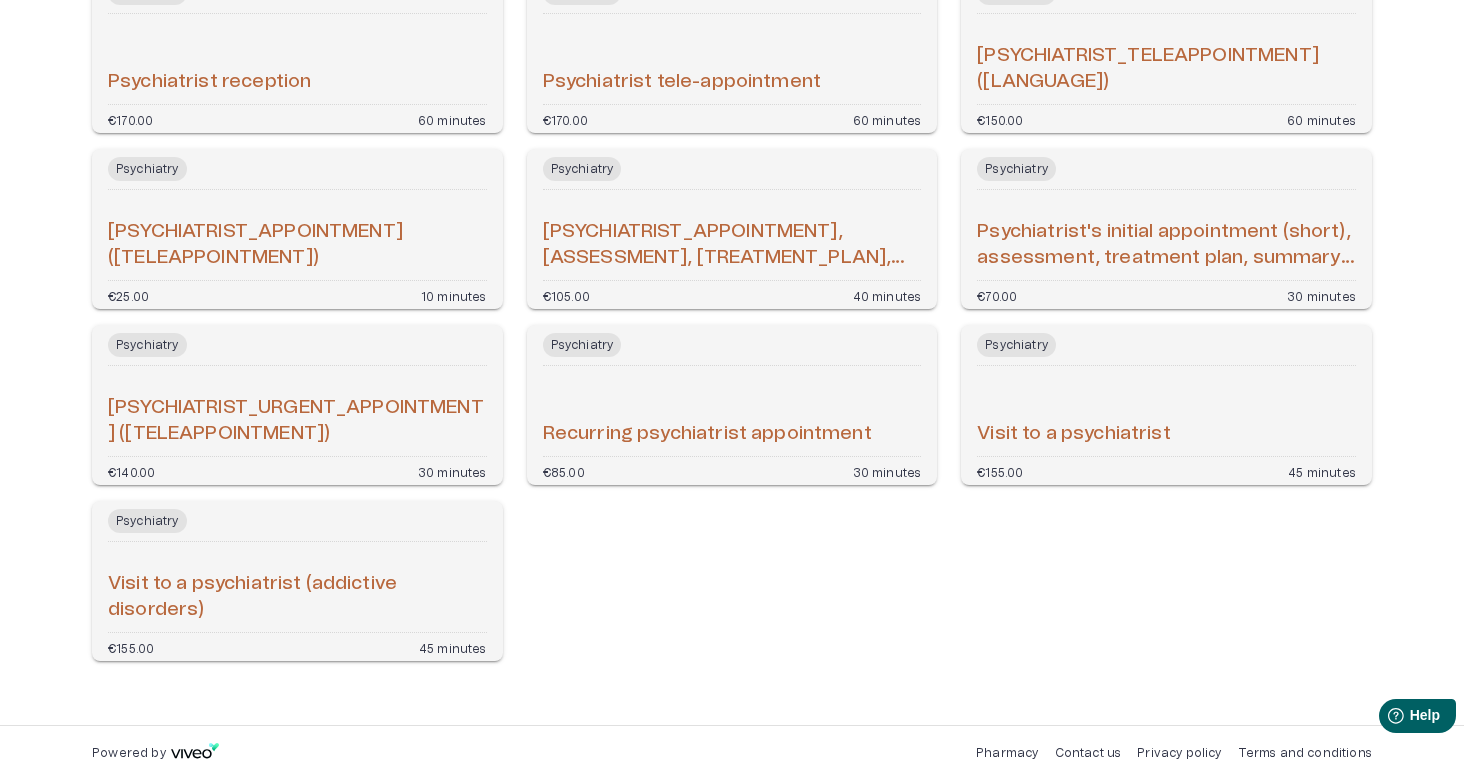 scroll, scrollTop: 652, scrollLeft: 0, axis: vertical 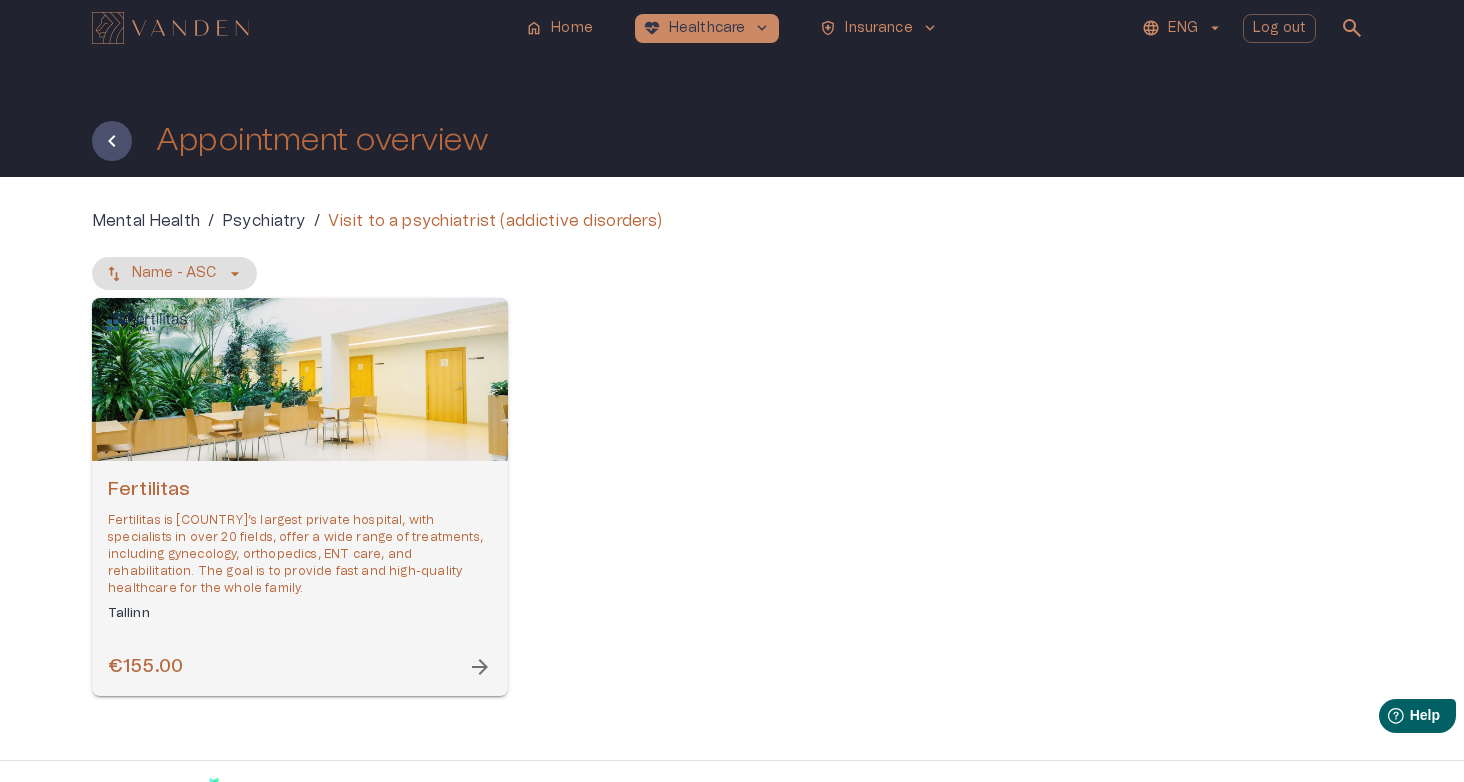 click on "Fertilitas" at bounding box center (300, 490) 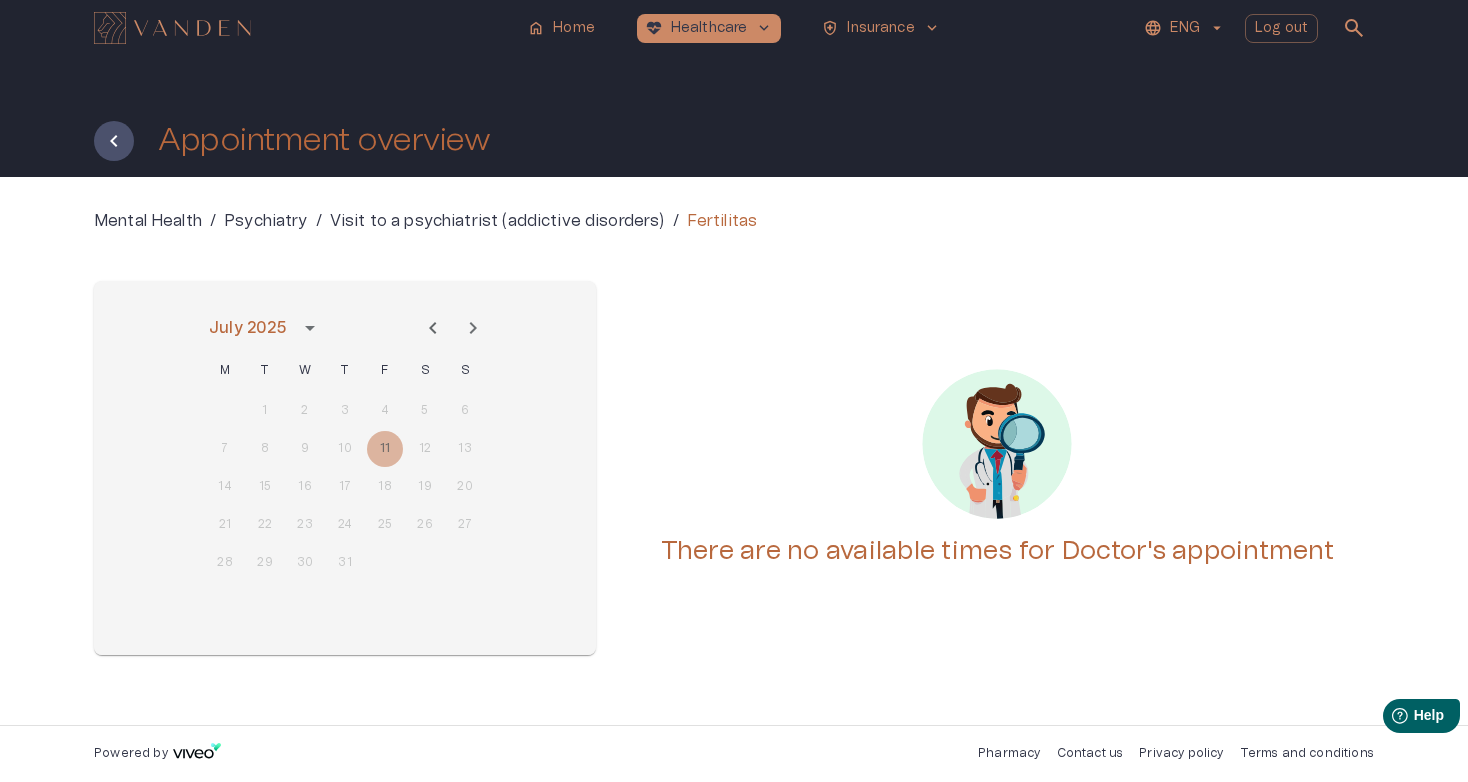 click on "Psychiatry" at bounding box center (266, 221) 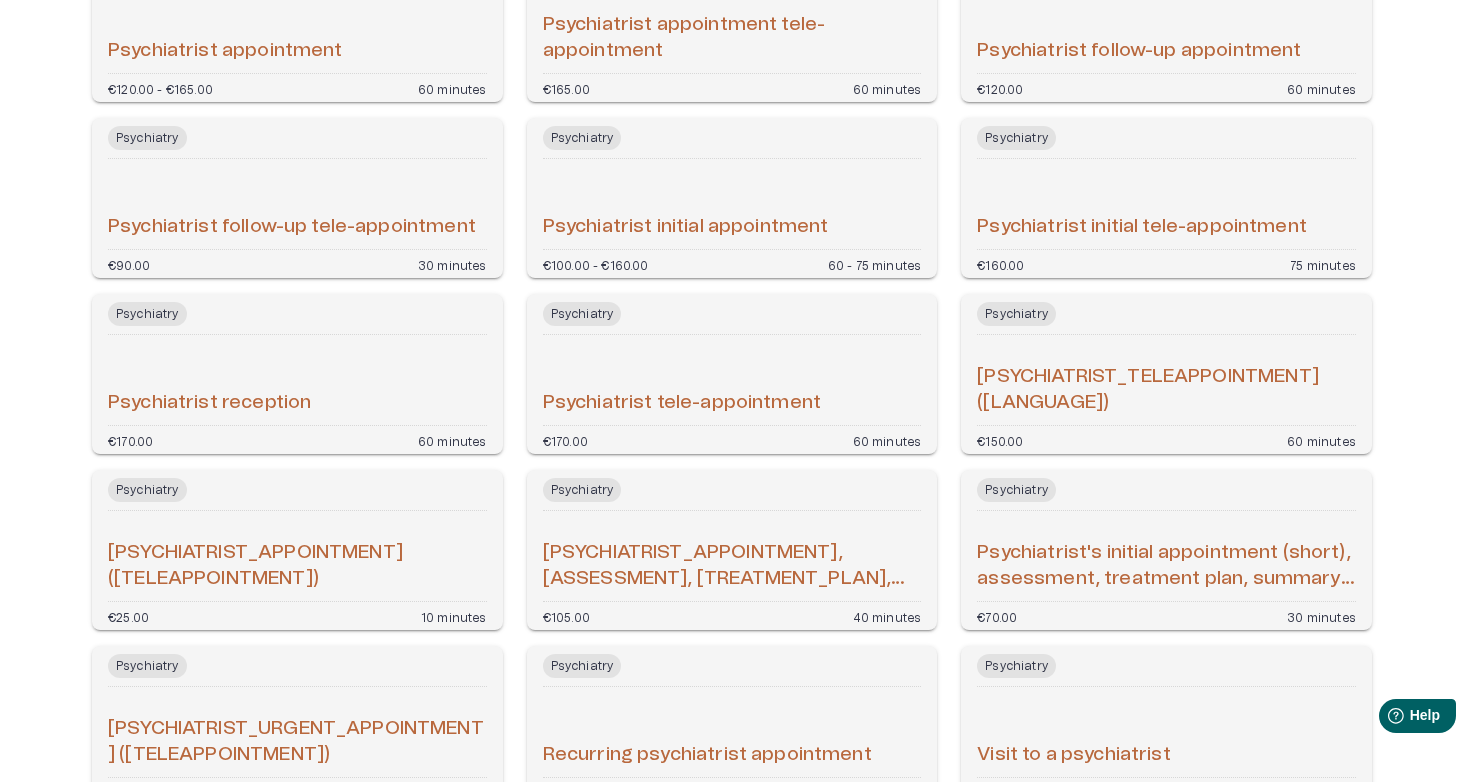 scroll, scrollTop: 350, scrollLeft: 0, axis: vertical 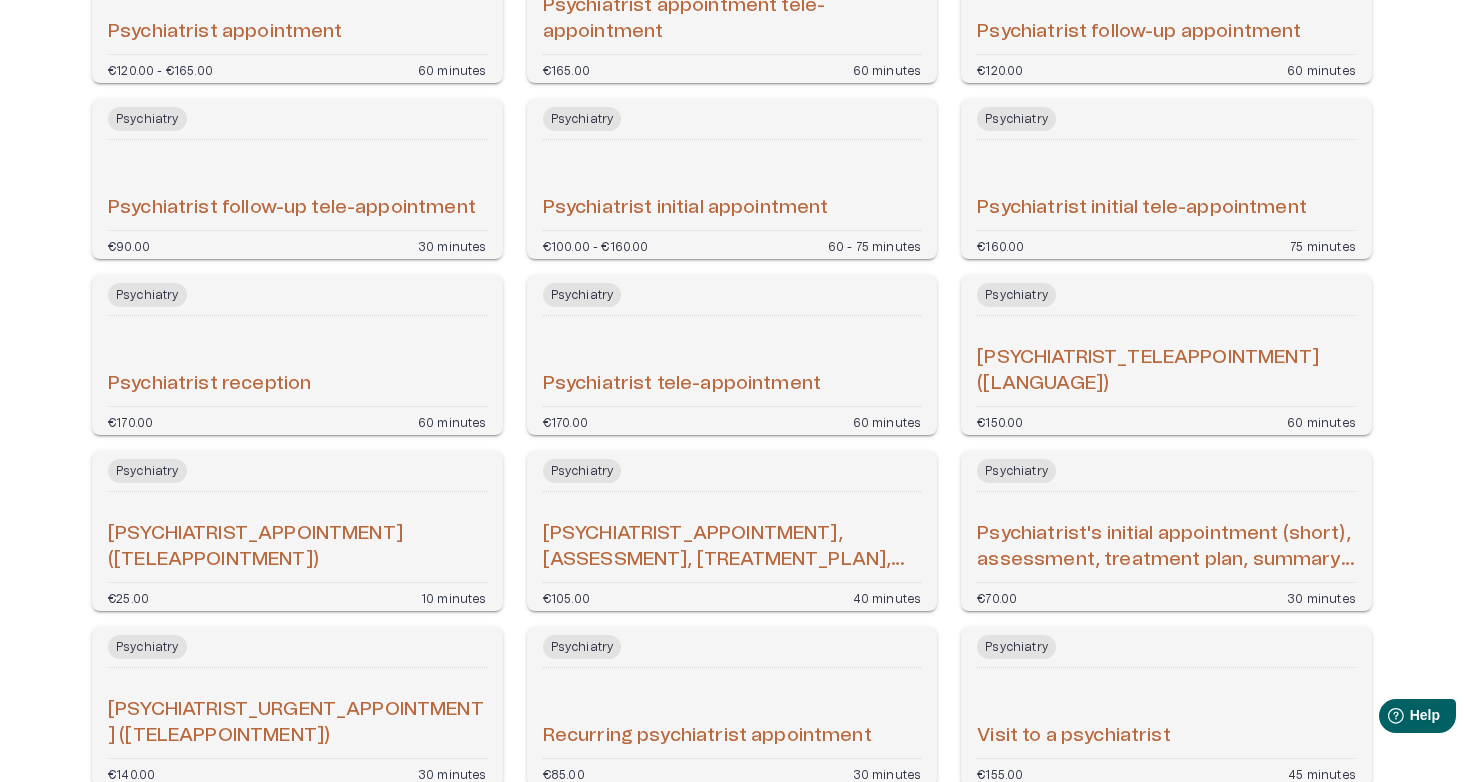 click on "Psychiatrist reception" at bounding box center [297, 361] 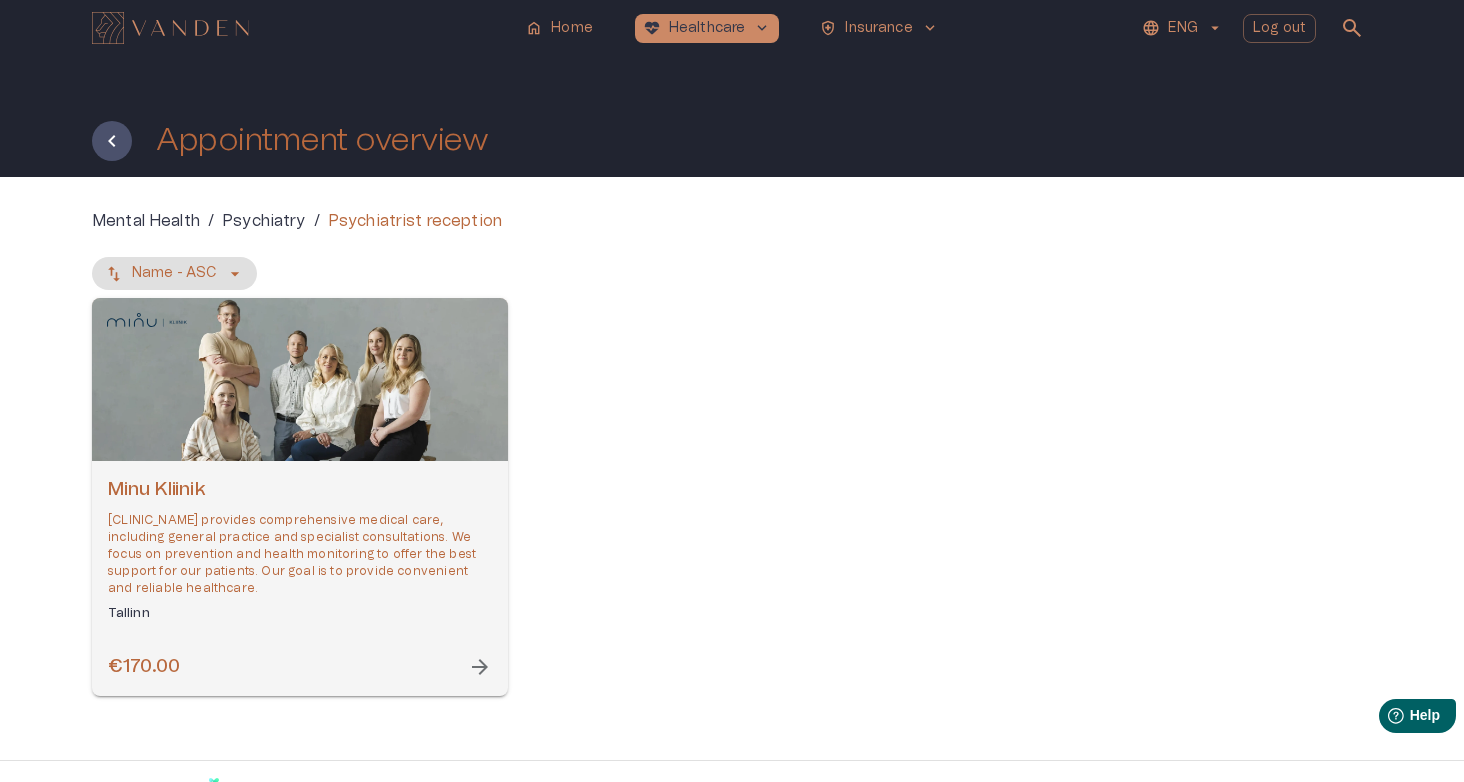 click on "[CLINIC_NAME] [CLINIC_NAME] provides comprehensive medical care, including general practice and specialist consultations. We focus on prevention and health monitoring to offer the best support for our patients. Our goal is to provide convenient and reliable healthcare. [CITY]" at bounding box center [300, 549] 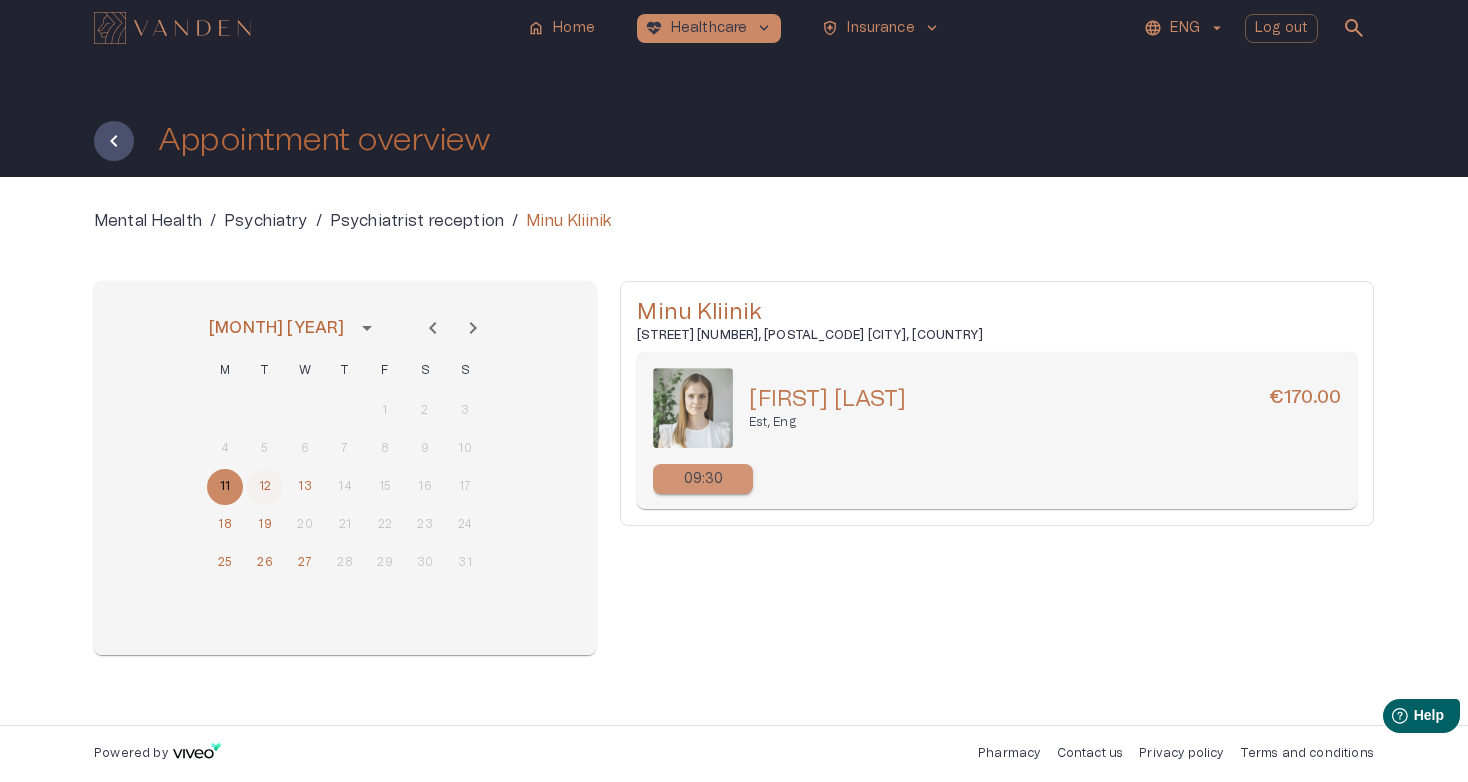 click on "12" at bounding box center (265, 487) 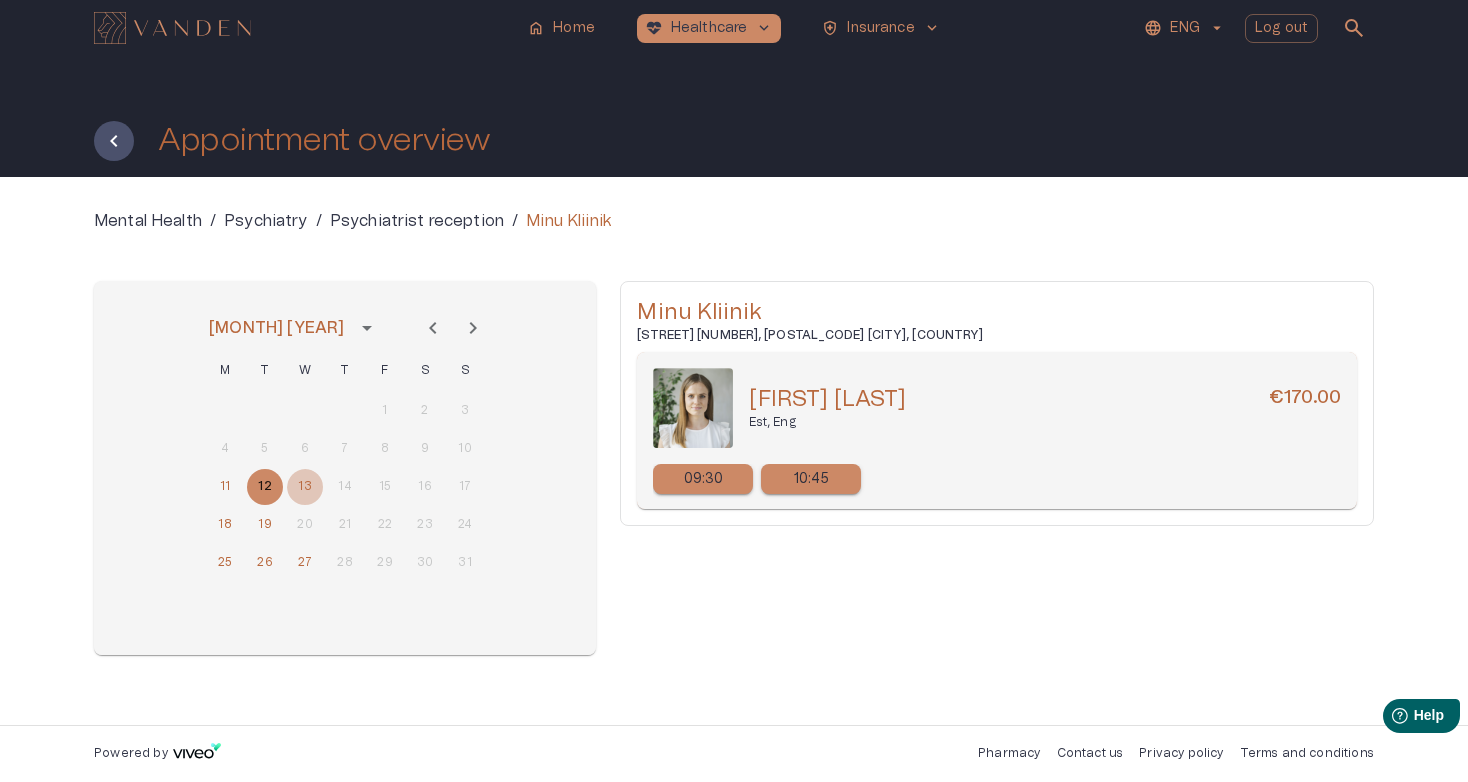 click on "13" at bounding box center [305, 487] 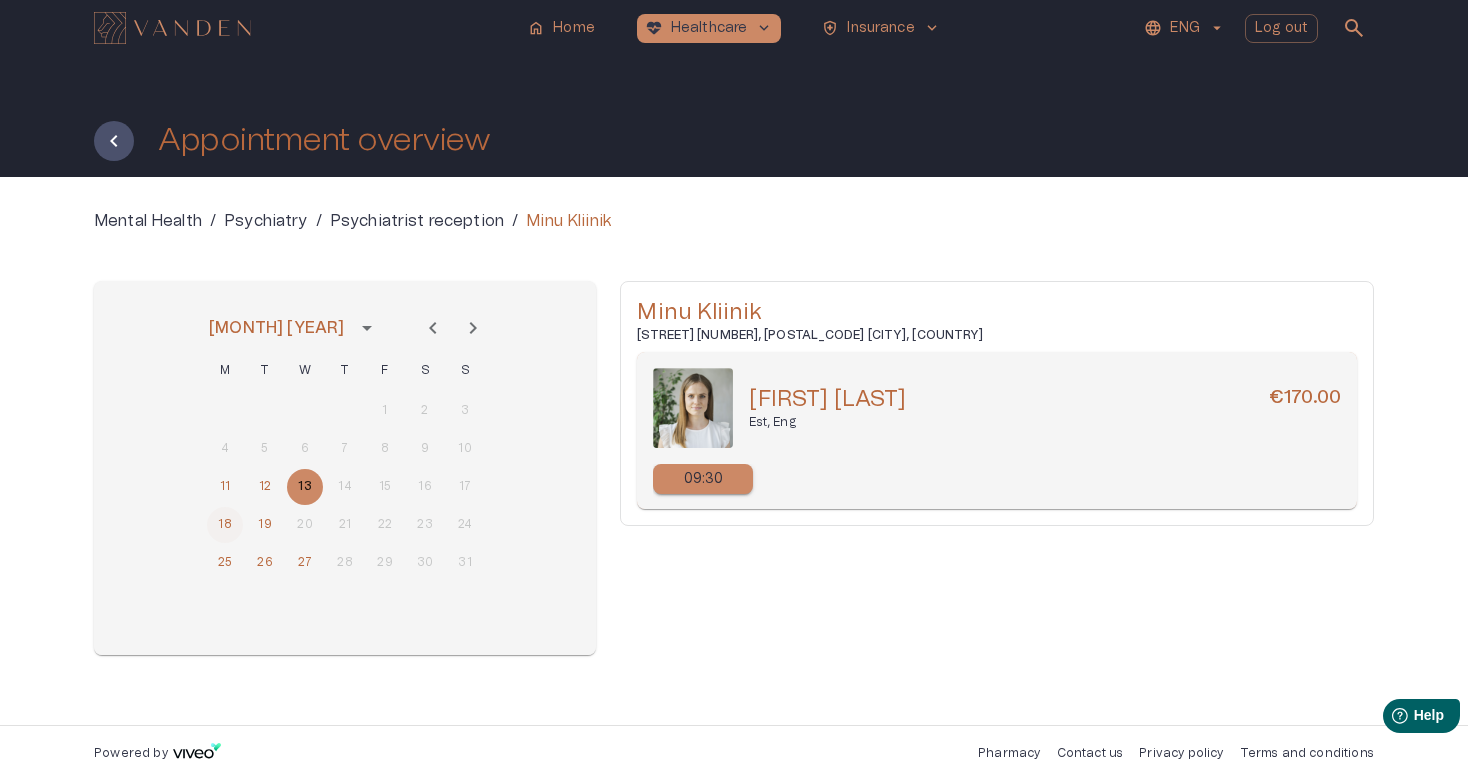 click on "18" at bounding box center (225, 525) 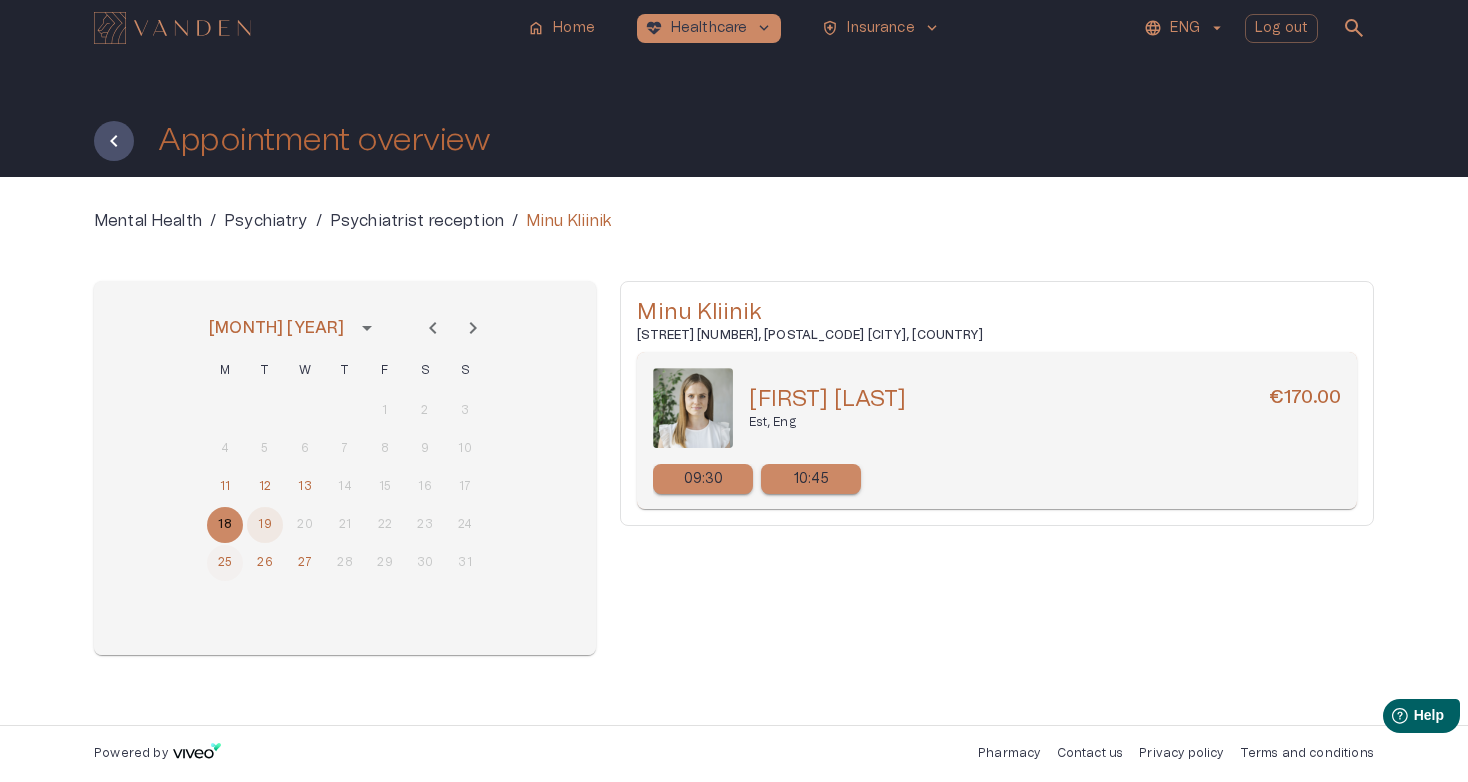 drag, startPoint x: 256, startPoint y: 522, endPoint x: 240, endPoint y: 555, distance: 36.67424 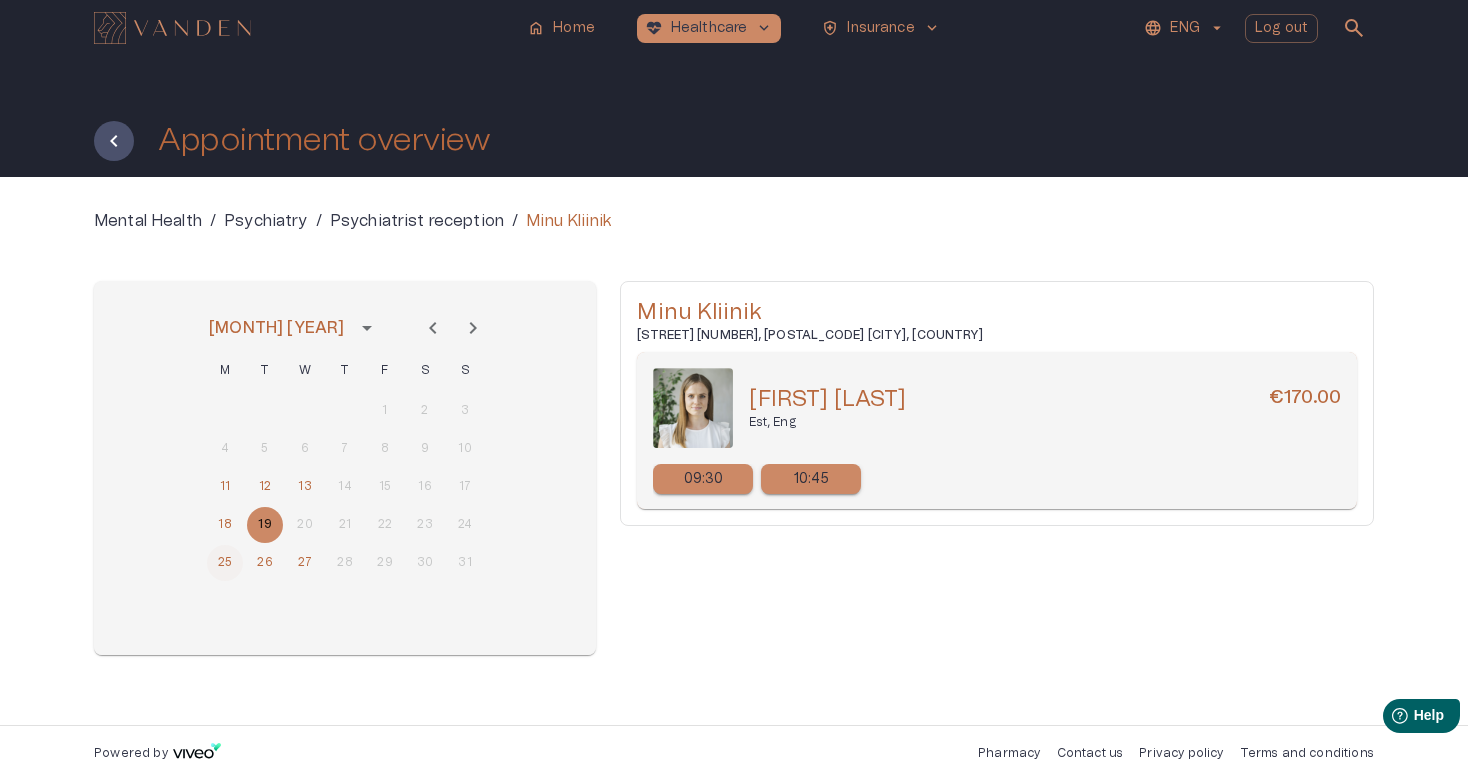 click on "25" at bounding box center (225, 563) 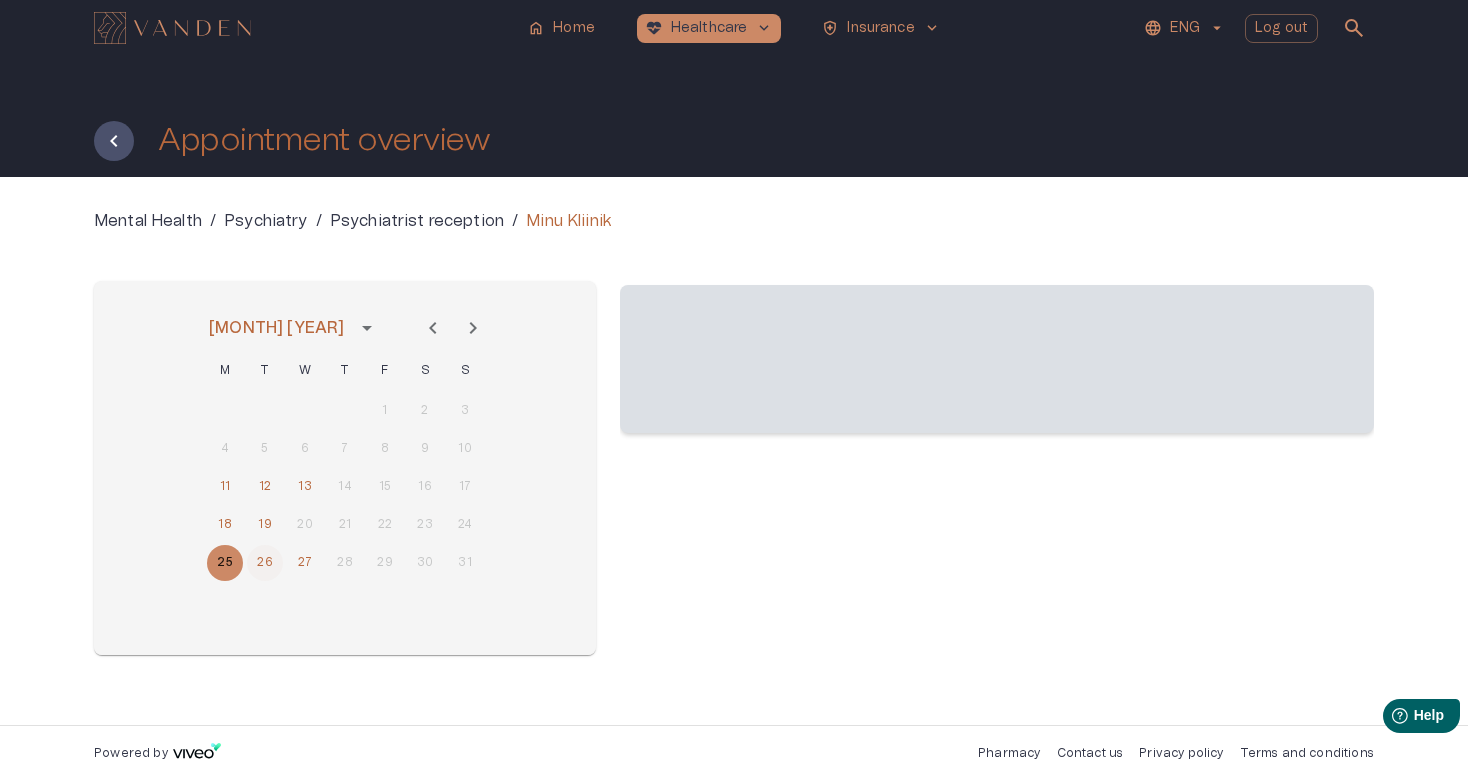 click on "26" at bounding box center [265, 563] 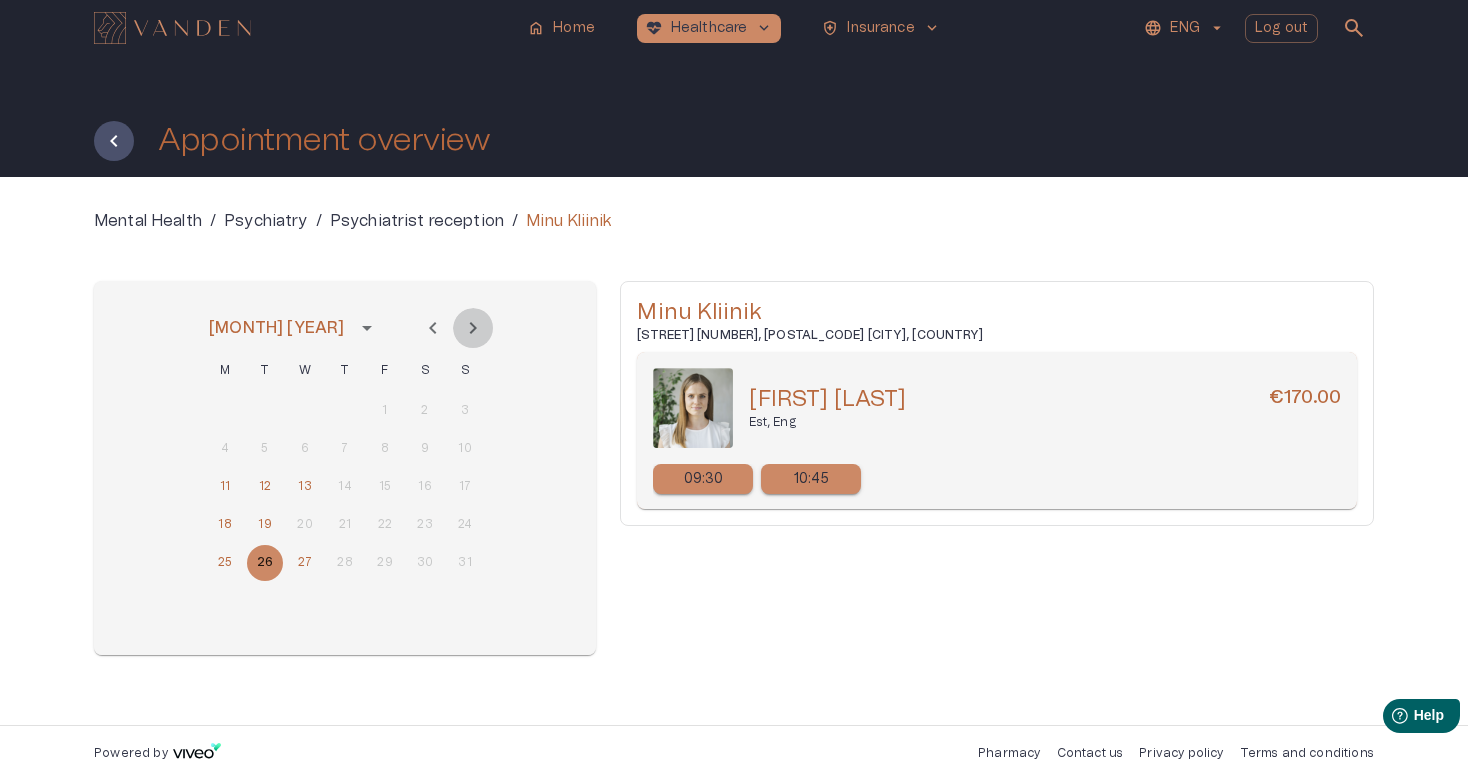 click 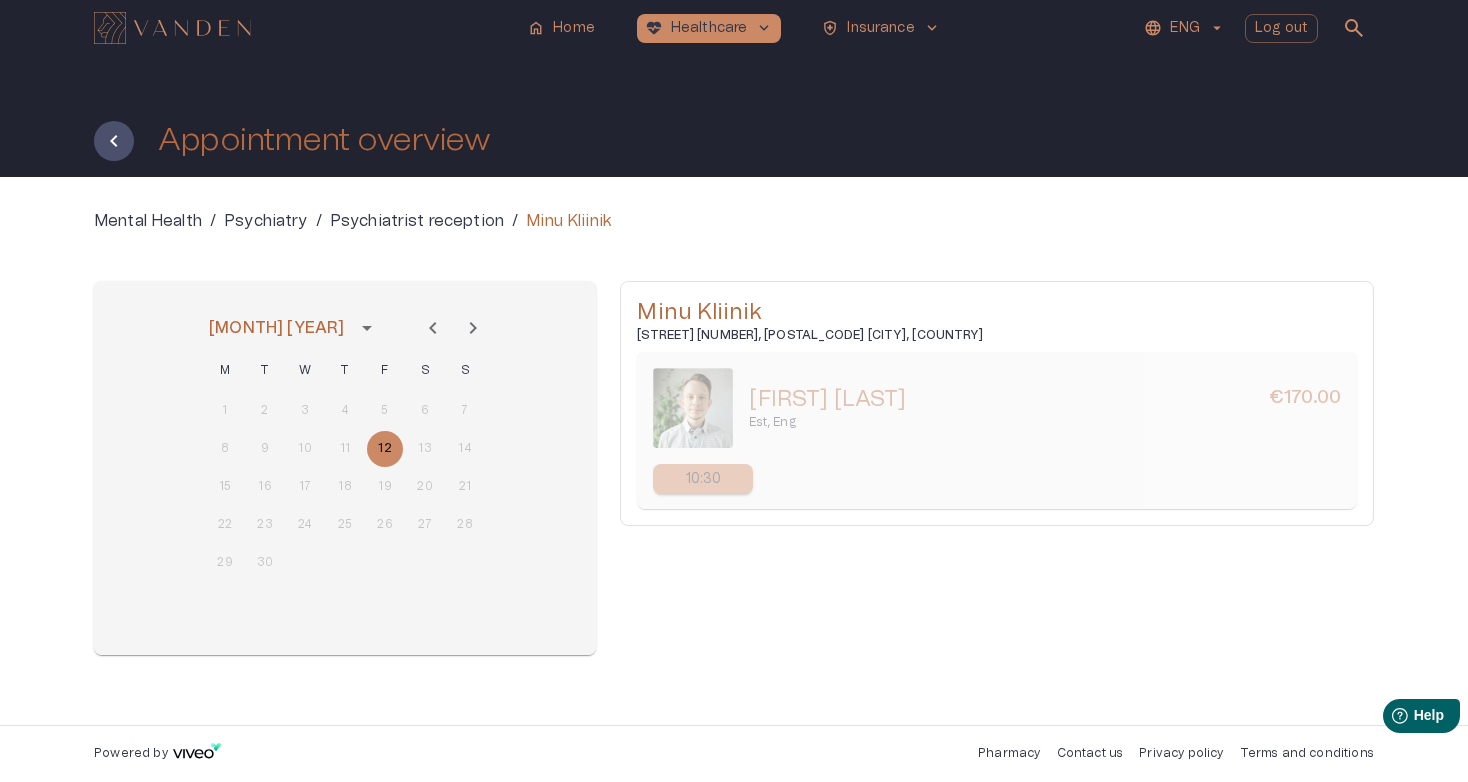 click on "Psychiatry" at bounding box center [266, 221] 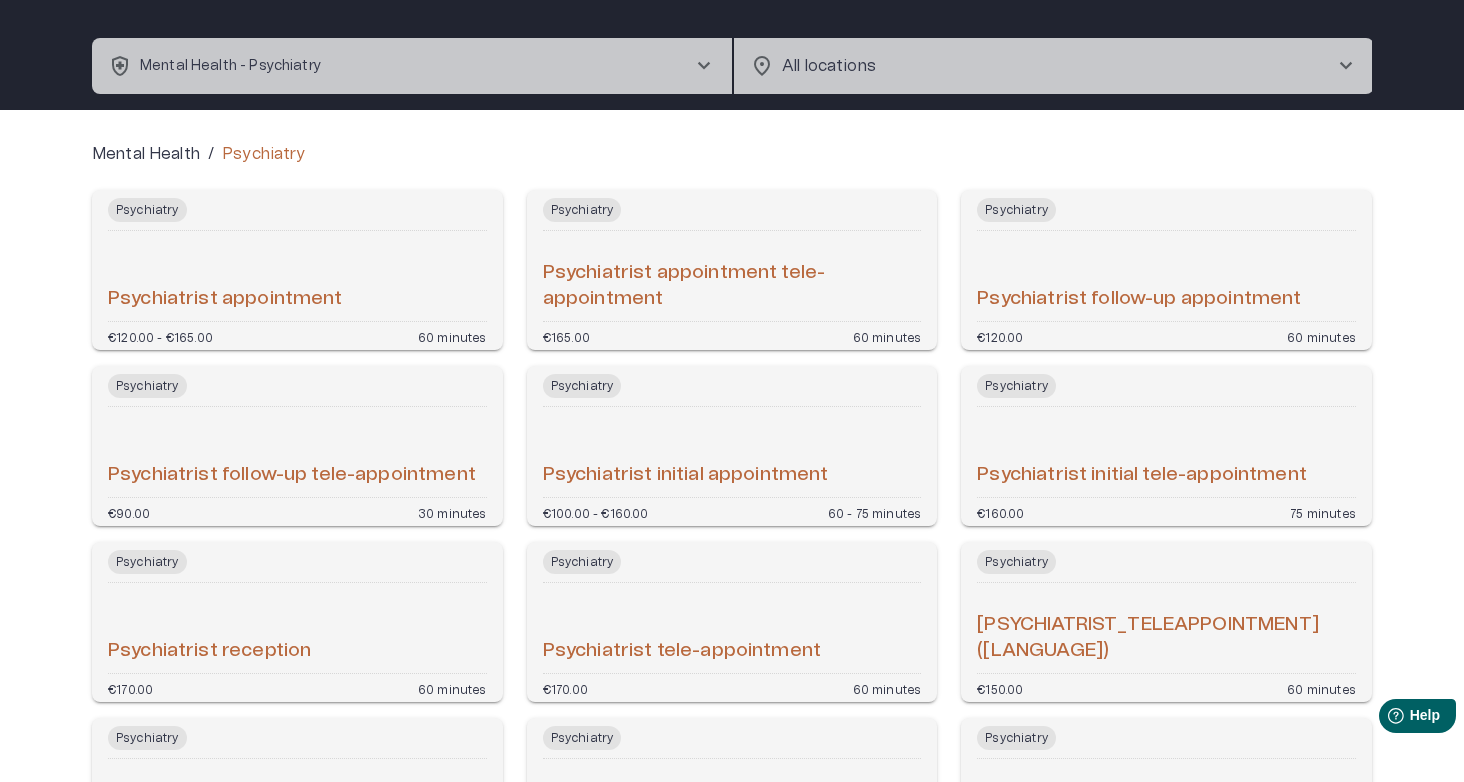 scroll, scrollTop: 87, scrollLeft: 0, axis: vertical 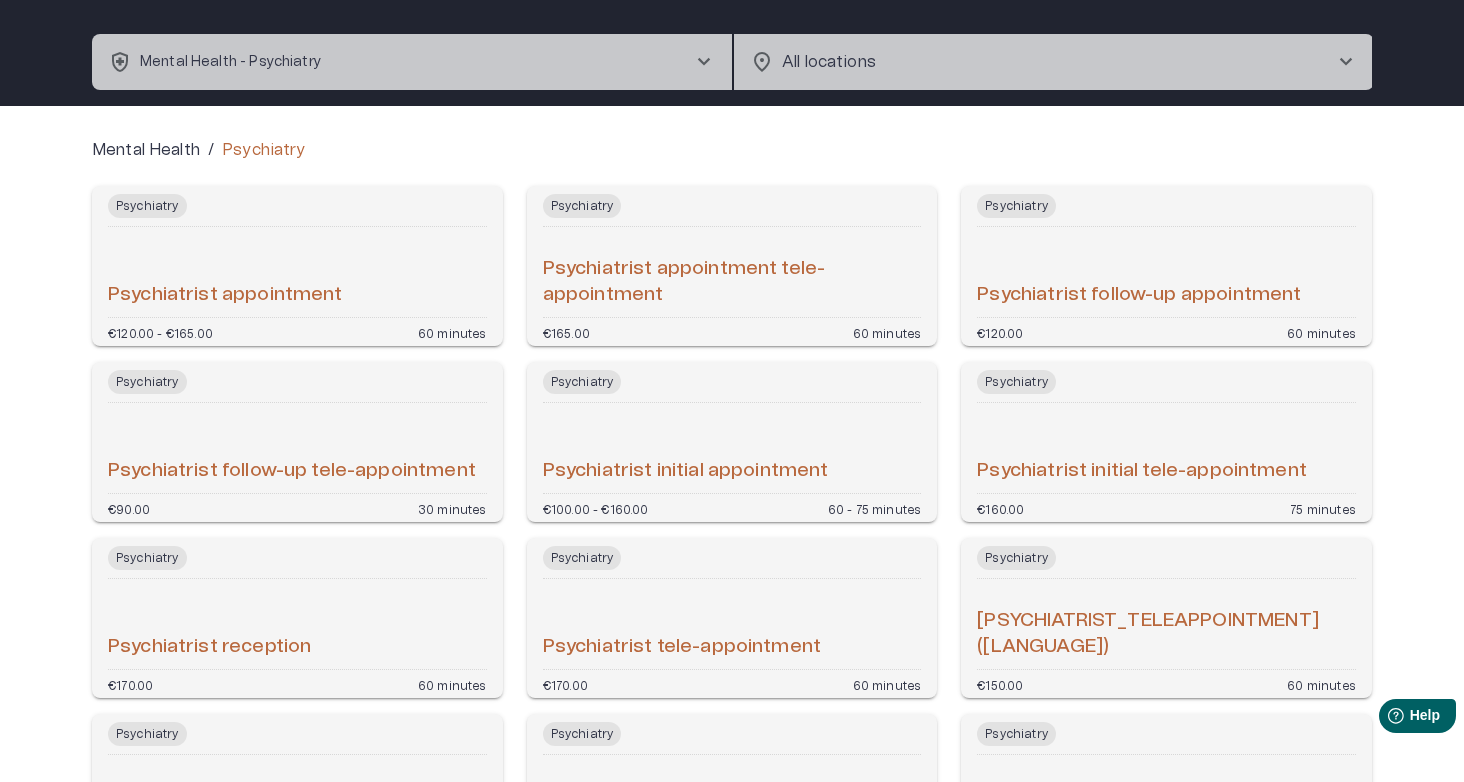click on "Psychiatrist follow-up tele-appointment" at bounding box center (297, 448) 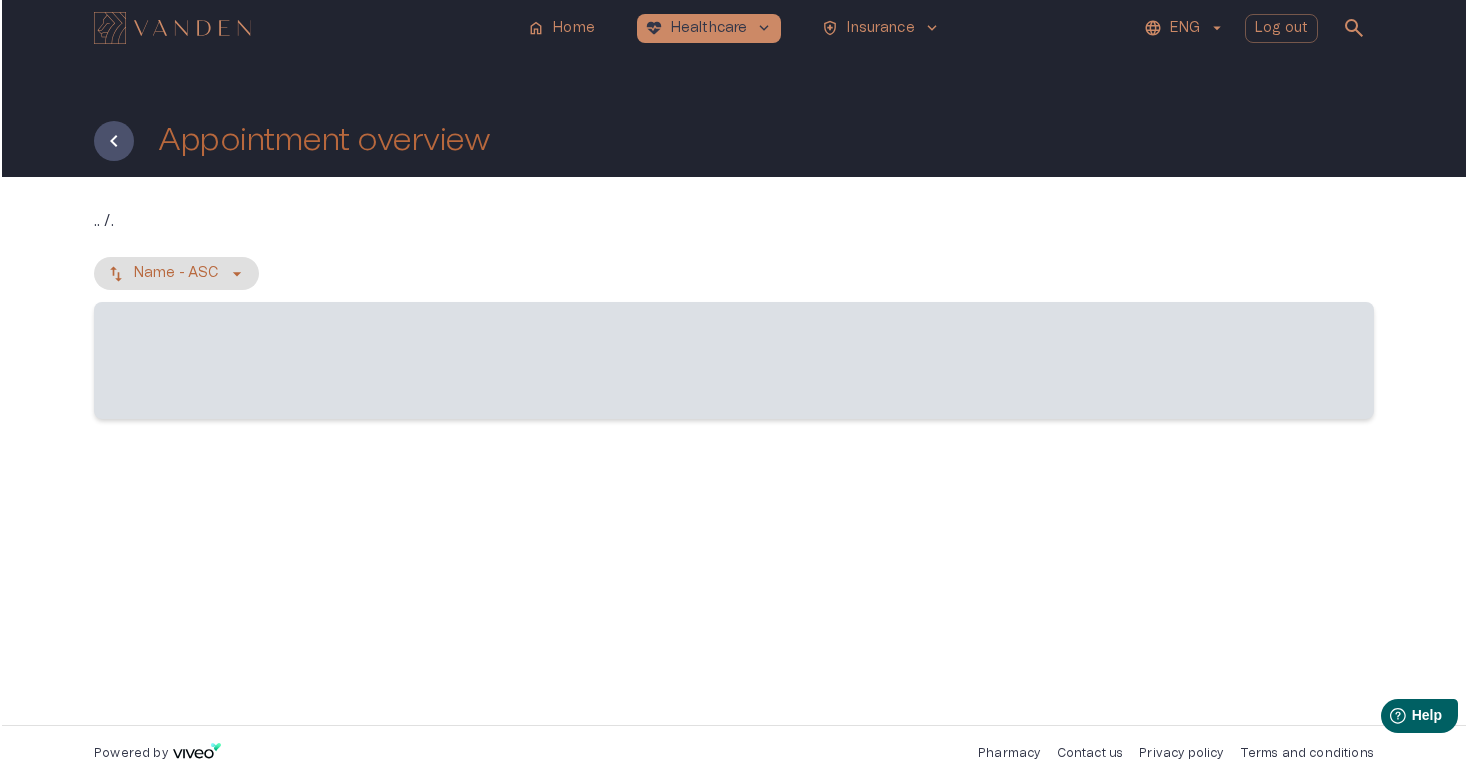 scroll, scrollTop: 0, scrollLeft: 0, axis: both 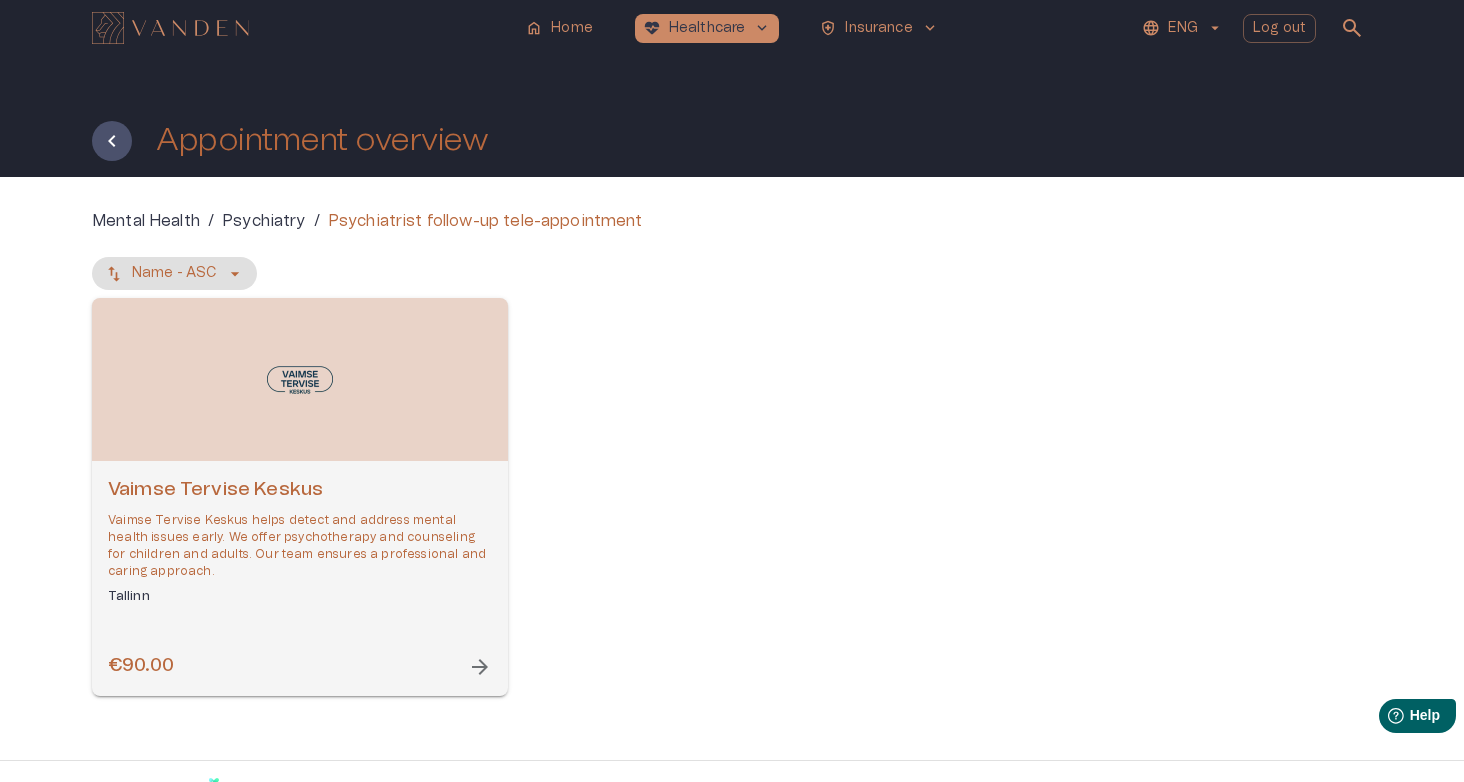 click on "Vaimse Tervise Keskus" at bounding box center [300, 490] 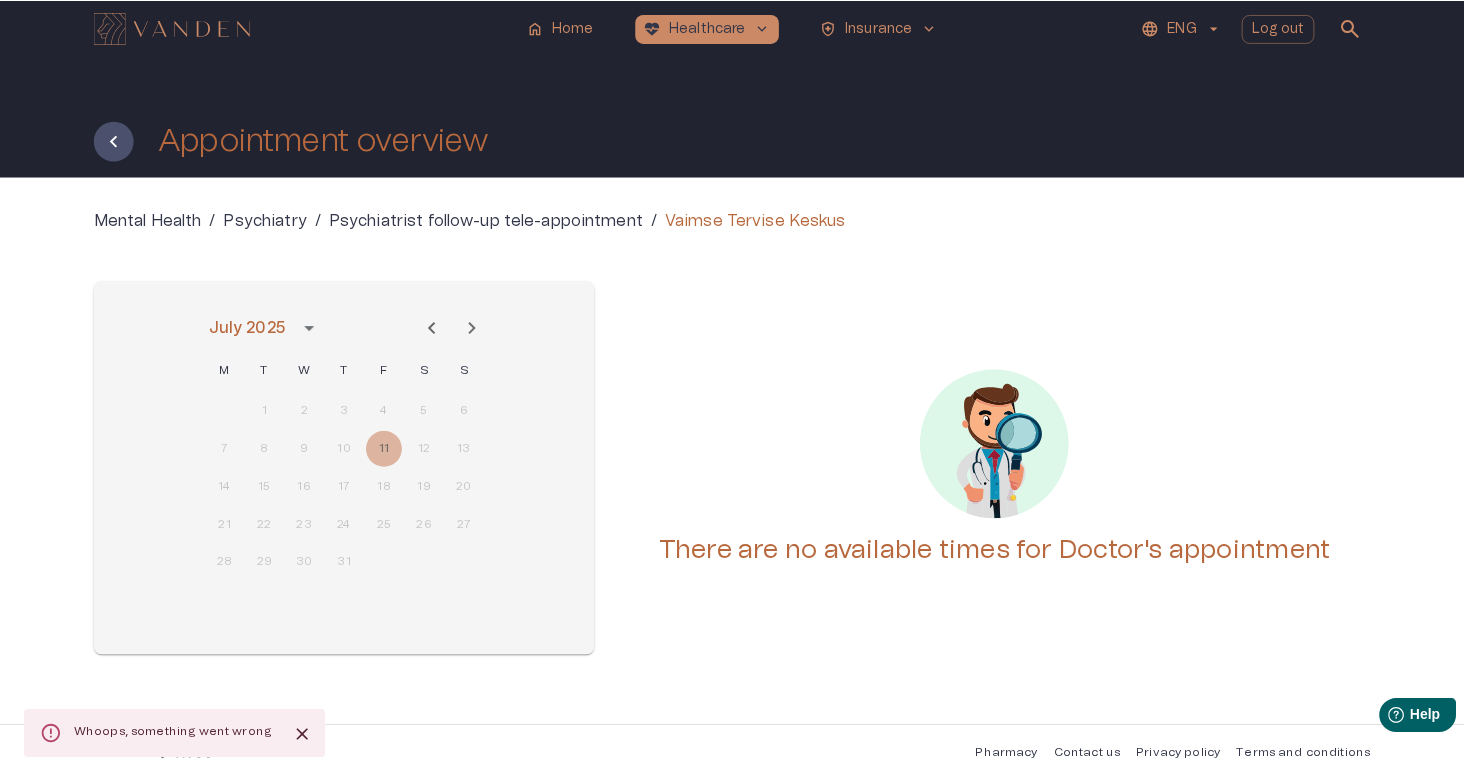 scroll, scrollTop: 0, scrollLeft: 0, axis: both 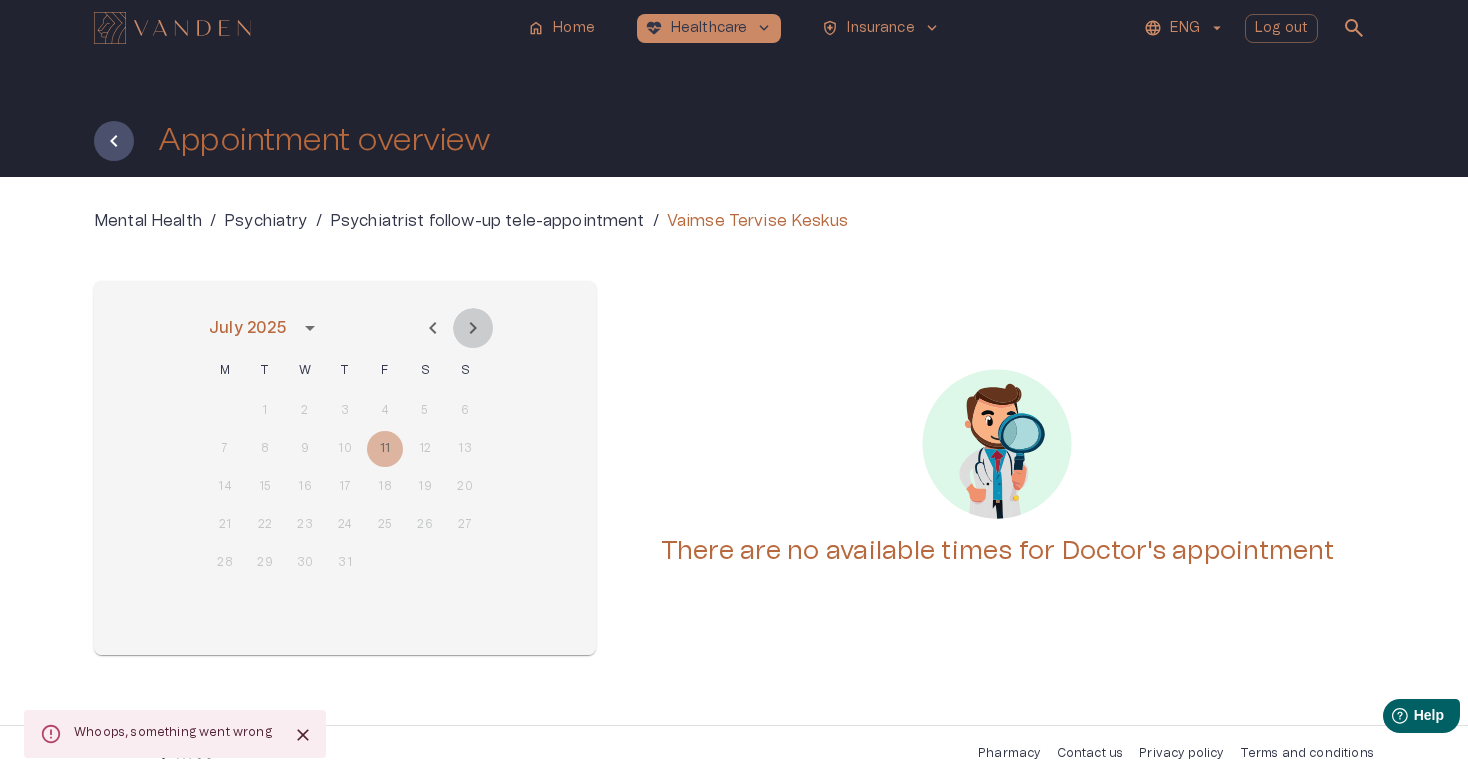 click 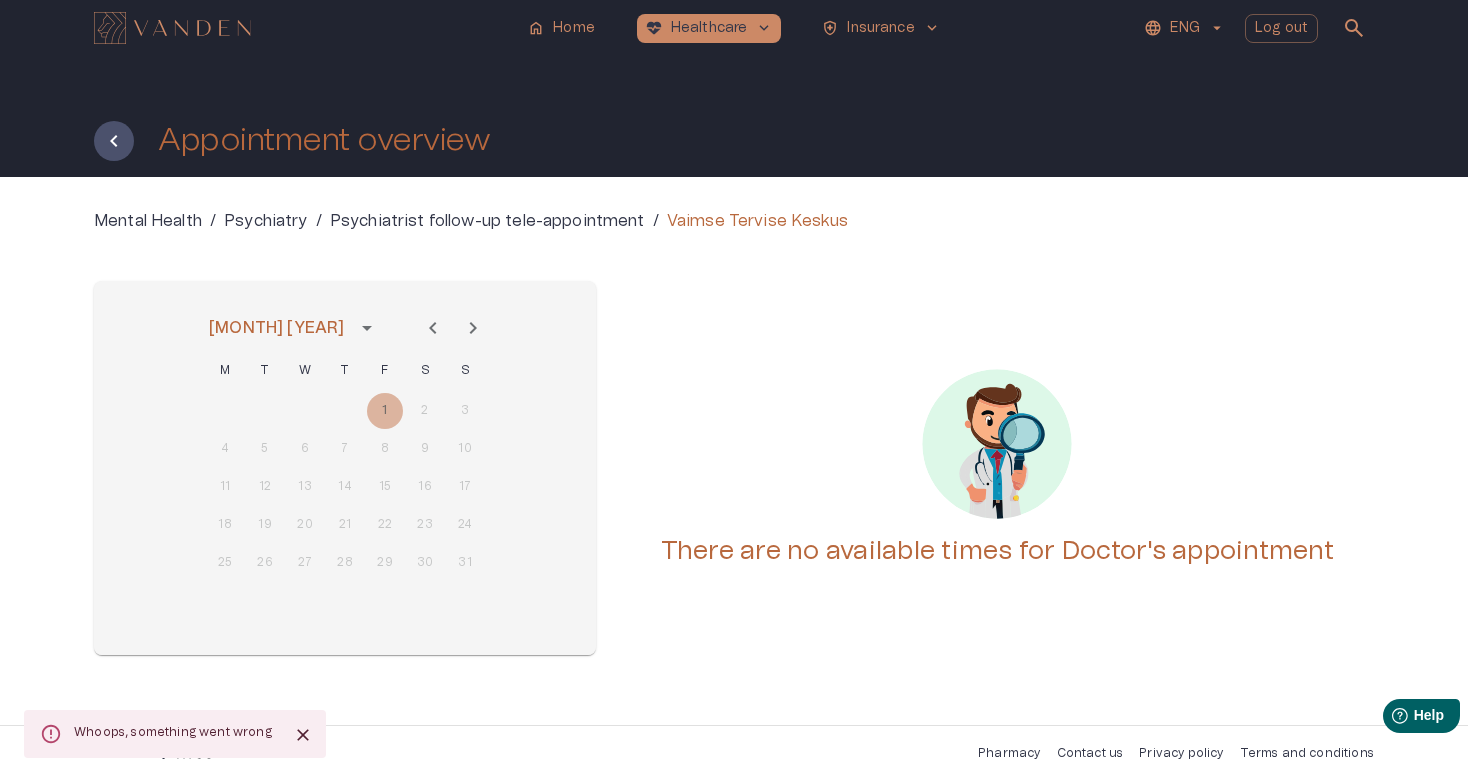 click on "Psychiatry" at bounding box center [266, 221] 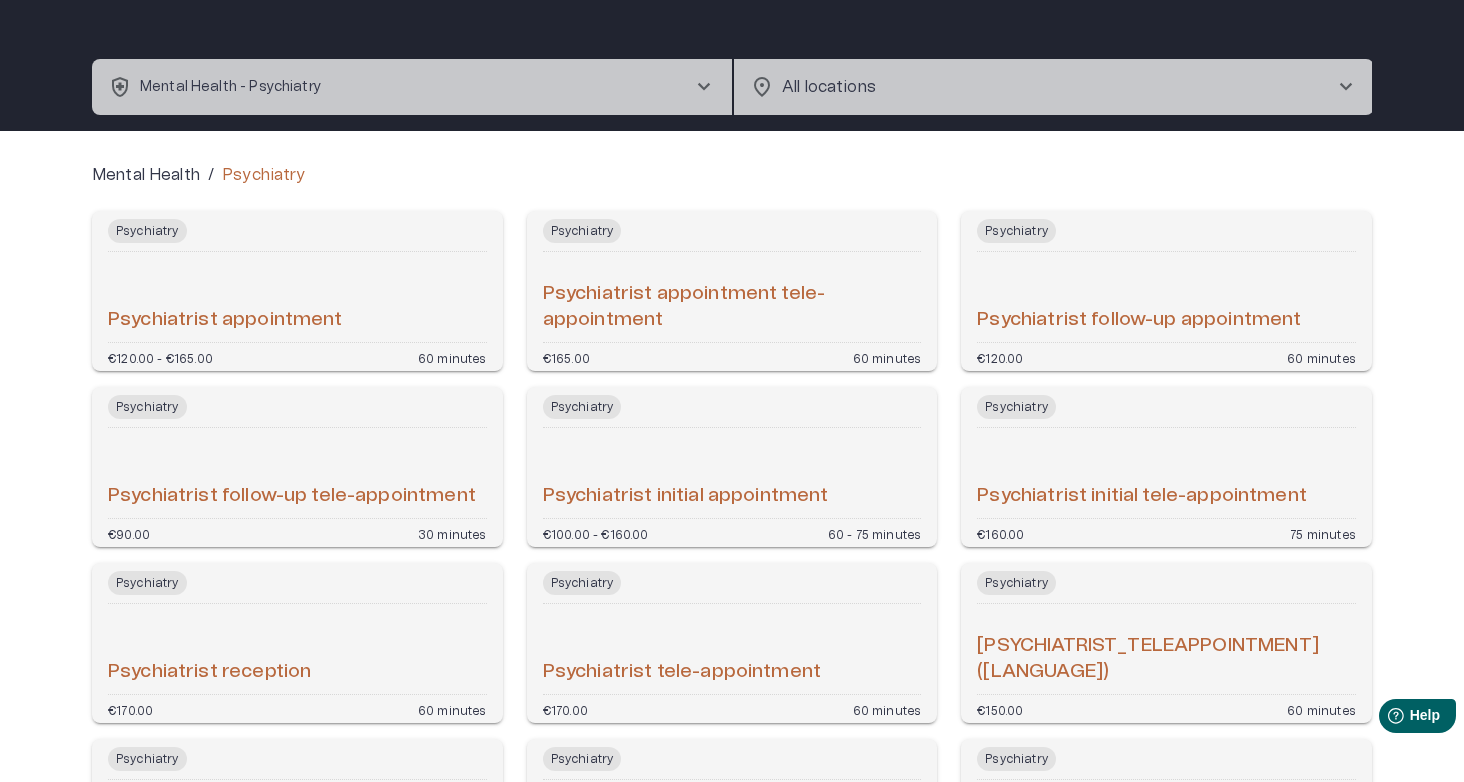 scroll, scrollTop: 2, scrollLeft: 0, axis: vertical 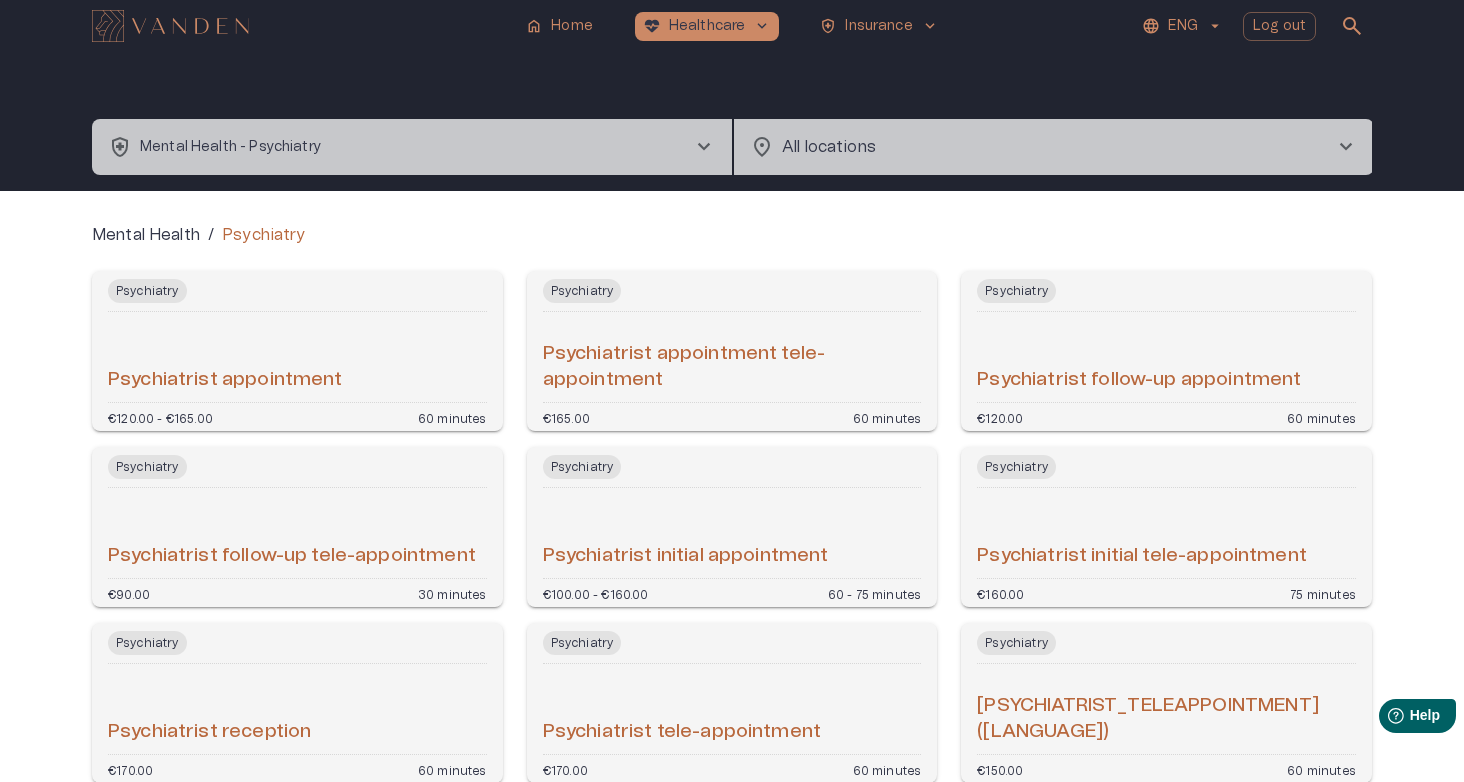 drag, startPoint x: 365, startPoint y: 376, endPoint x: 323, endPoint y: 379, distance: 42.107006 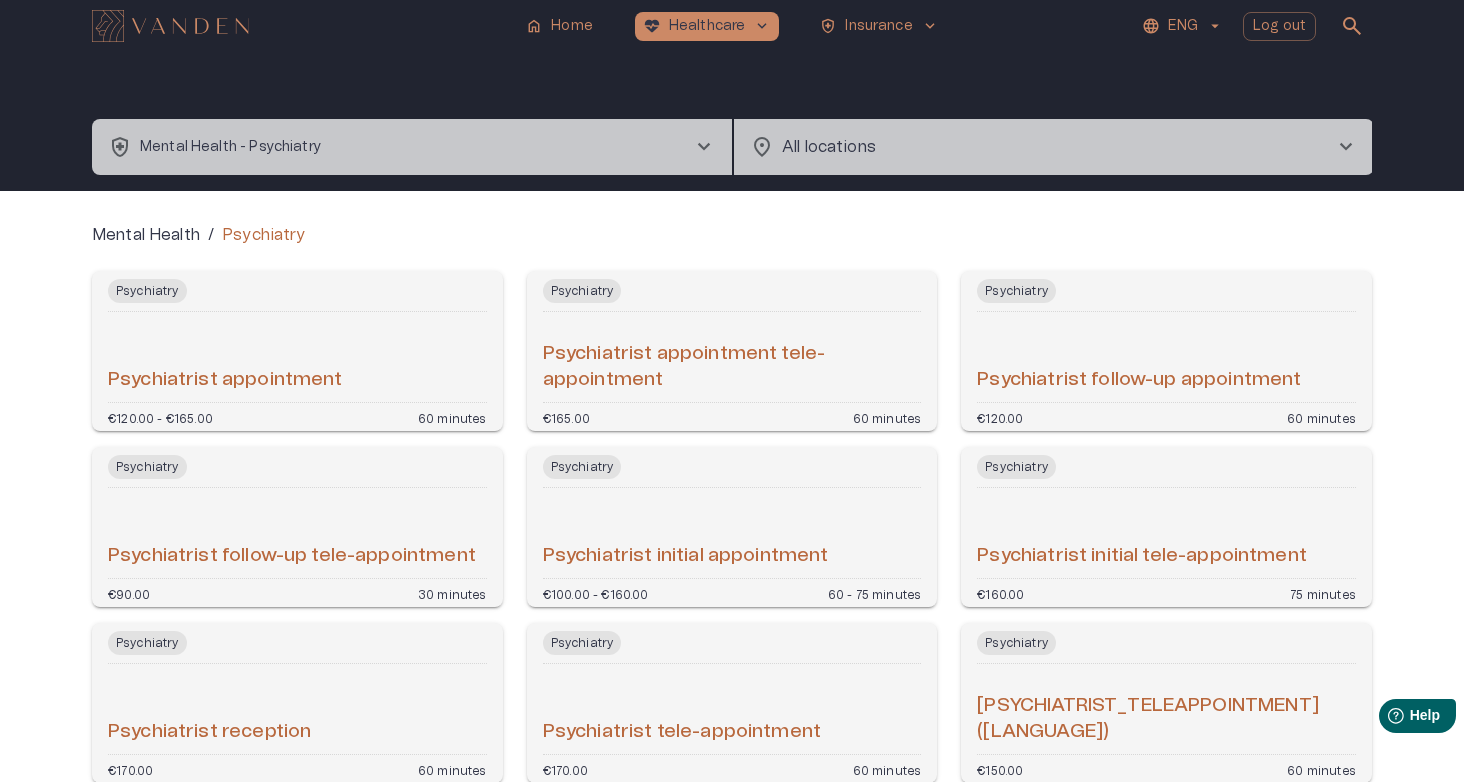 drag, startPoint x: 358, startPoint y: 373, endPoint x: 317, endPoint y: 373, distance: 41 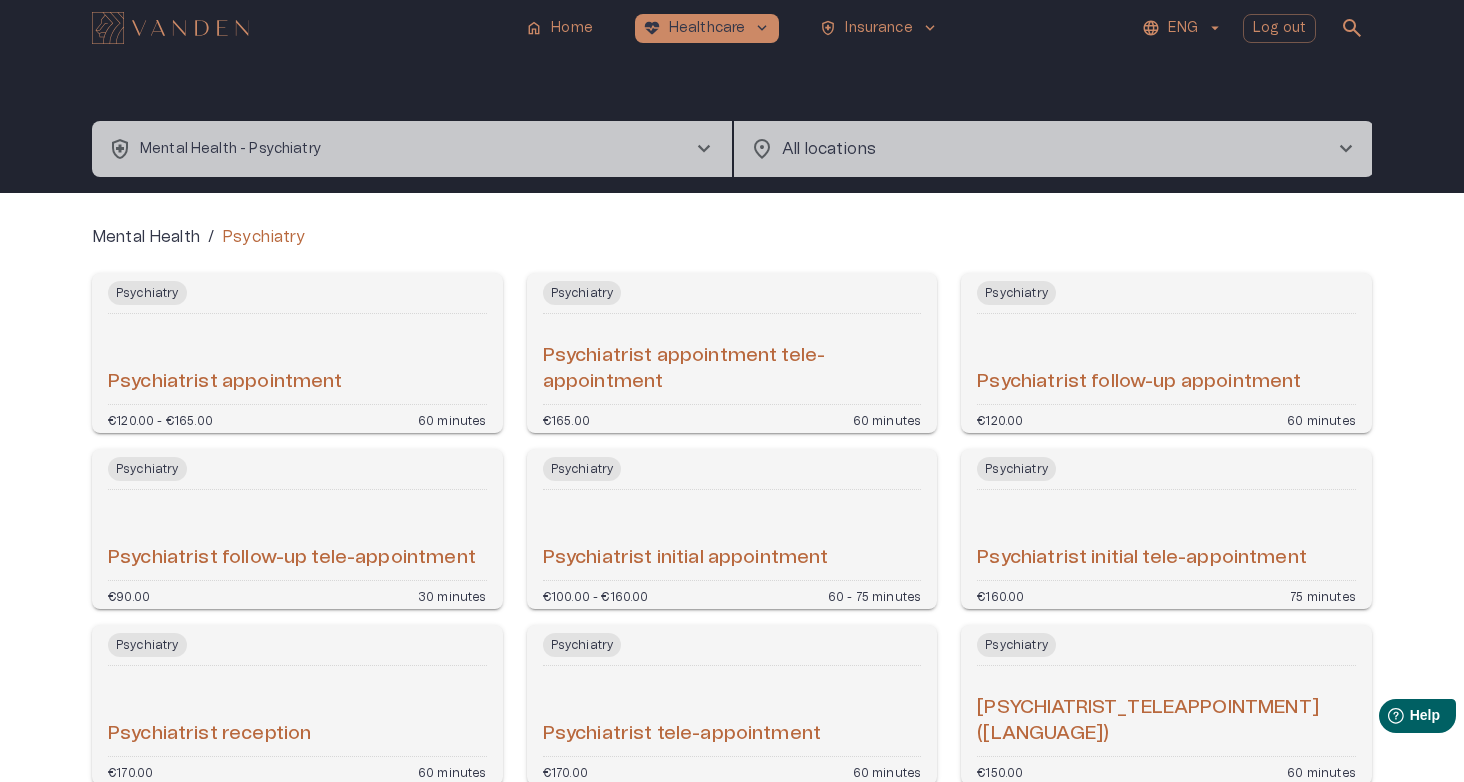 scroll, scrollTop: 3, scrollLeft: 0, axis: vertical 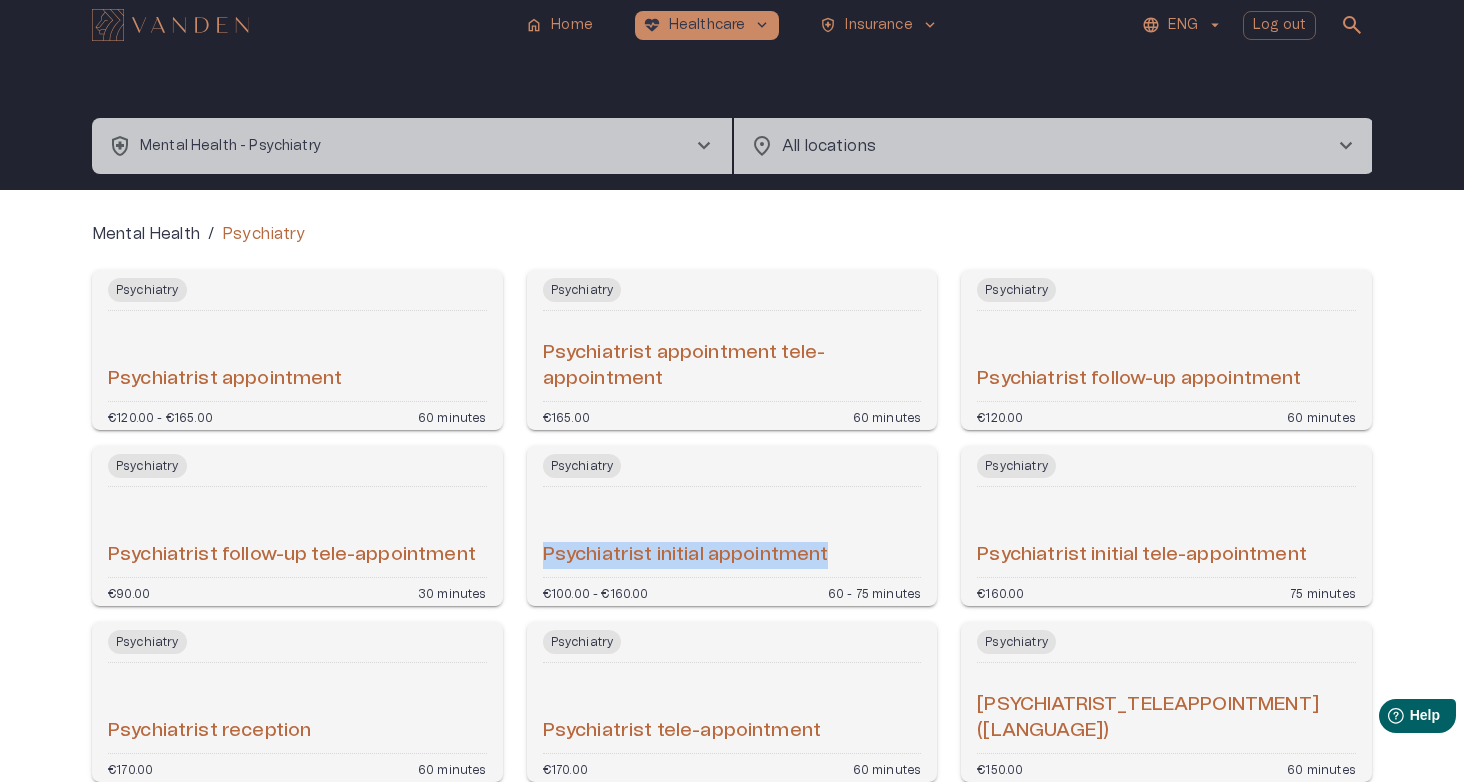 drag, startPoint x: 869, startPoint y: 556, endPoint x: 540, endPoint y: 578, distance: 329.73474 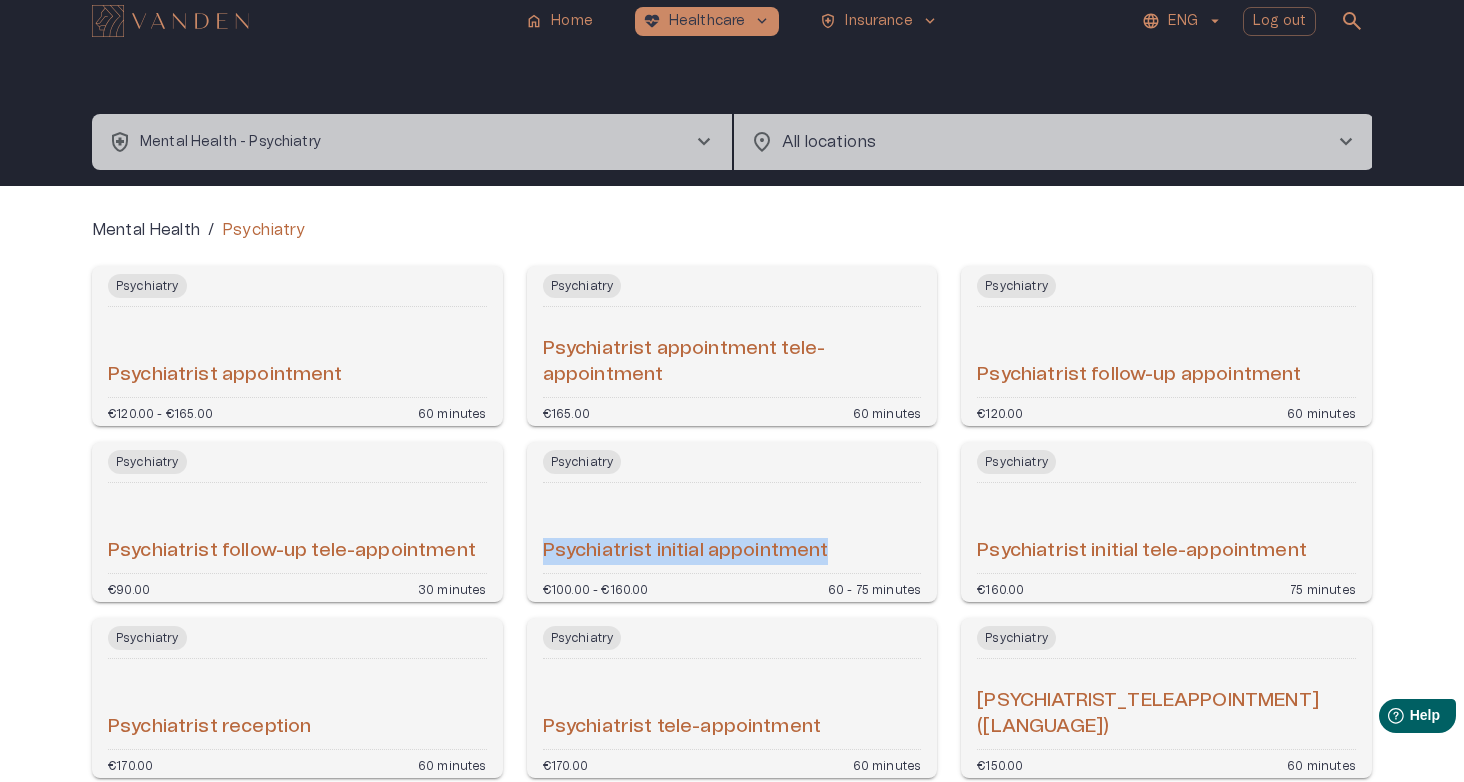 copy on "Psychiatrist initial appointment" 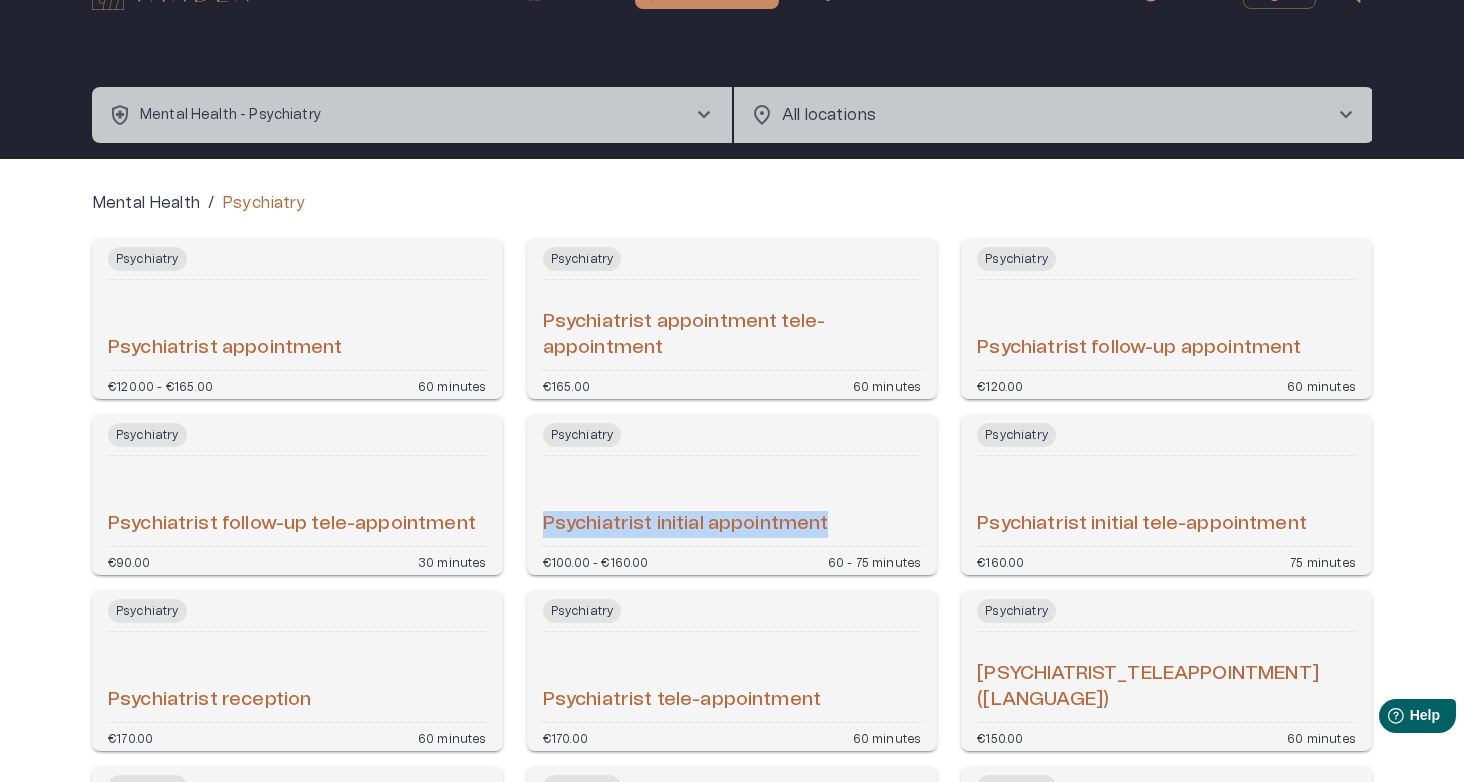 scroll, scrollTop: 43, scrollLeft: 0, axis: vertical 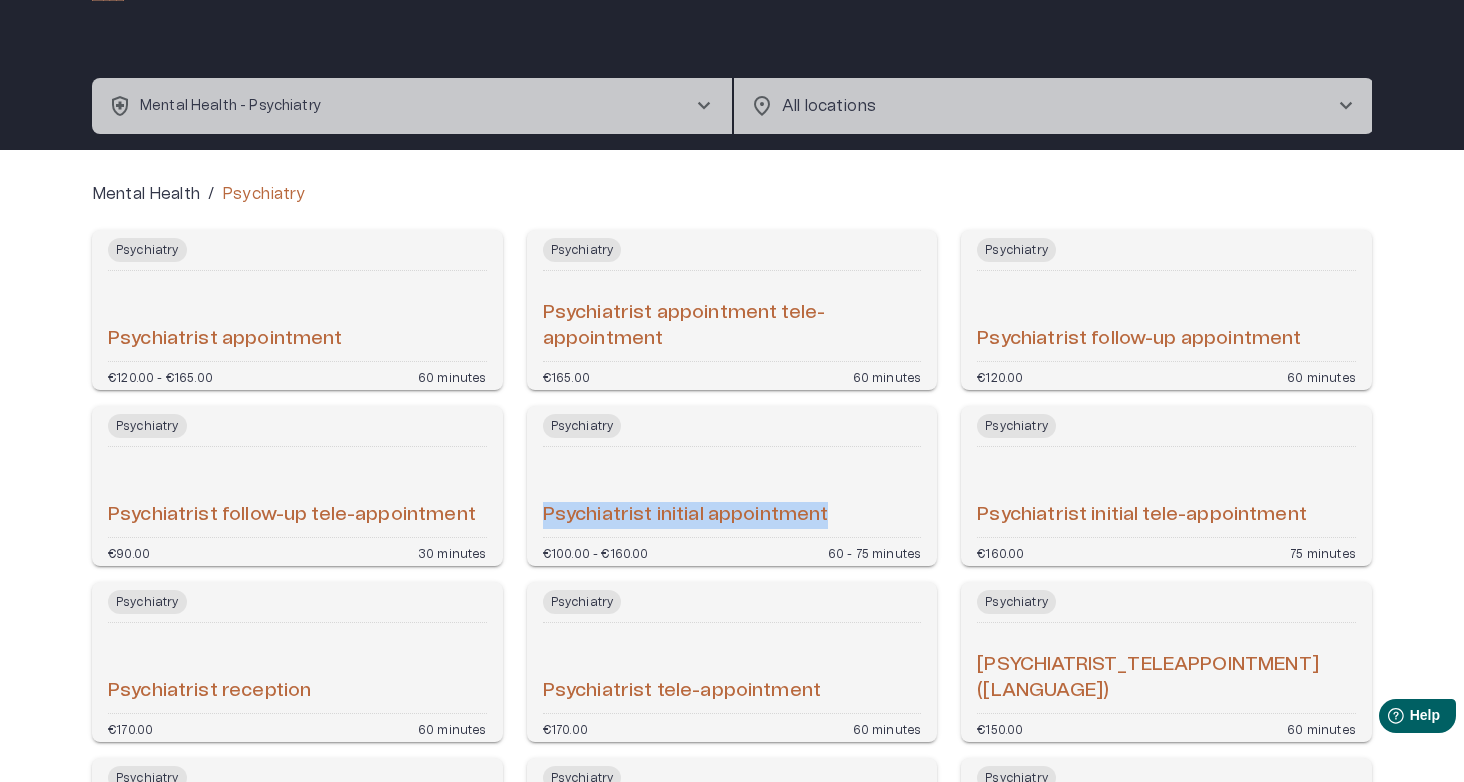 click on "Psychiatrist appointment" at bounding box center [297, 316] 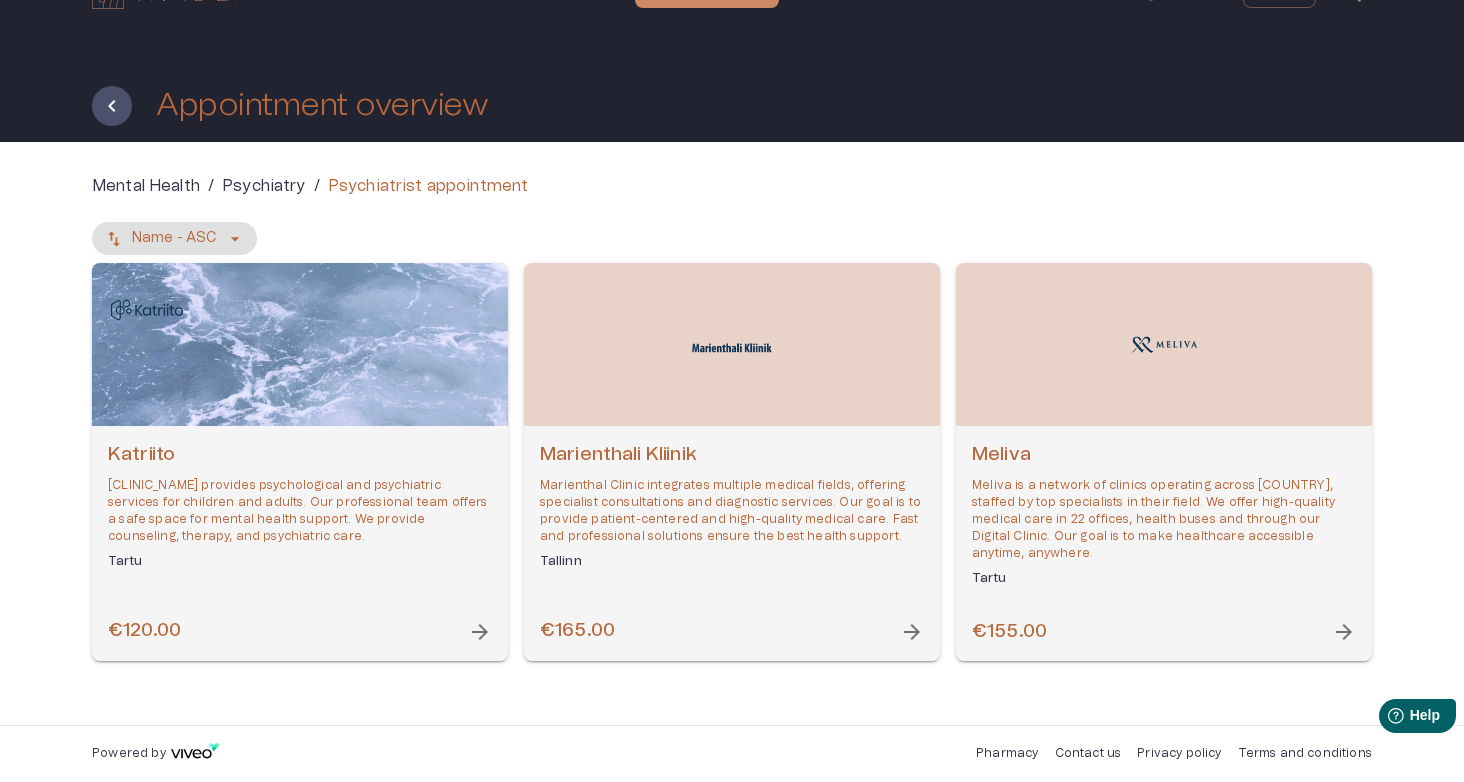 scroll, scrollTop: 35, scrollLeft: 0, axis: vertical 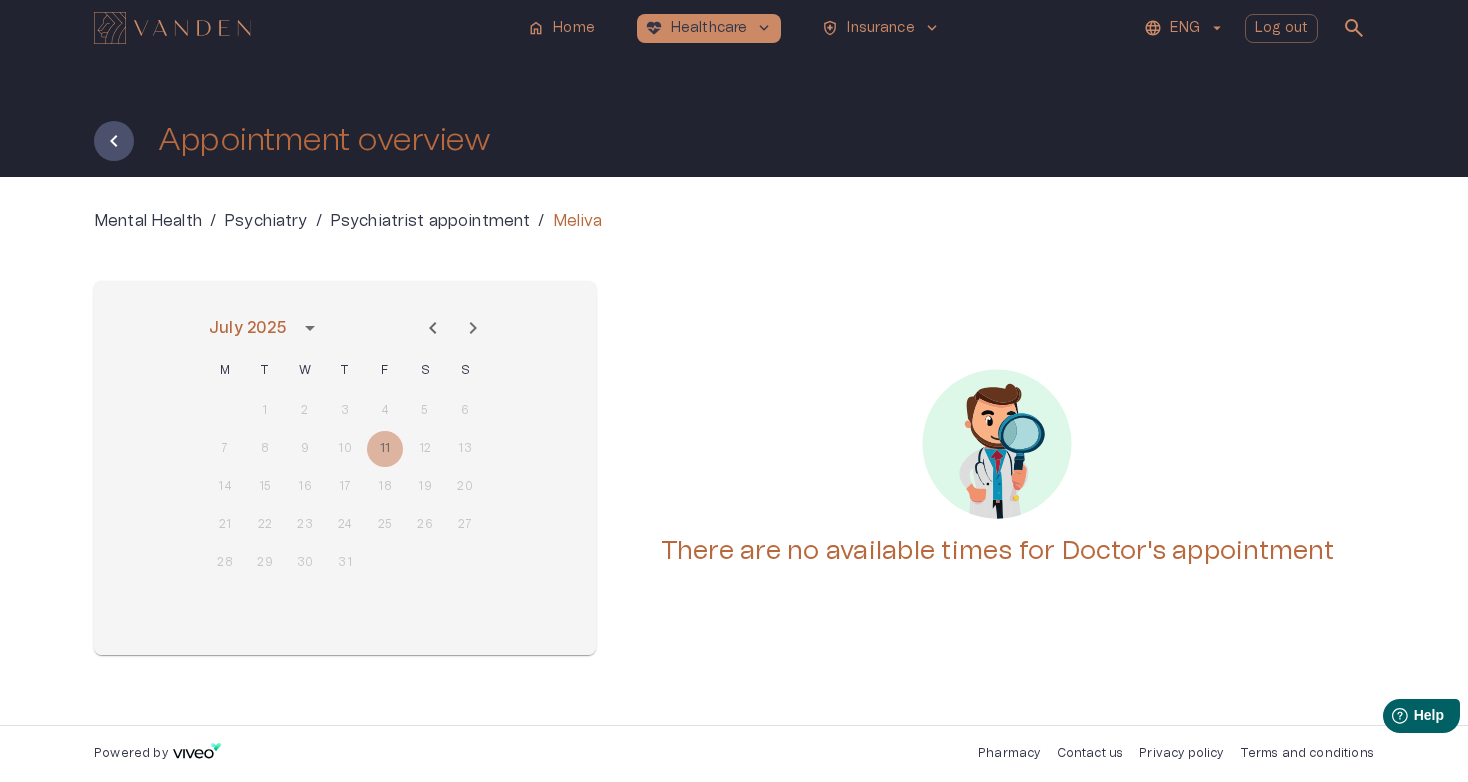 click on "Psychiatry" at bounding box center (266, 221) 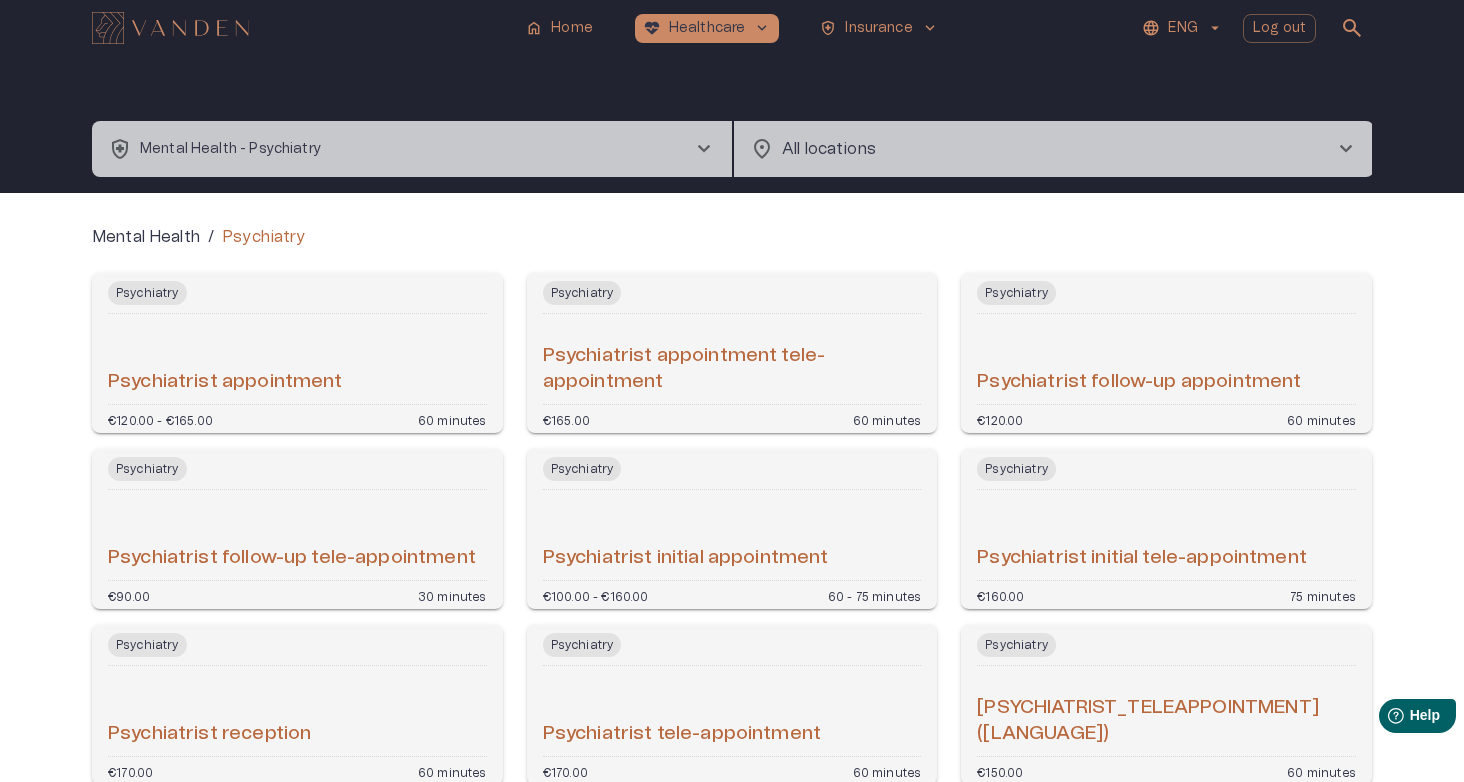click on "Psychiatrist appointment" at bounding box center (297, 359) 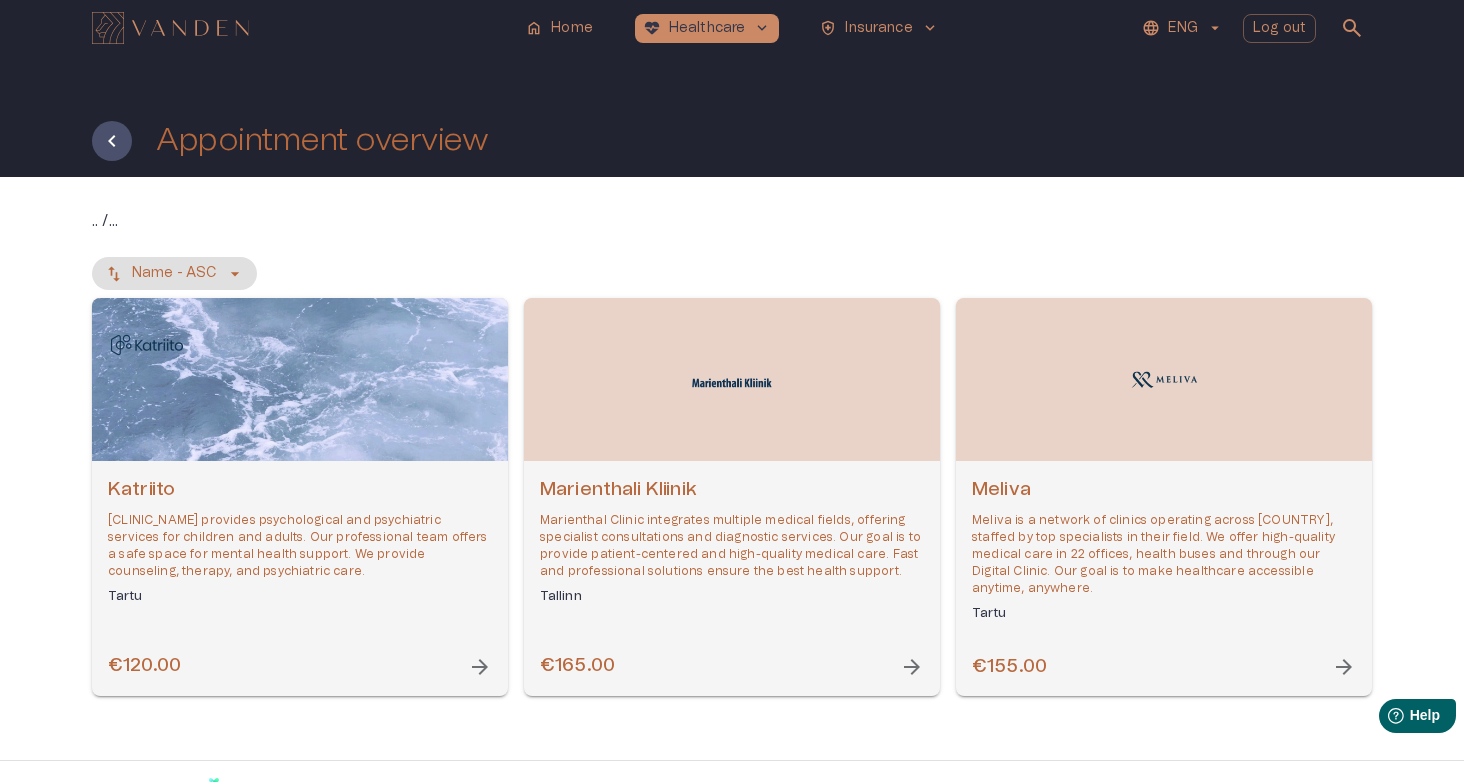click on "Marienthali Kliinik" at bounding box center [732, 490] 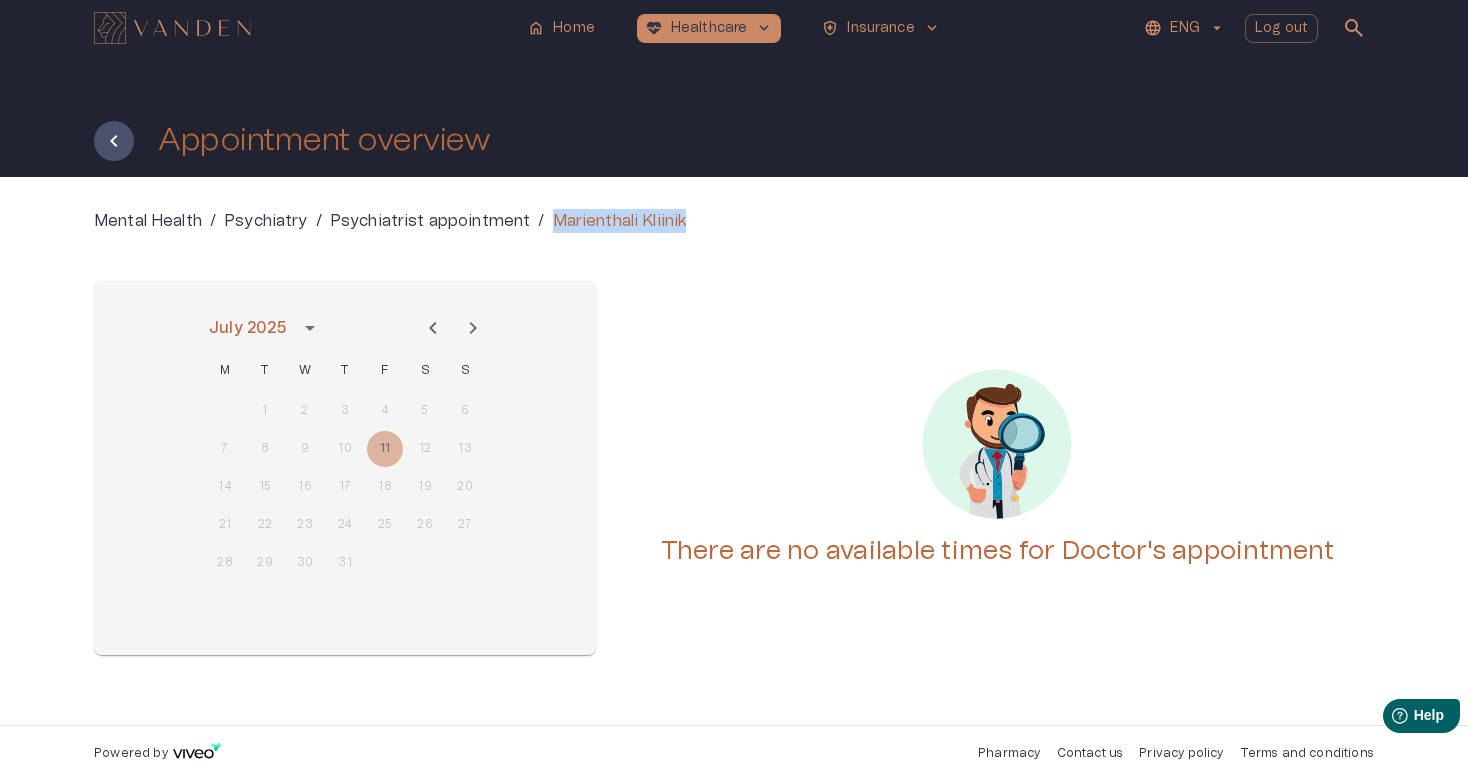 drag, startPoint x: 696, startPoint y: 223, endPoint x: 554, endPoint y: 230, distance: 142.17242 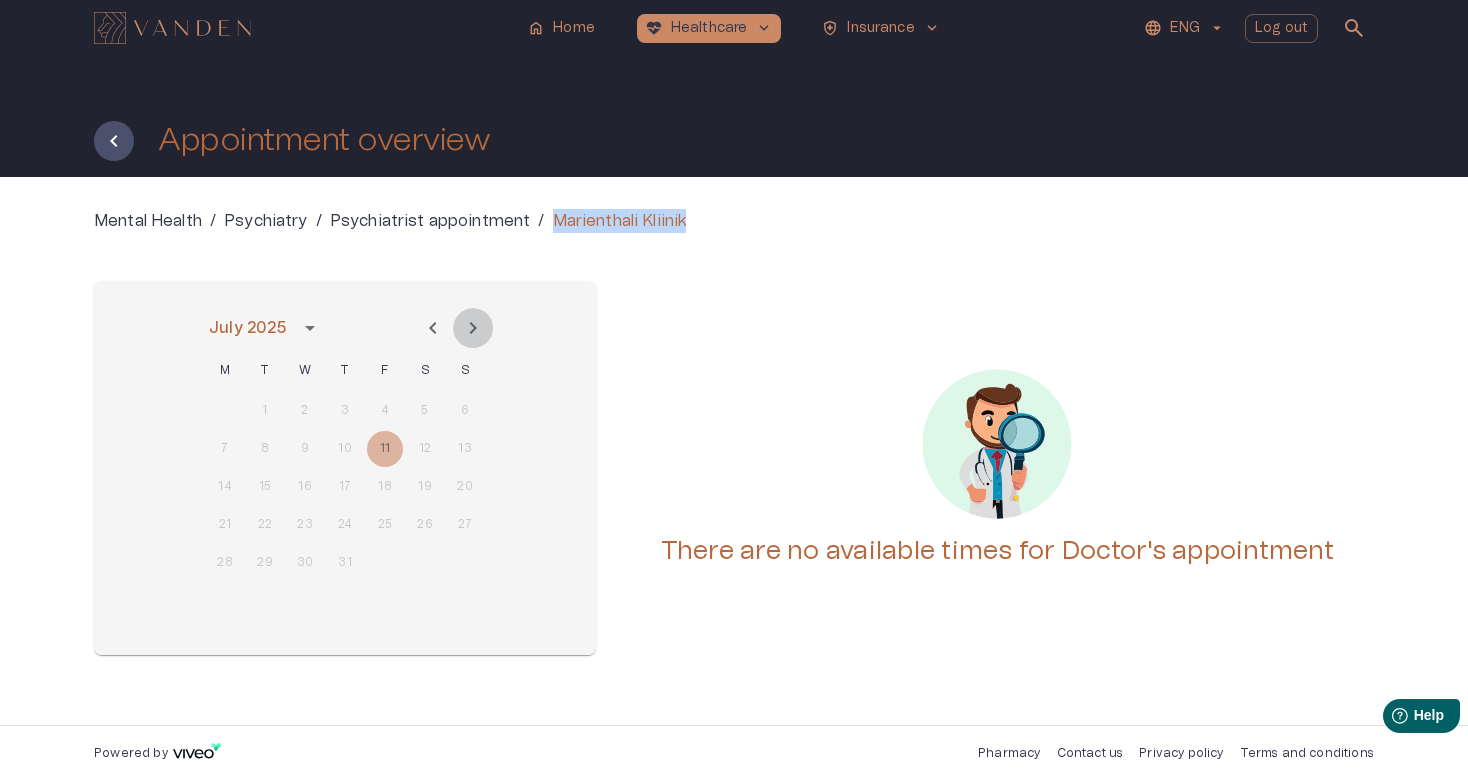 click at bounding box center (473, 328) 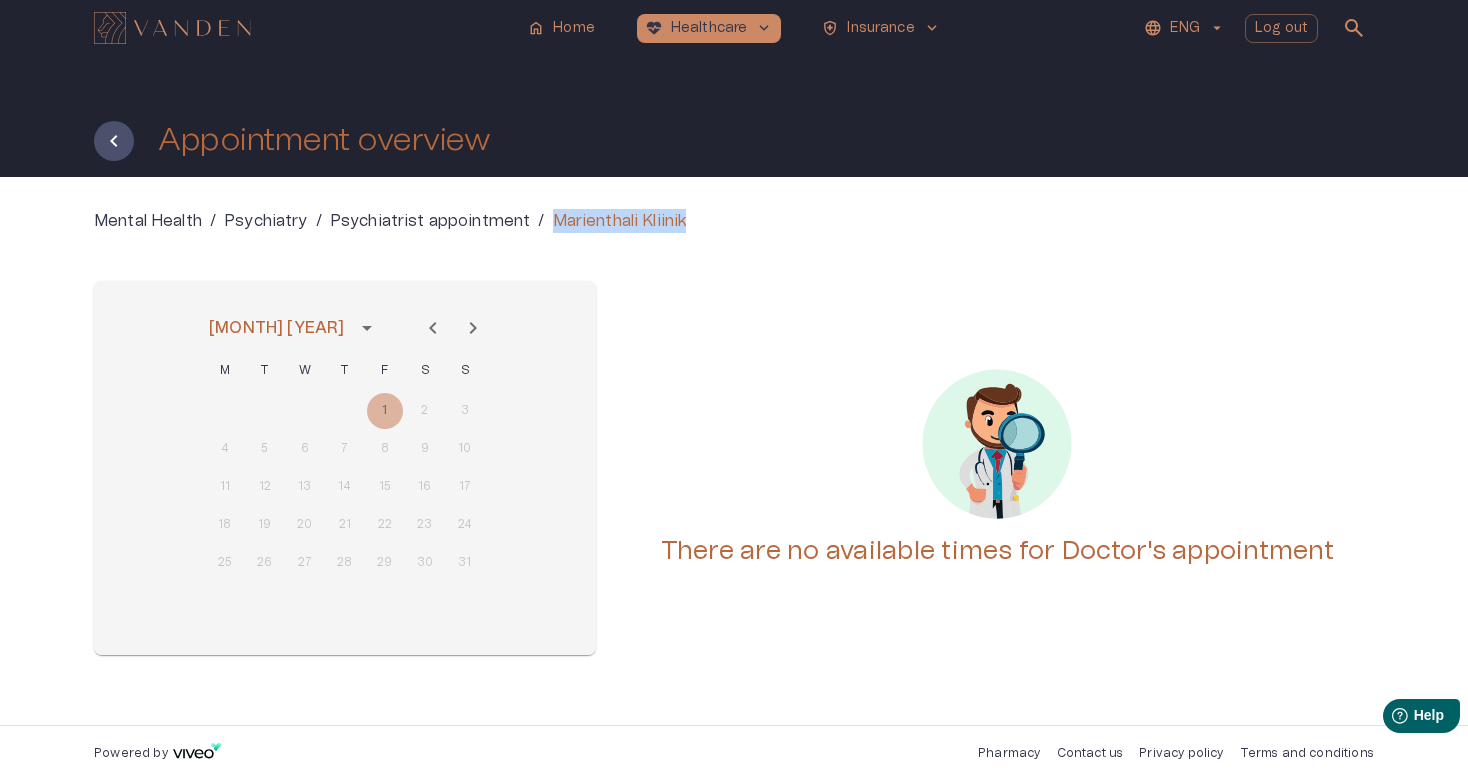 click 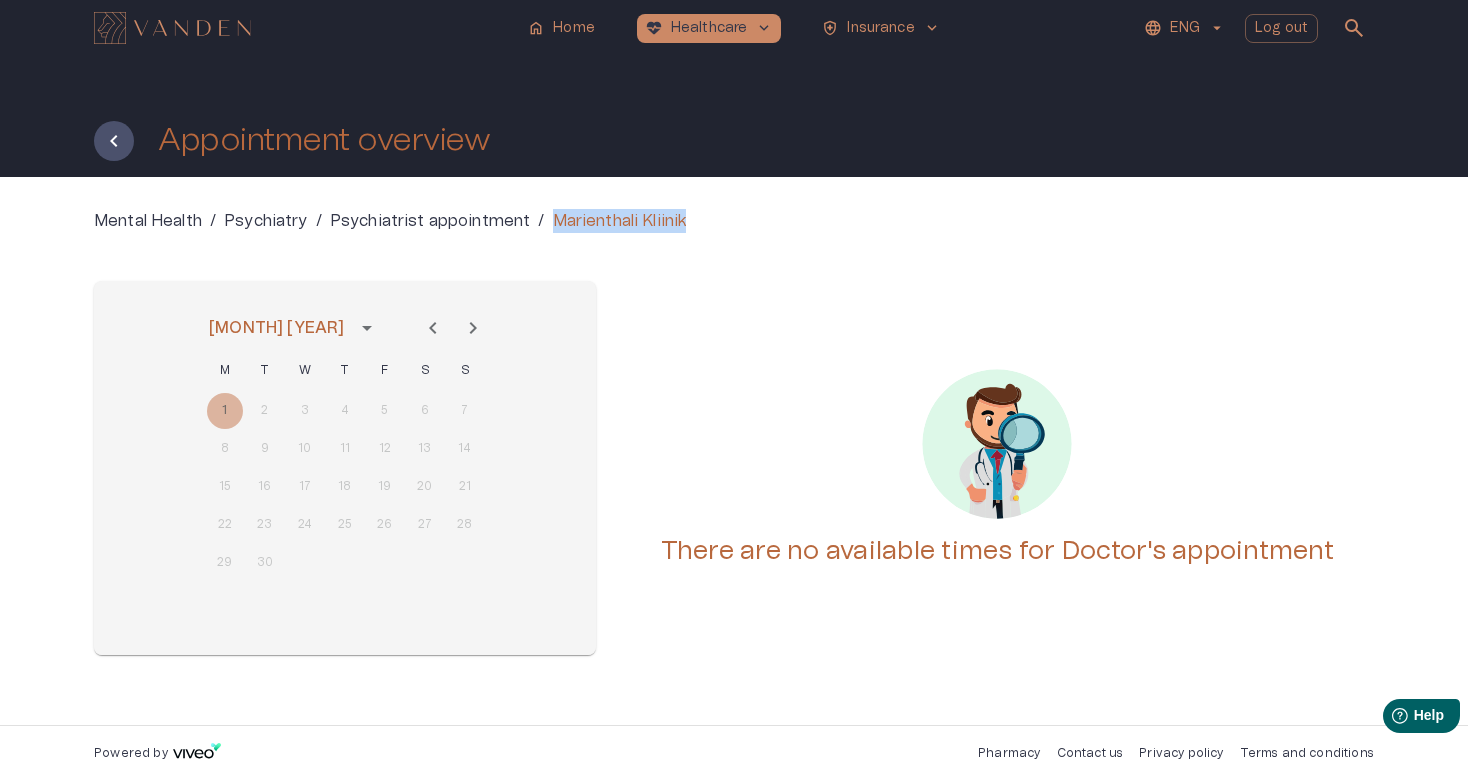 click 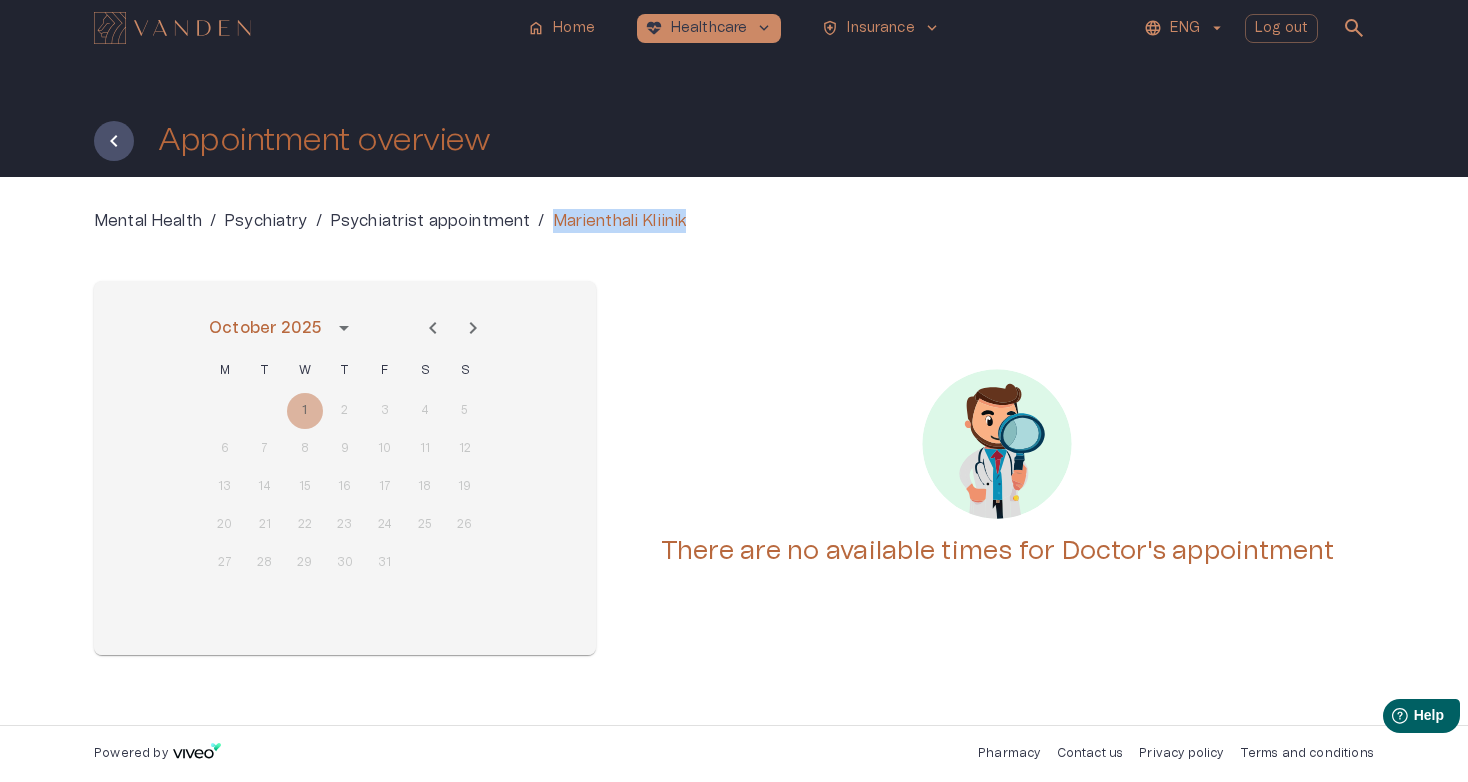 click 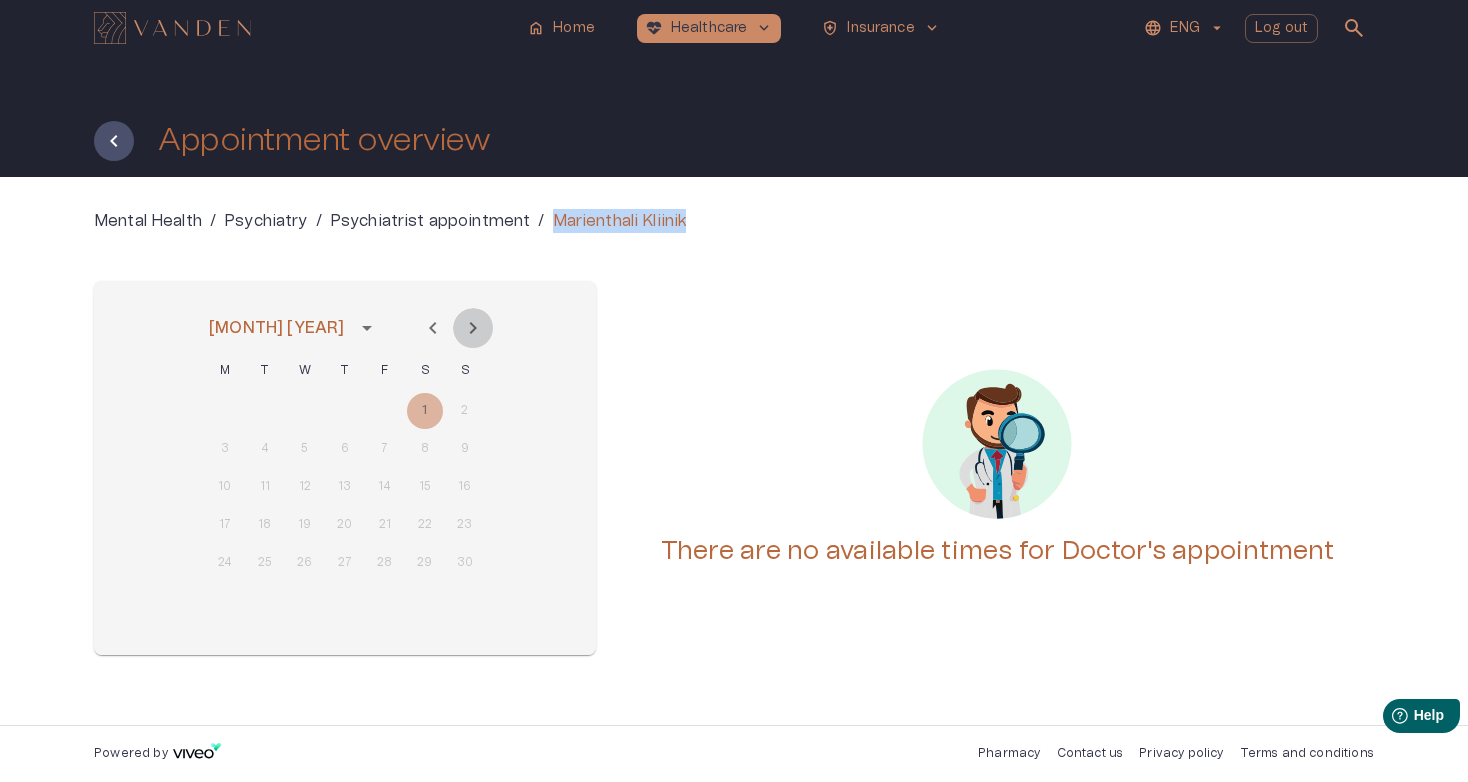 click 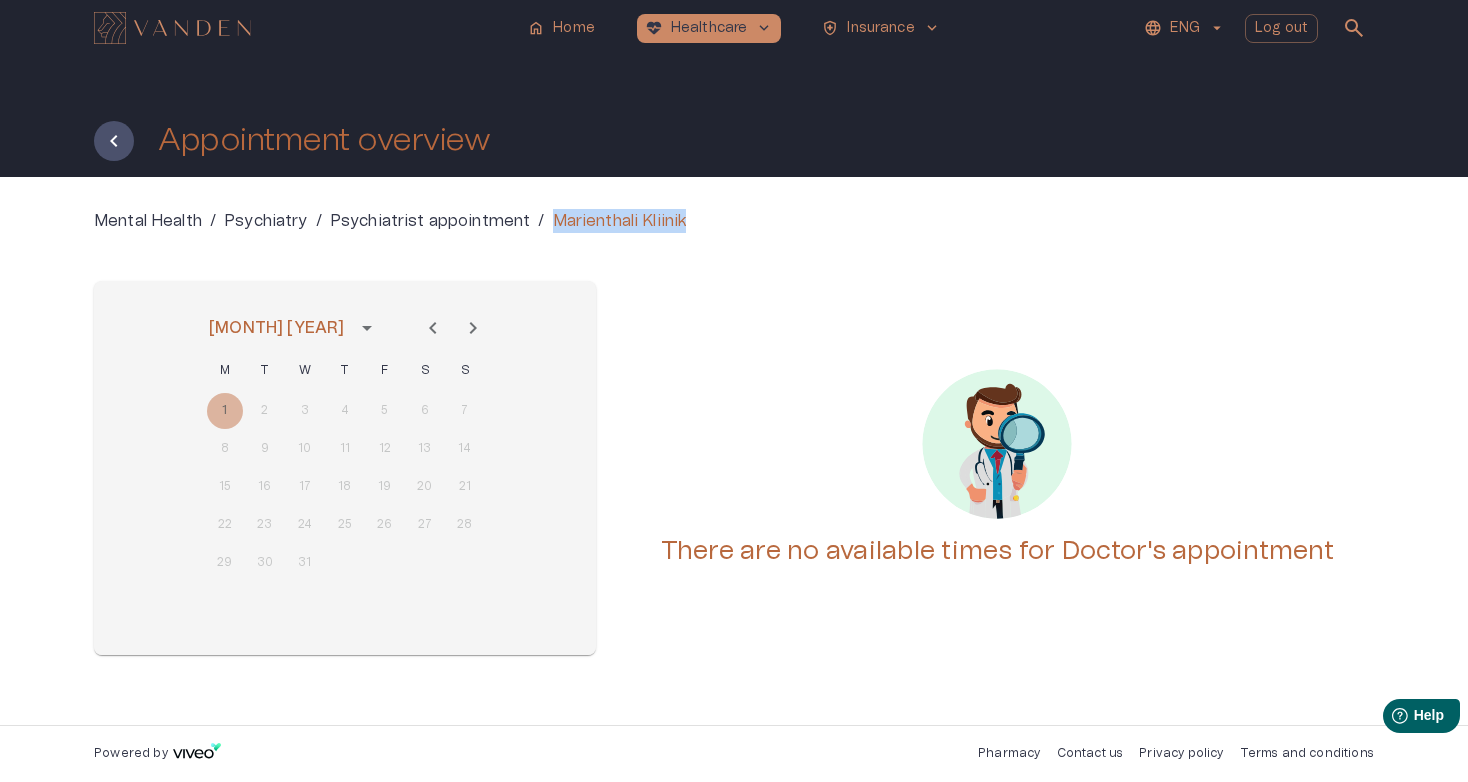 click 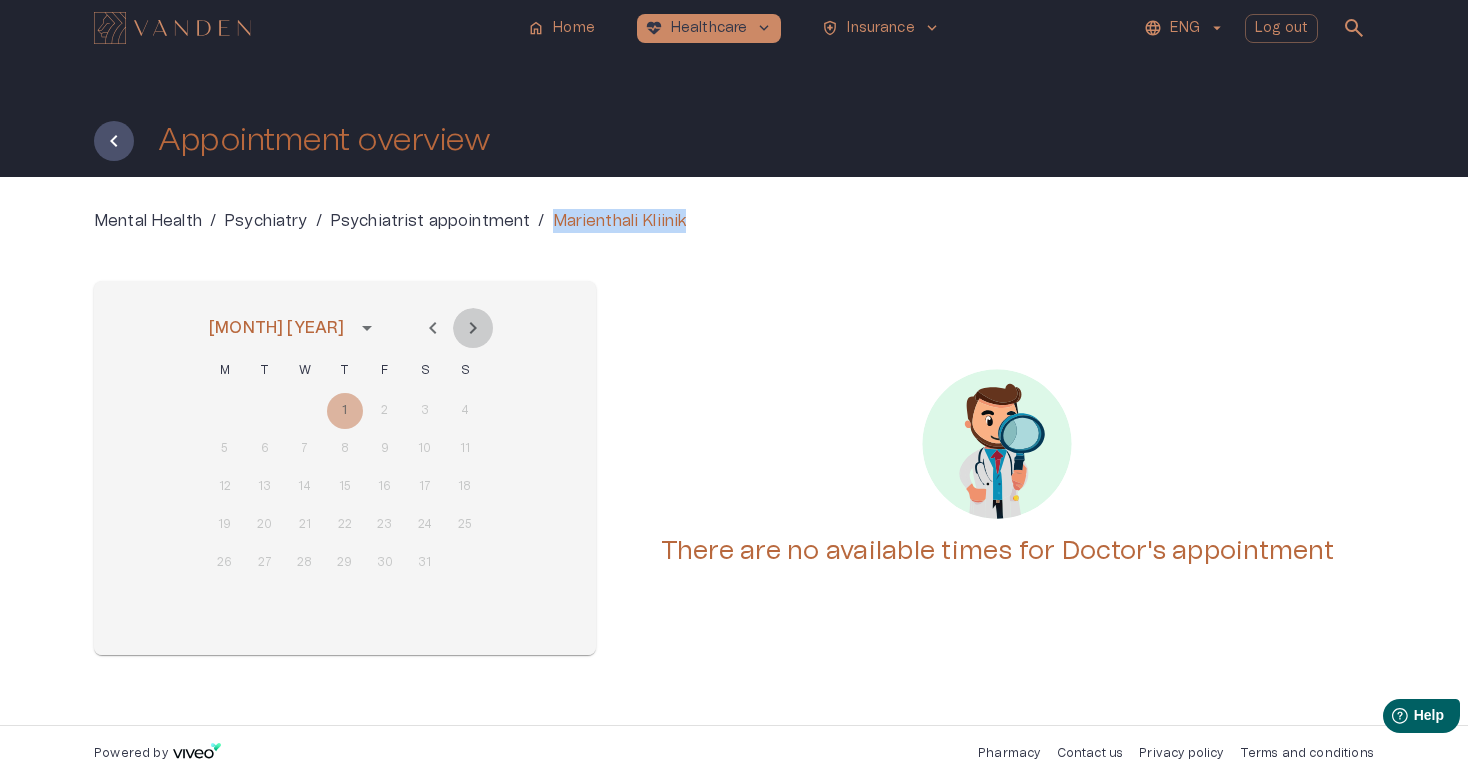 click 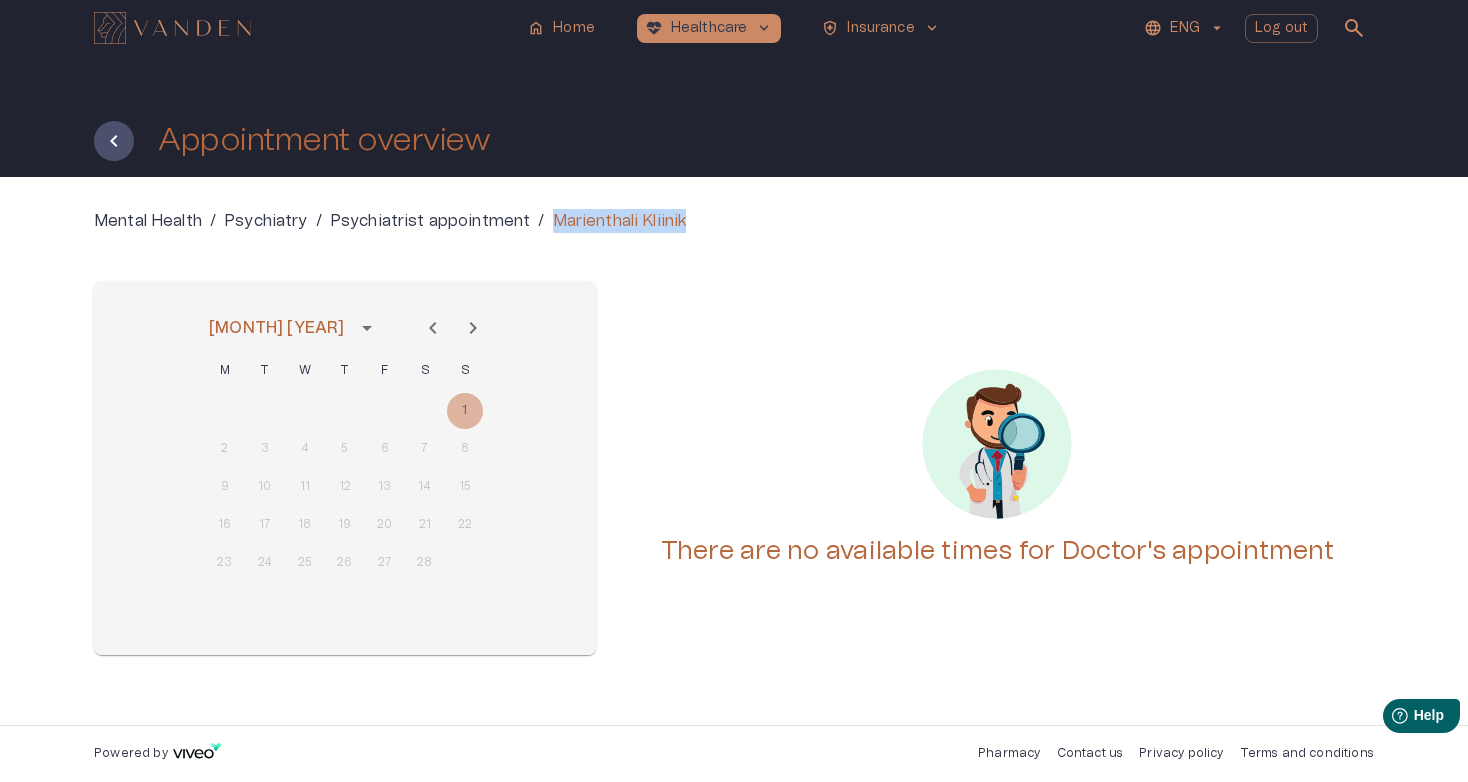 click 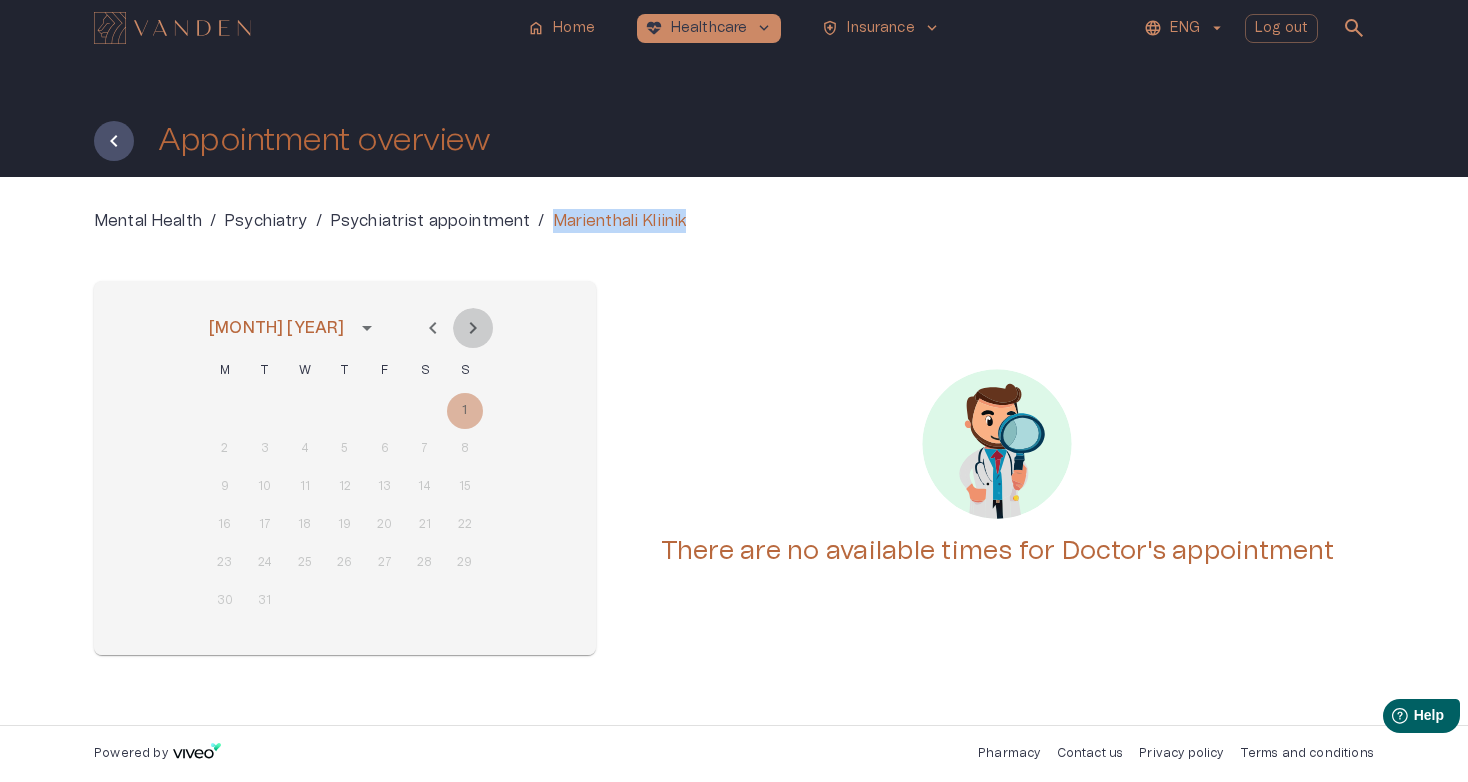 click 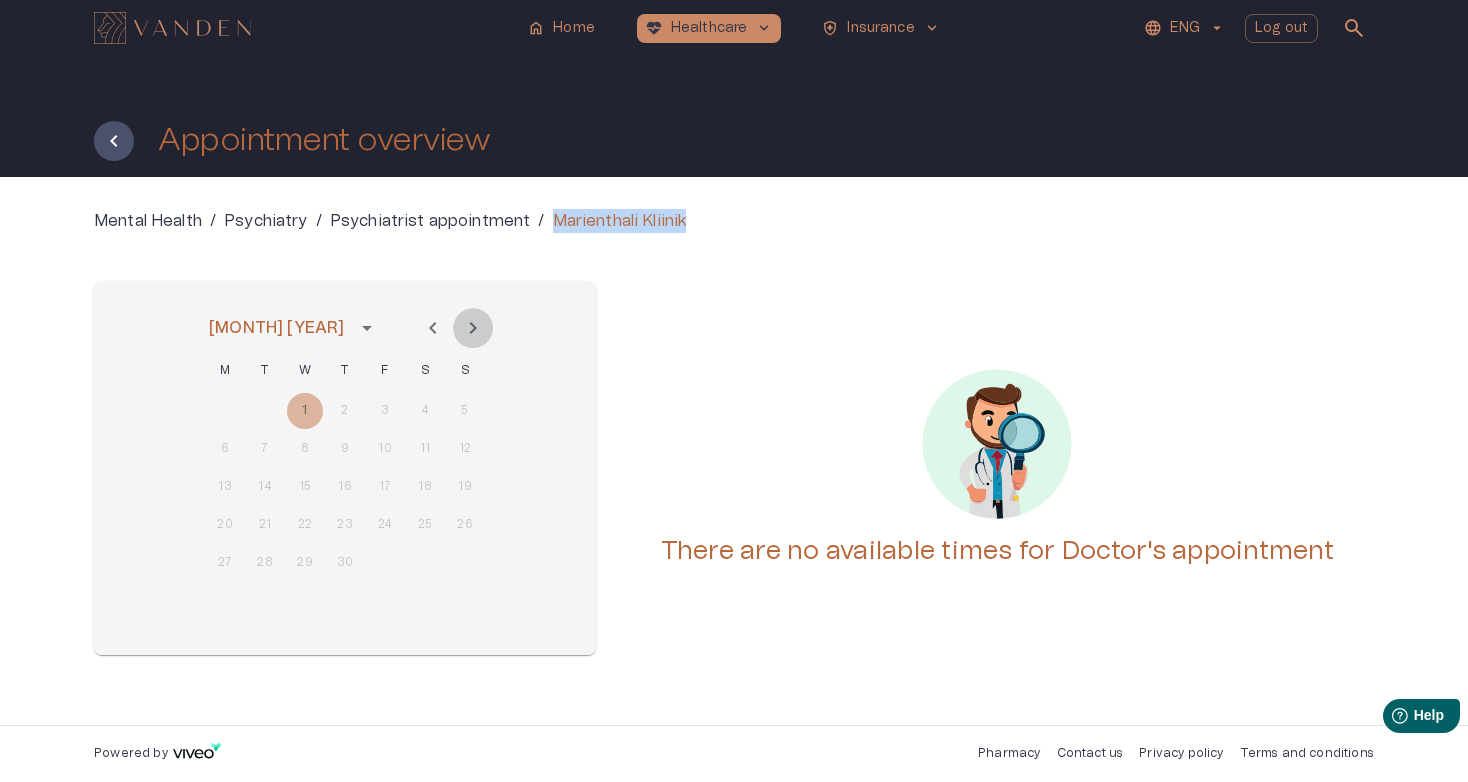 click 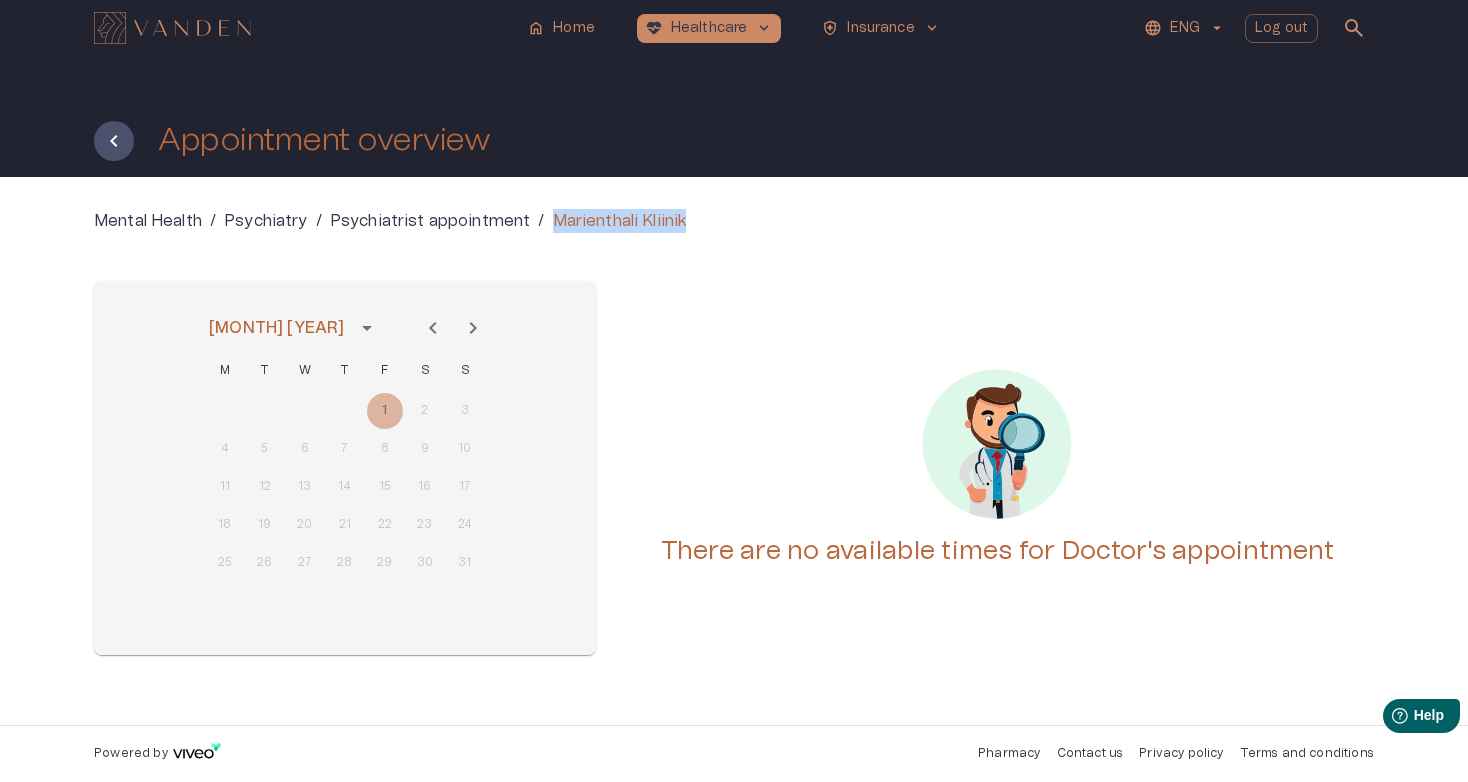 click 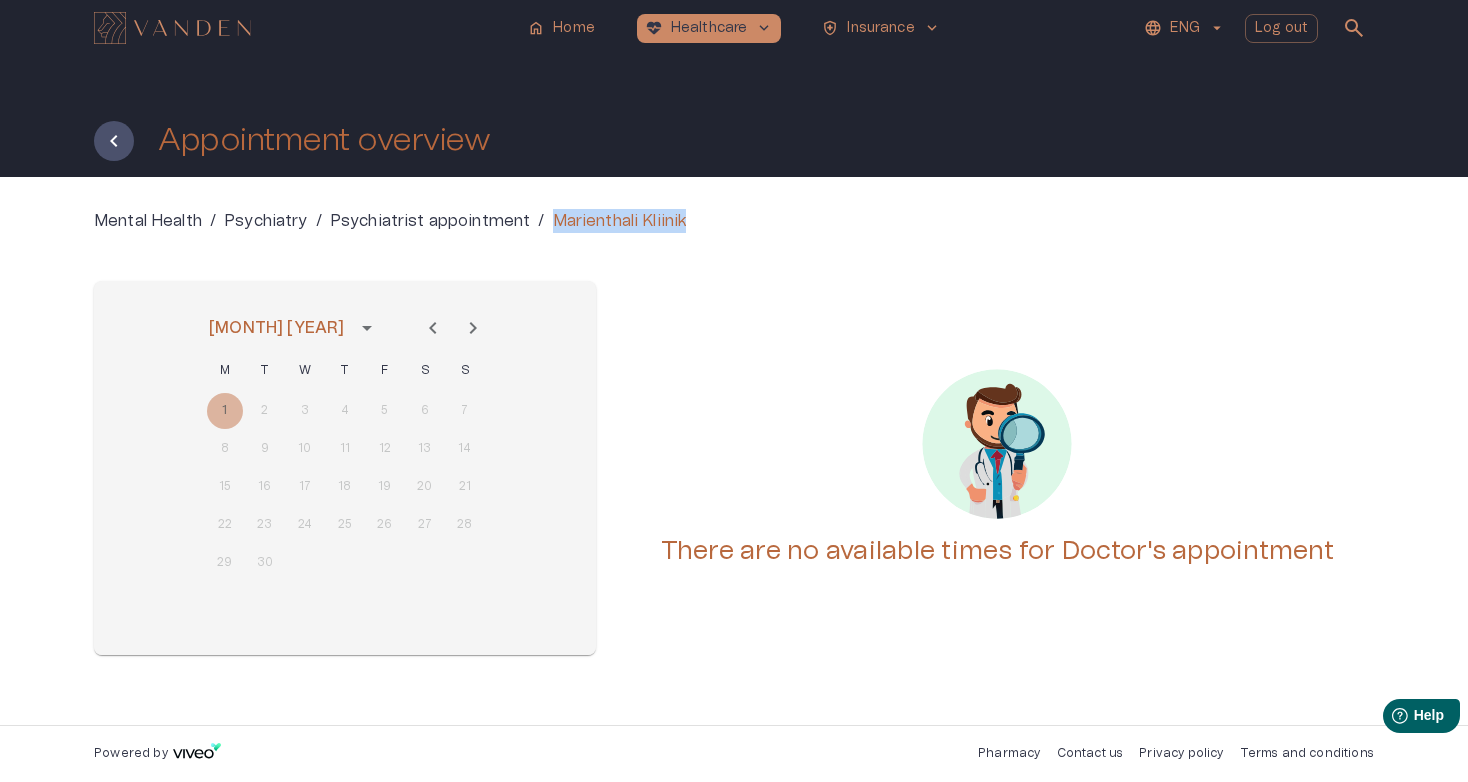 click 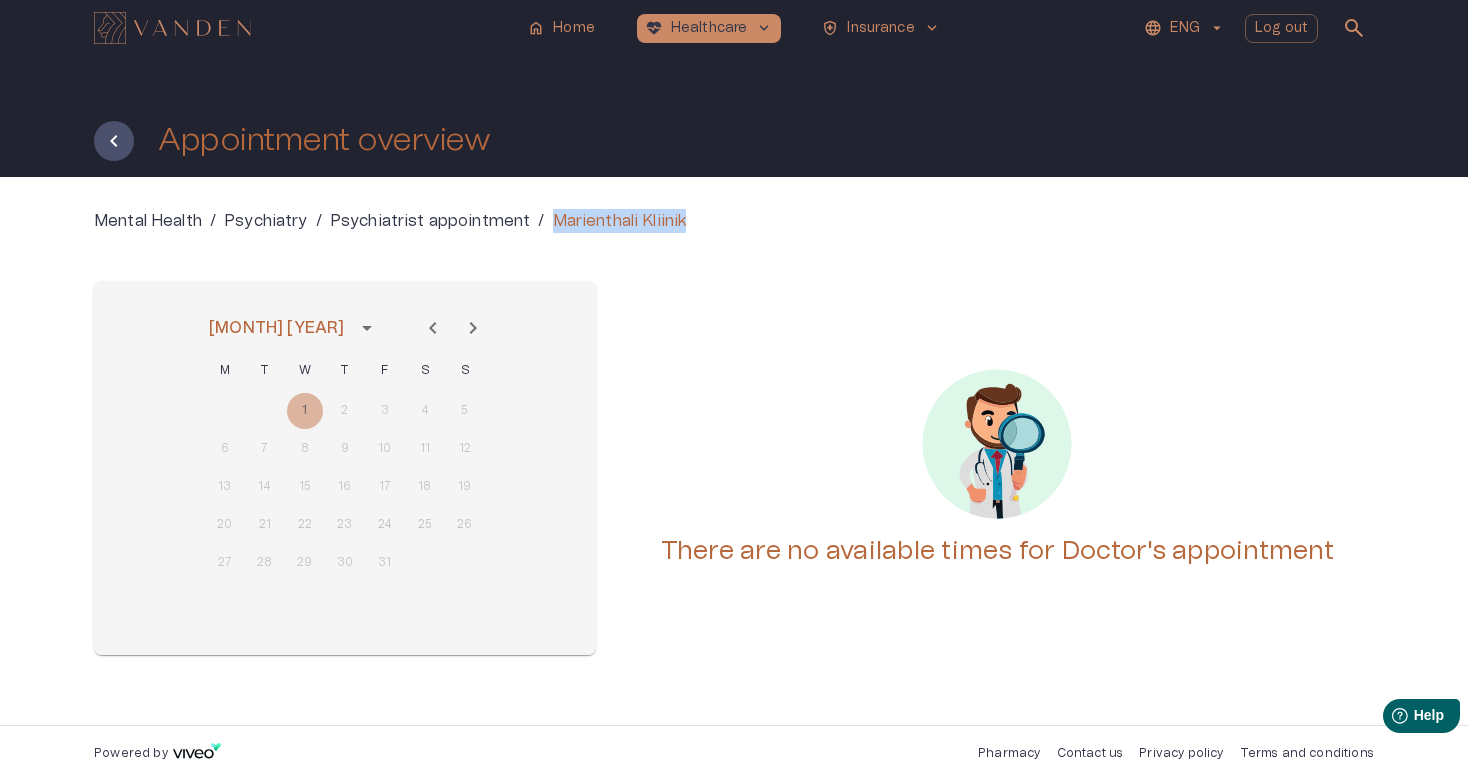 click 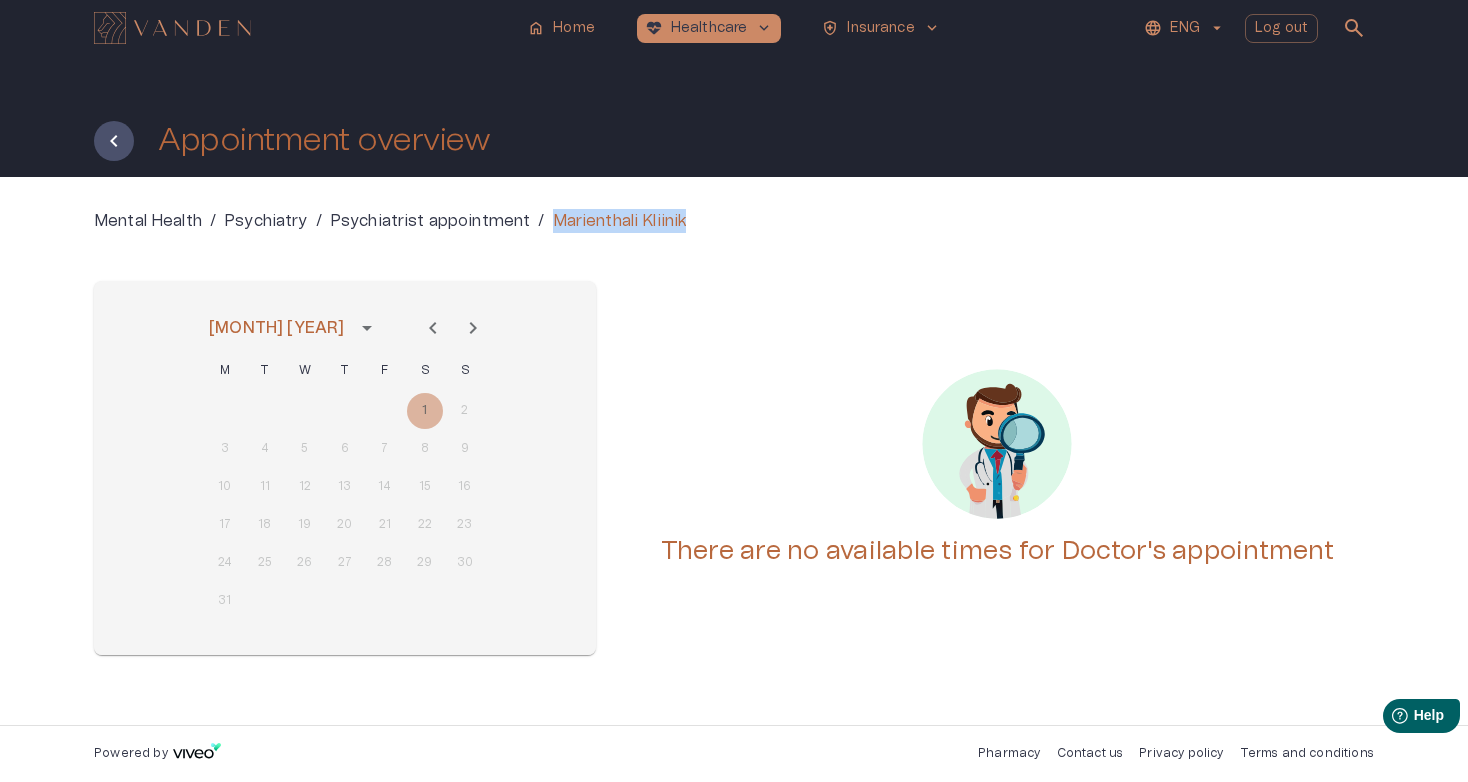 click 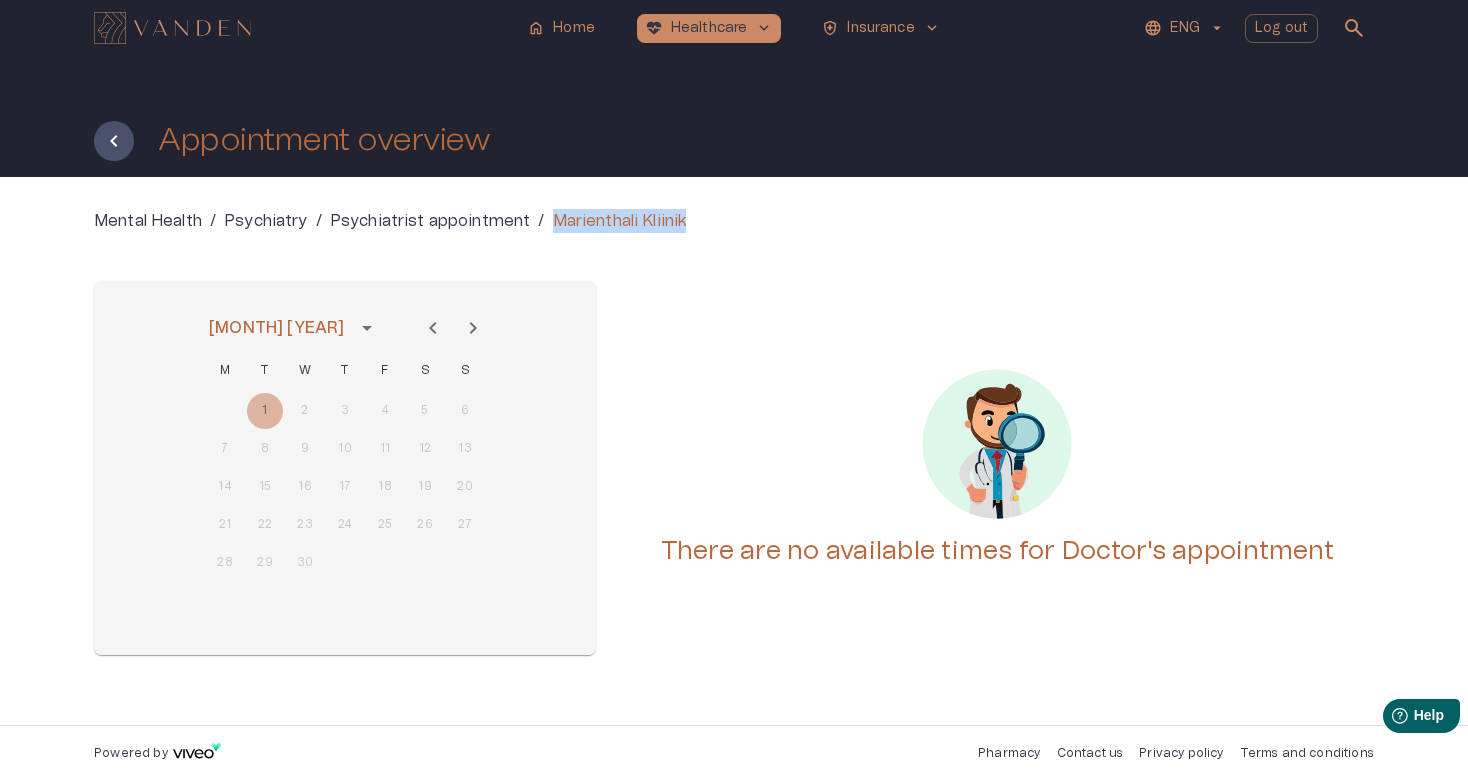 click 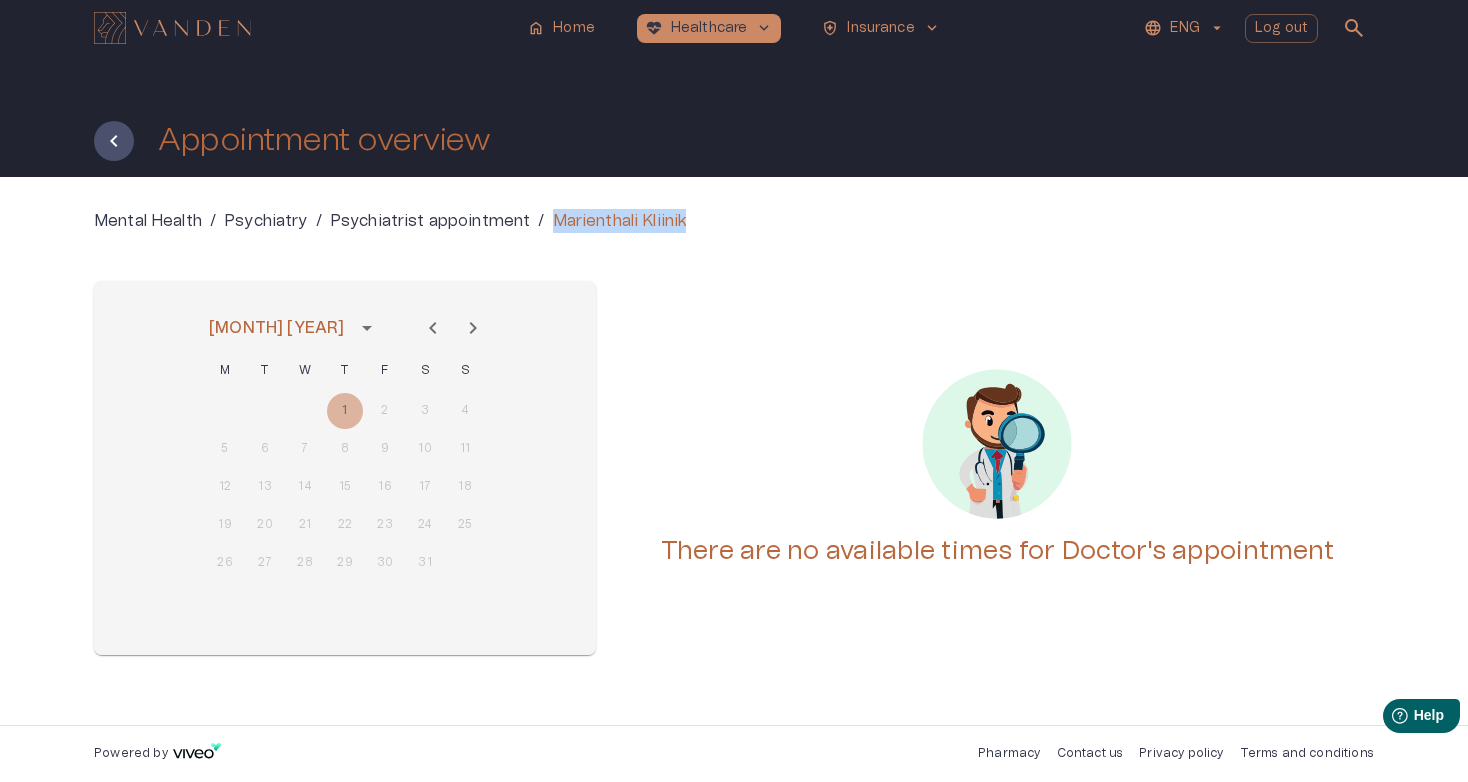 click 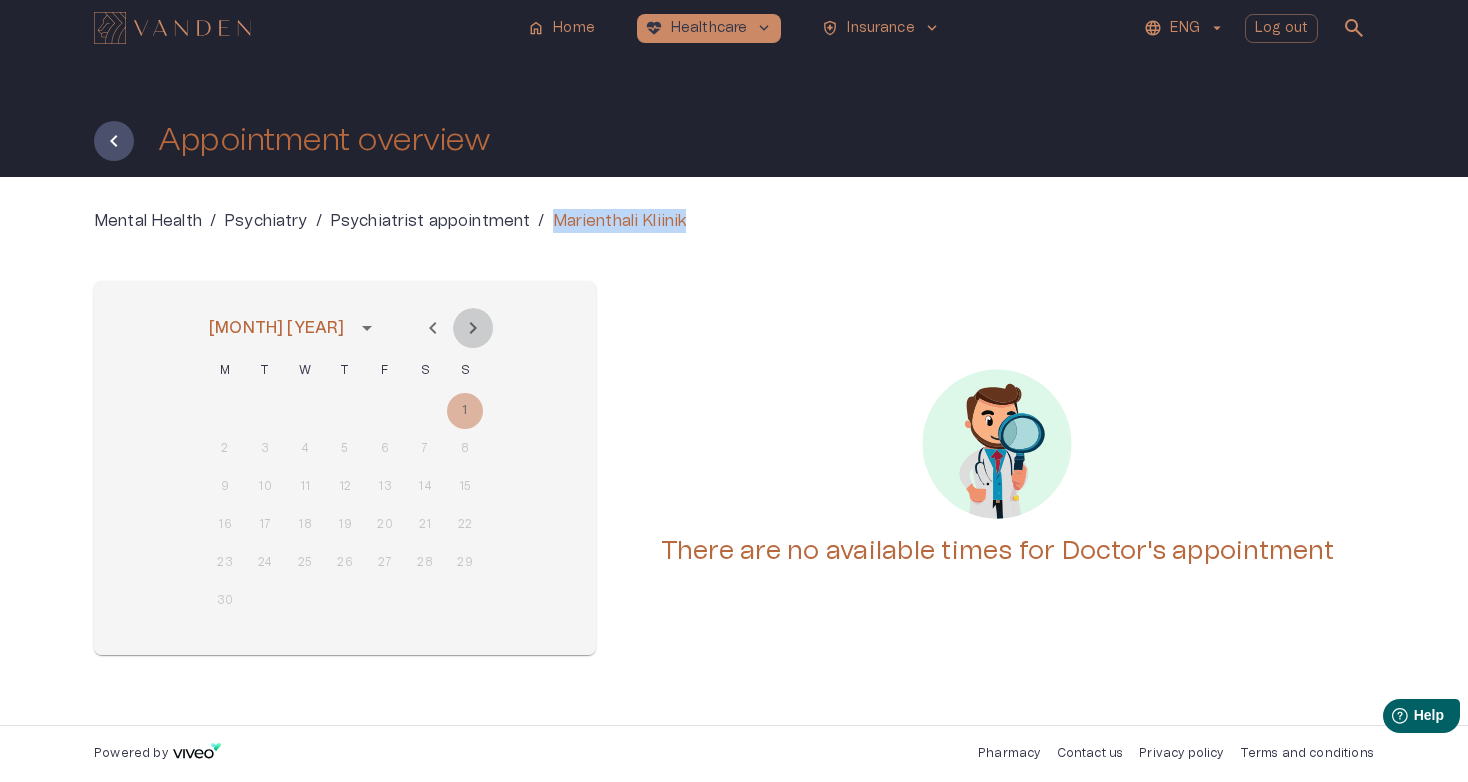 click 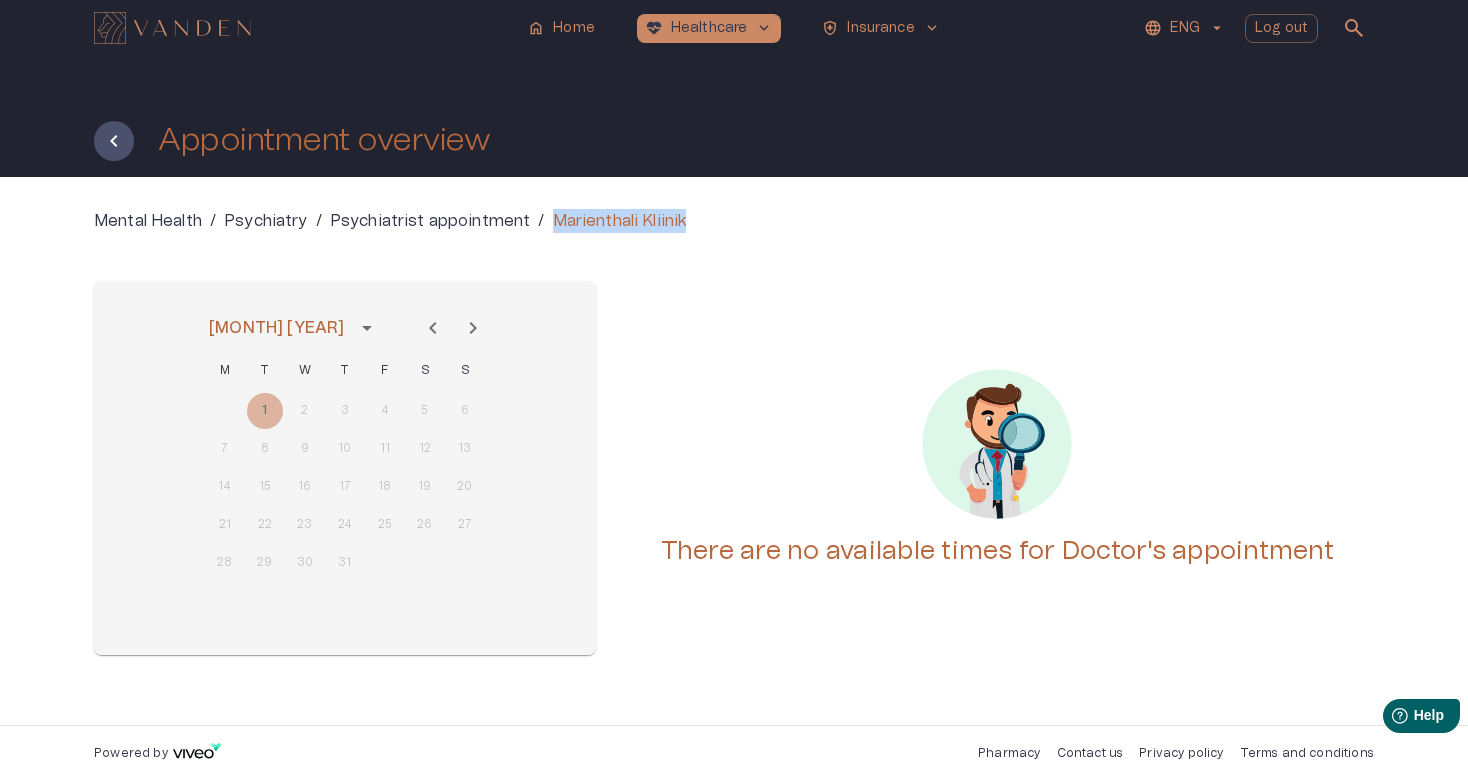 click 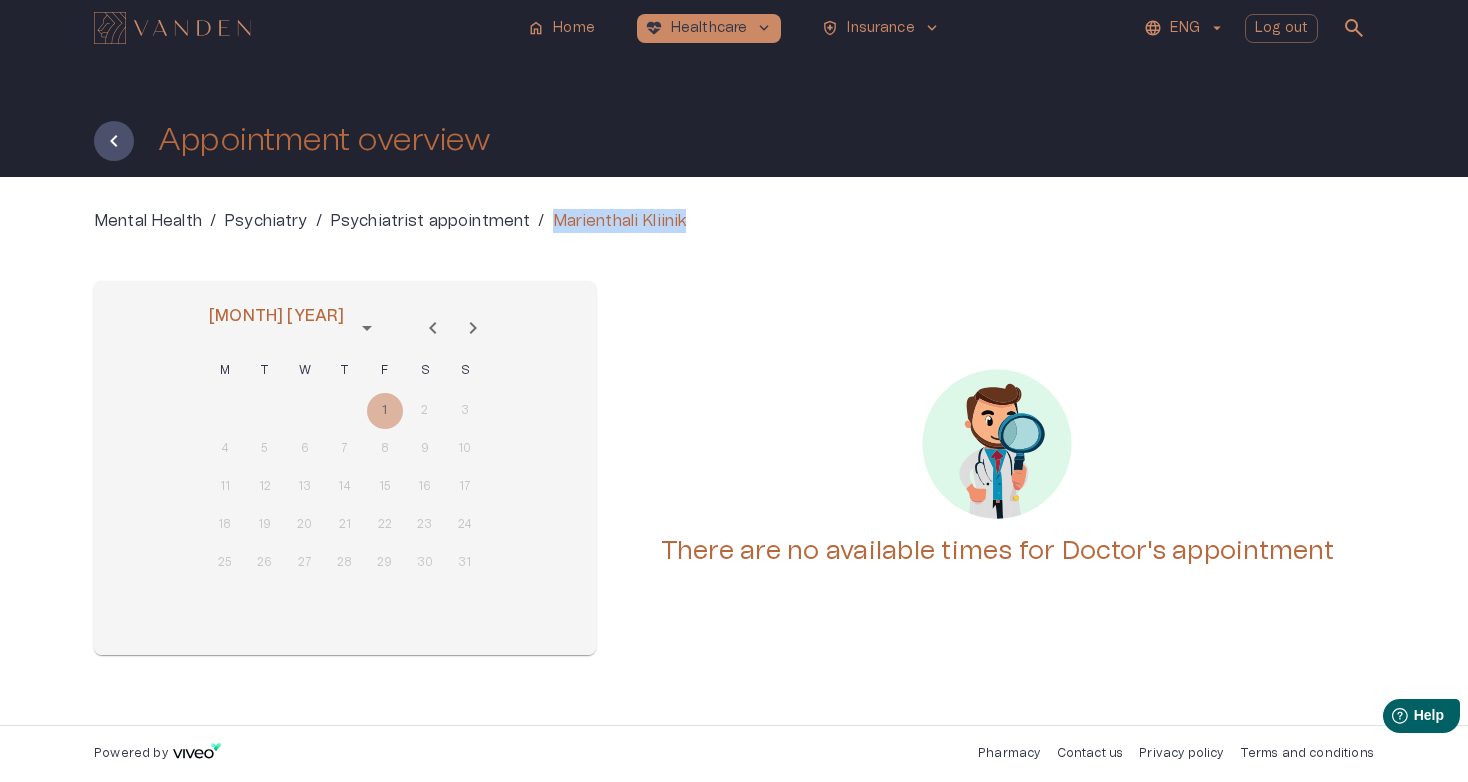 click 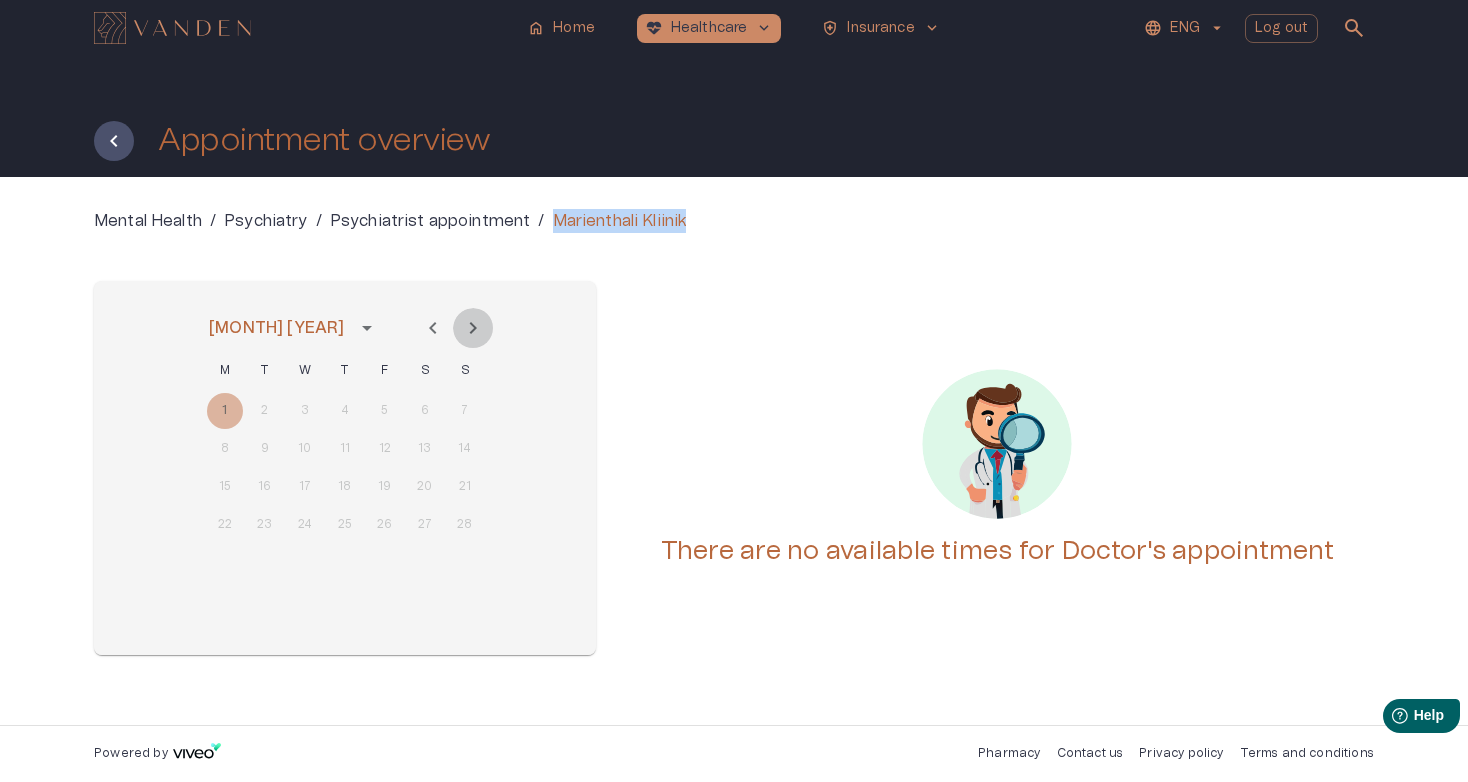 click 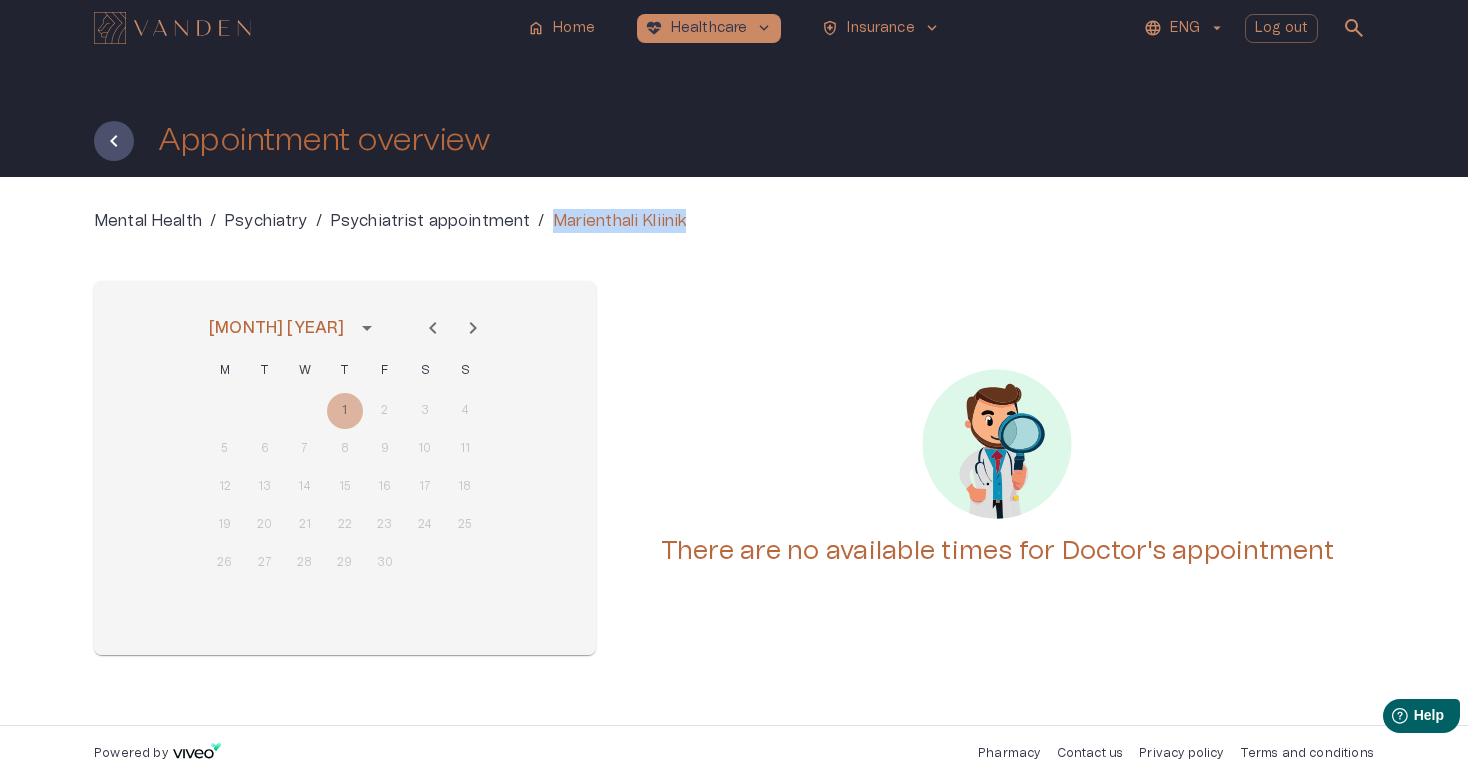 click 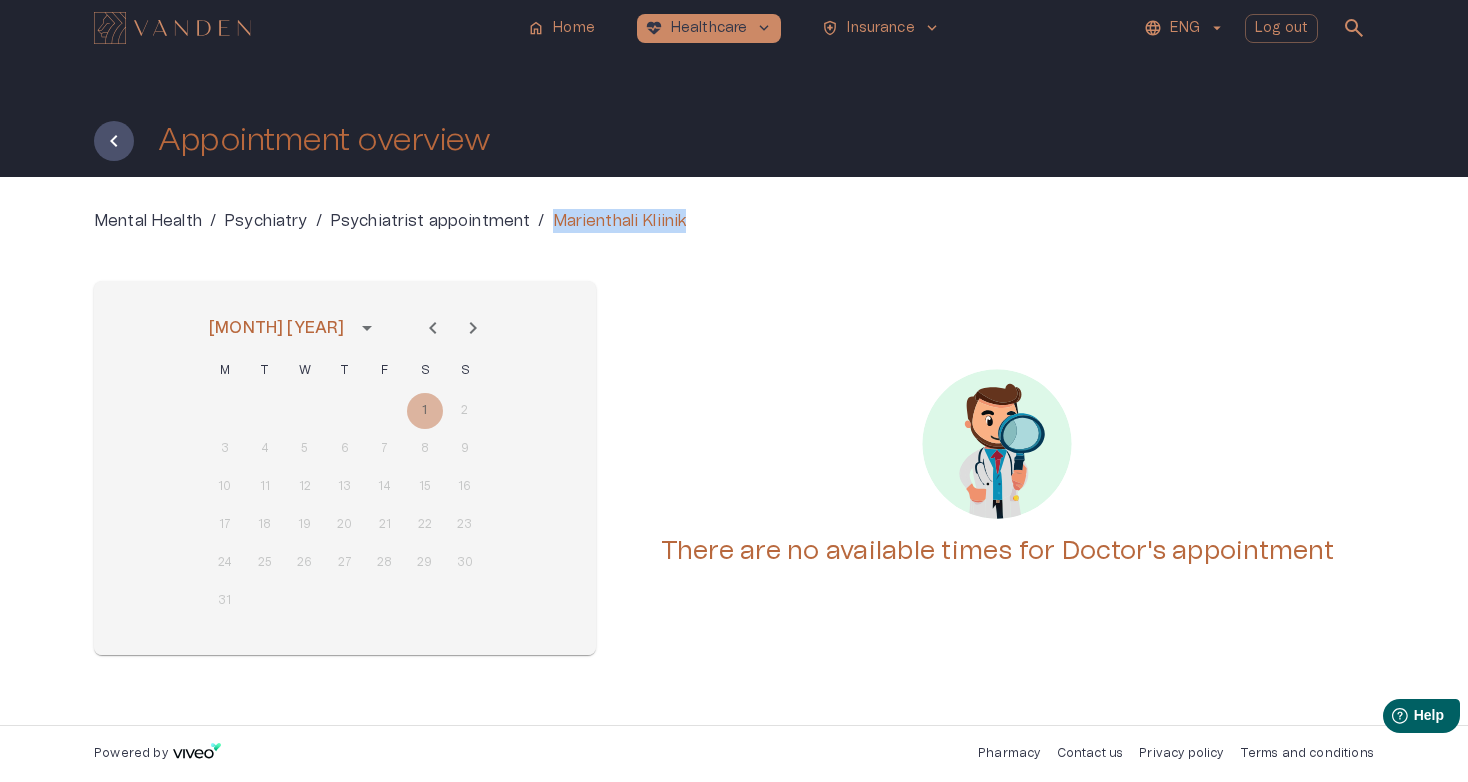 click 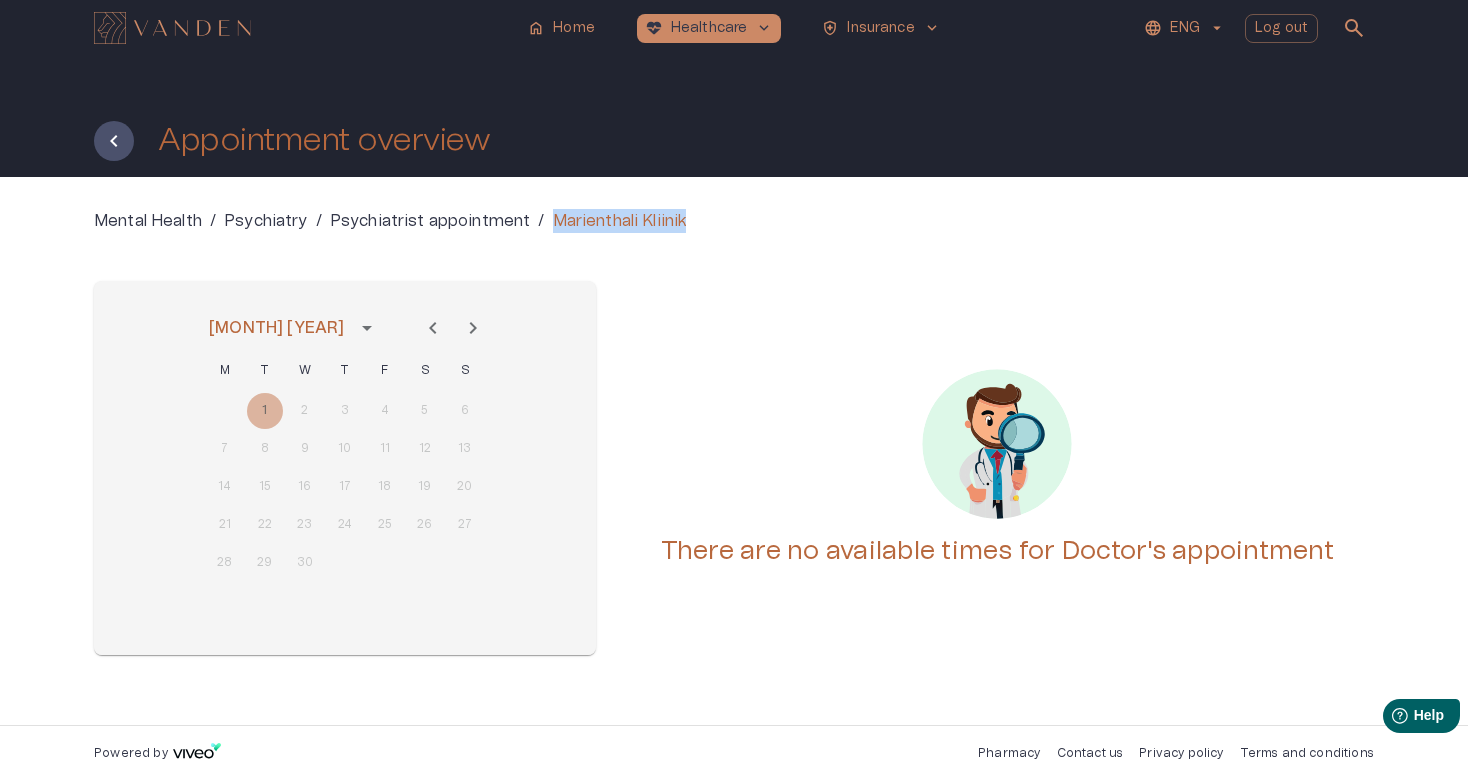 click 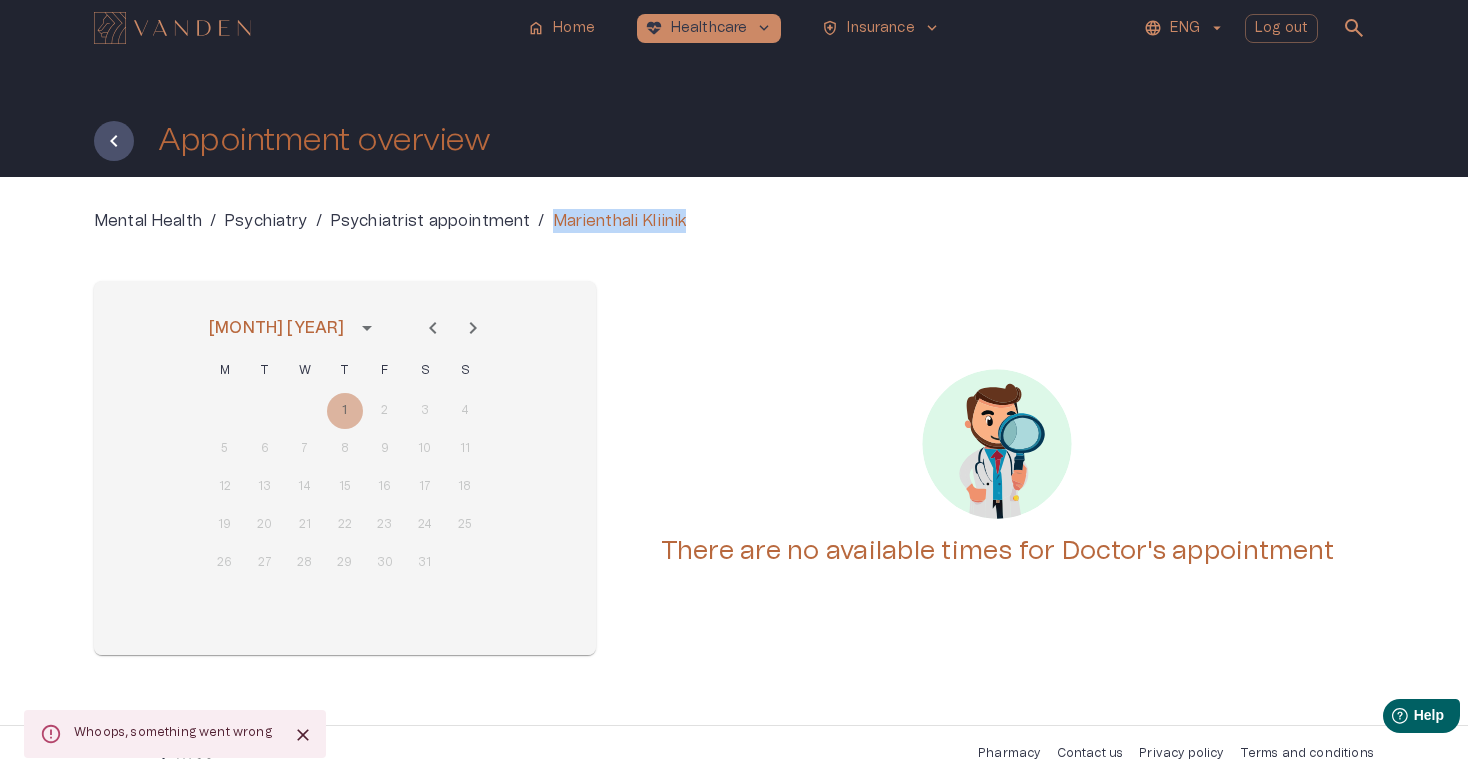 click 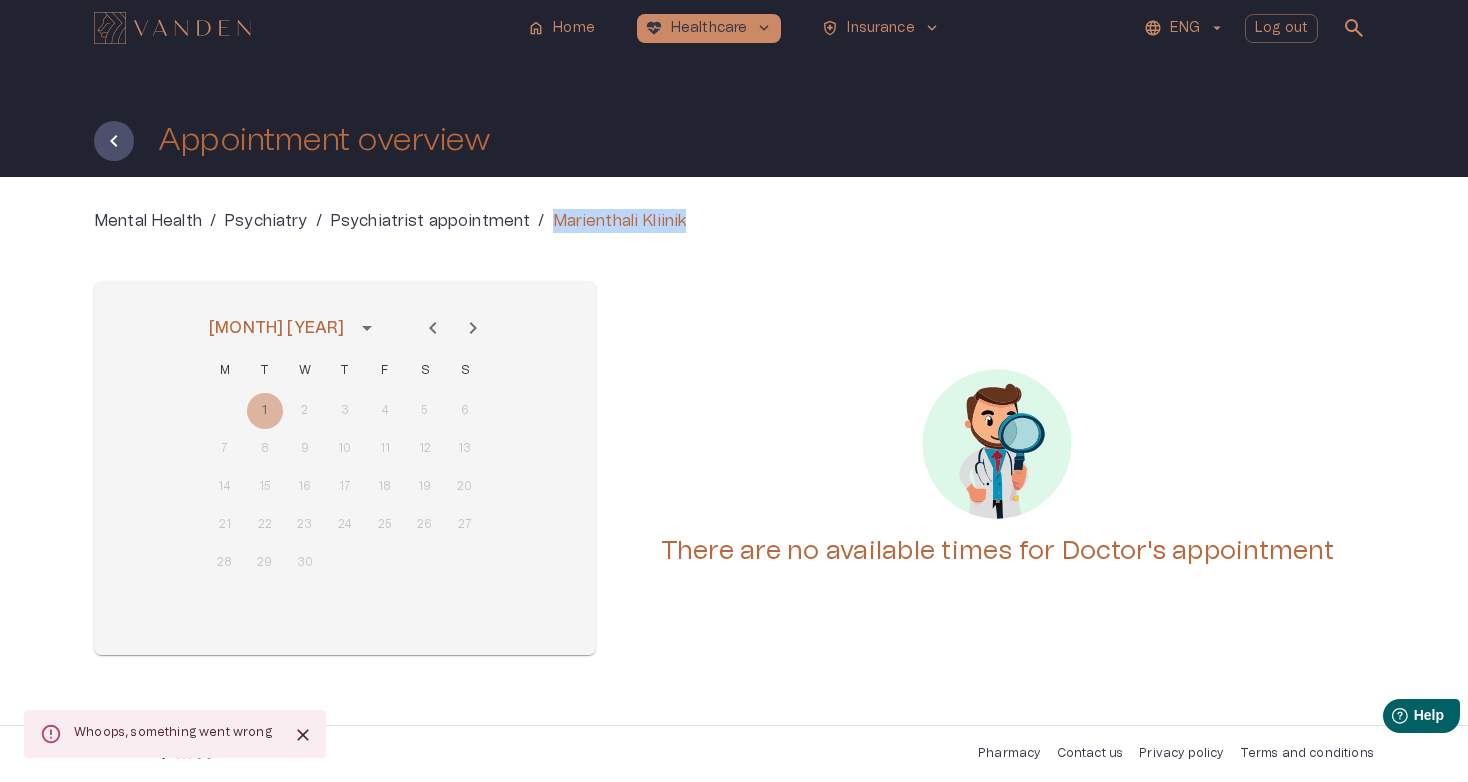 click 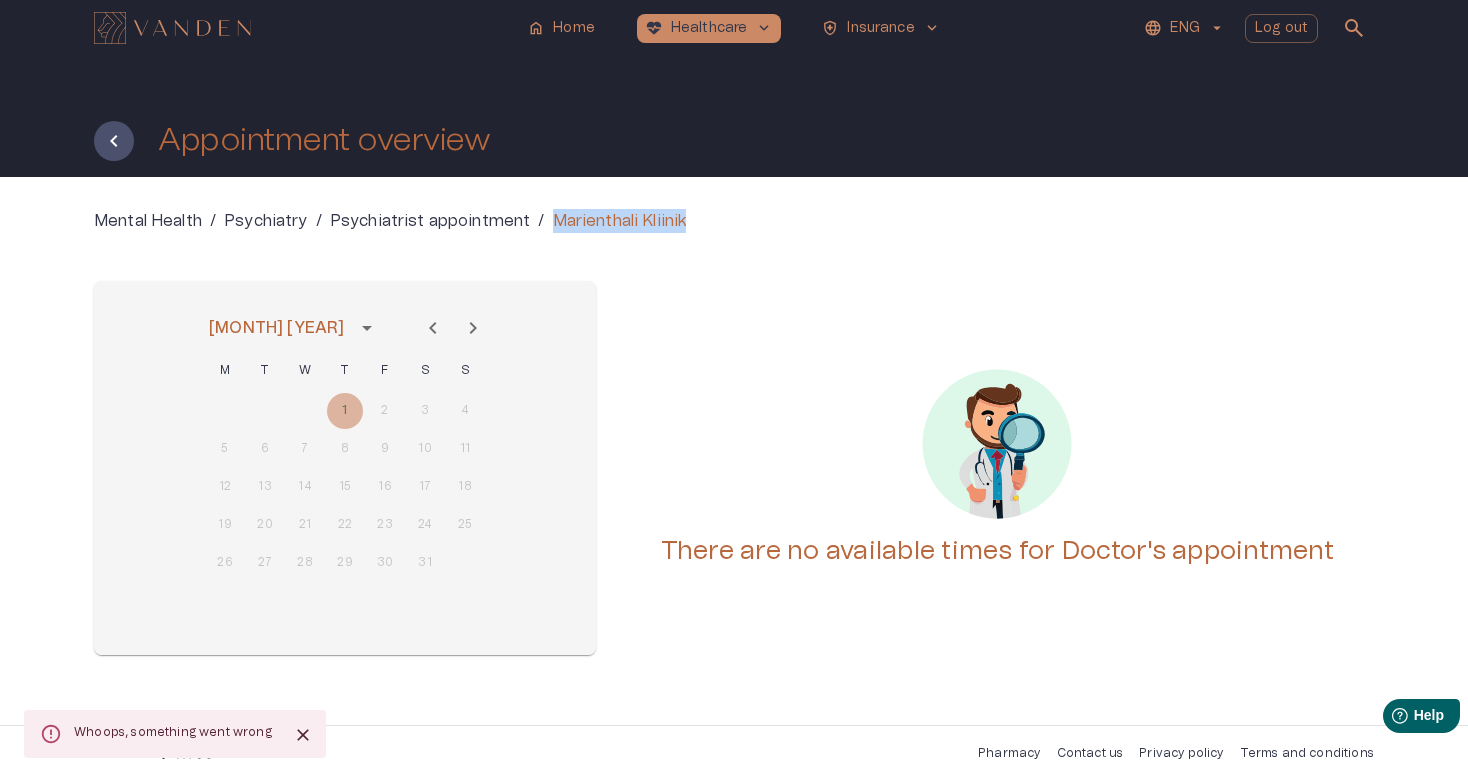 click at bounding box center (433, 328) 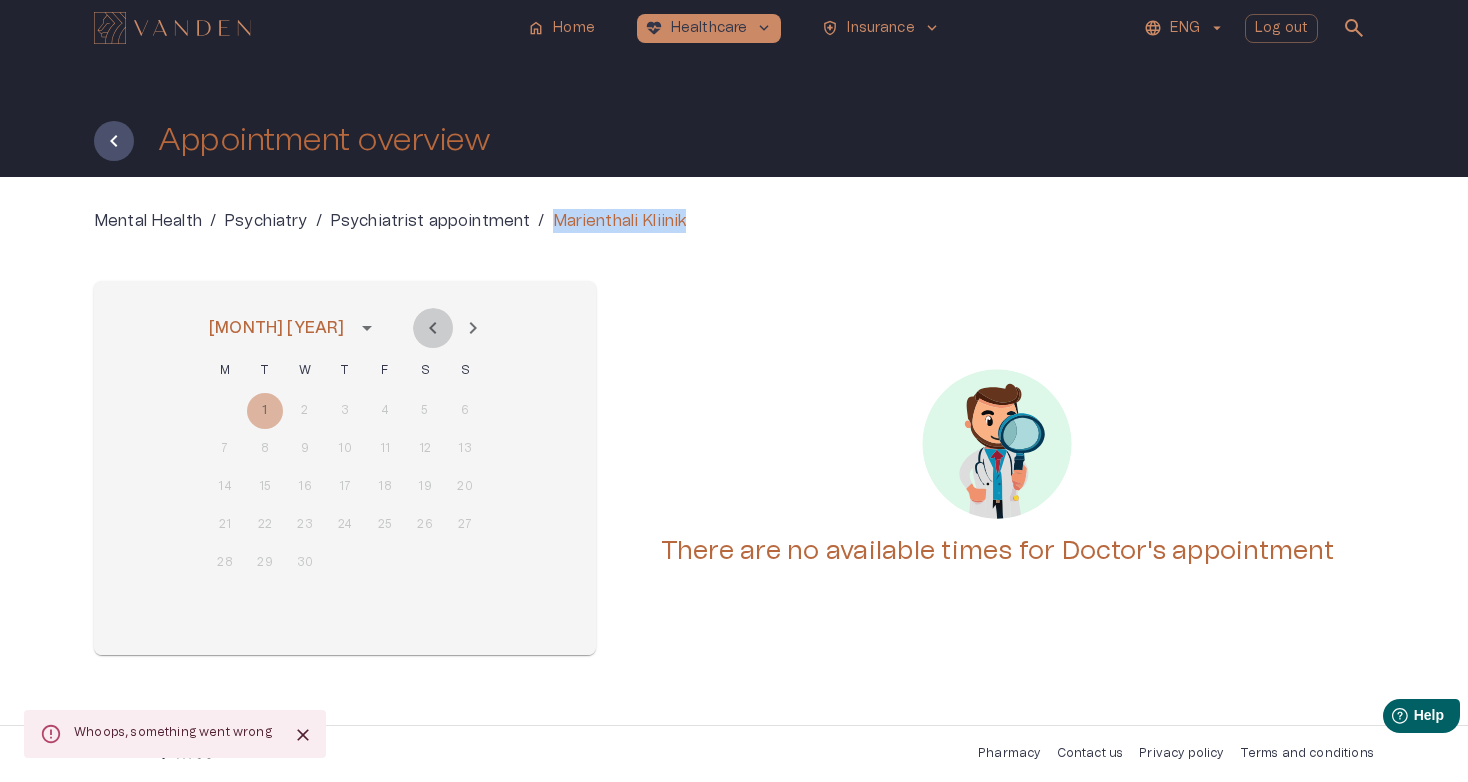 click at bounding box center (433, 328) 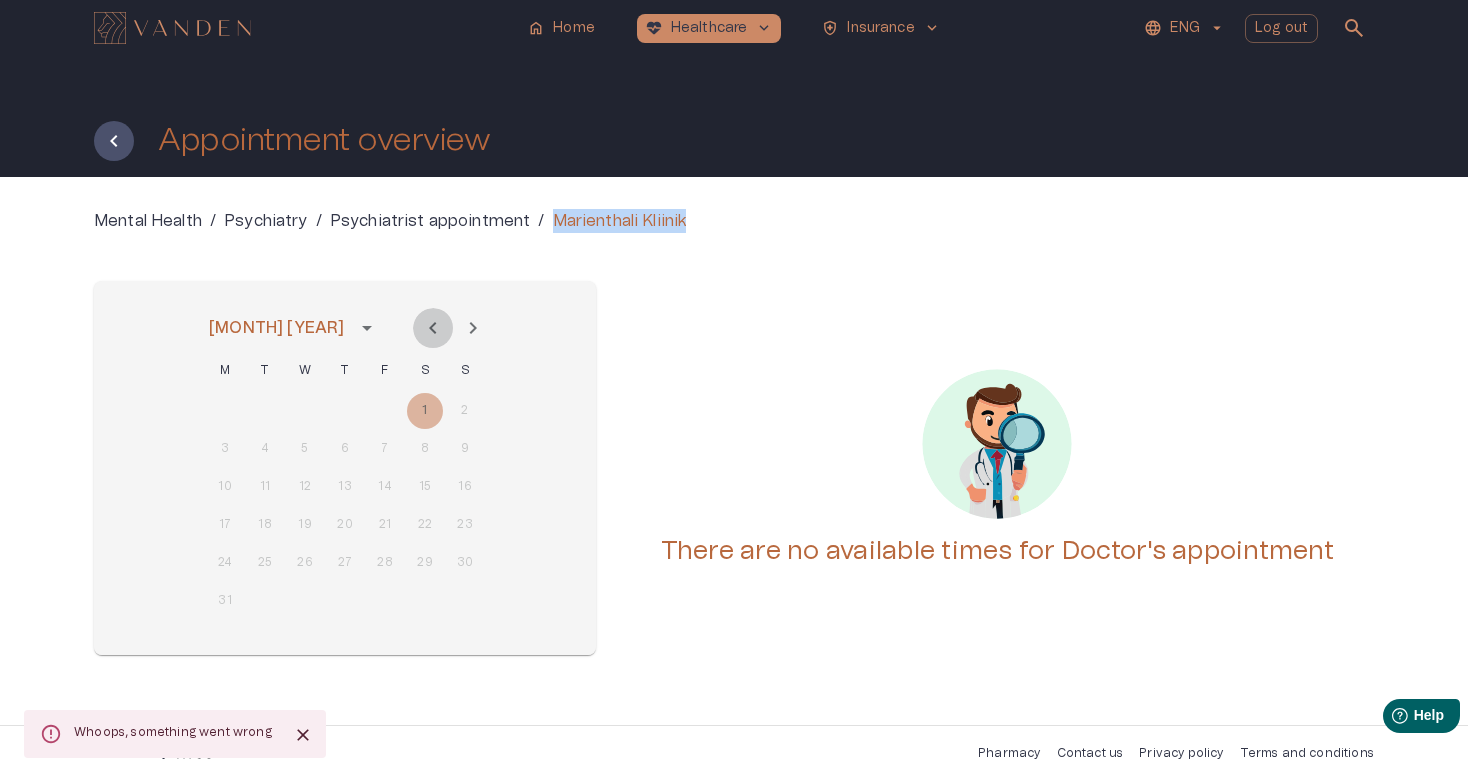 click at bounding box center (433, 328) 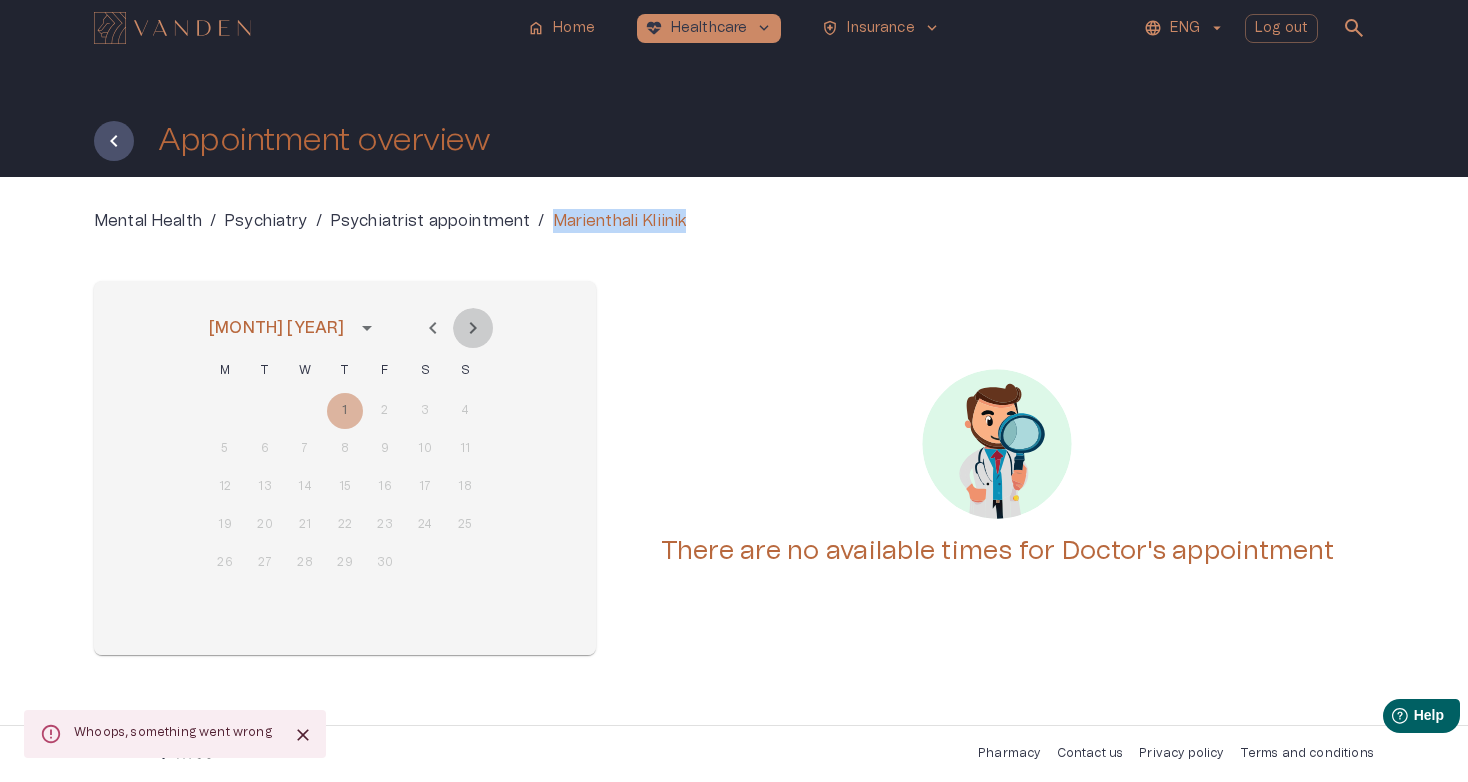 click 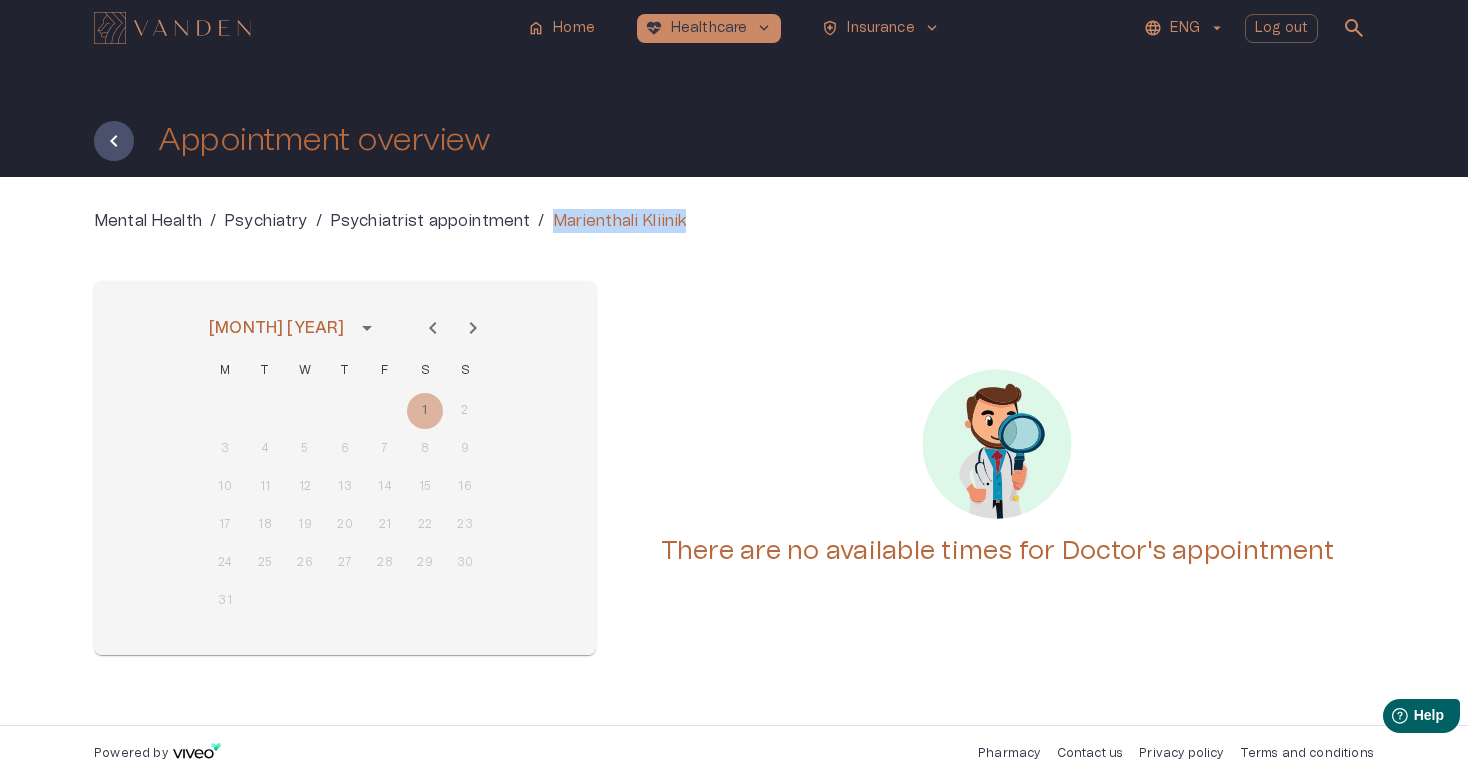 click 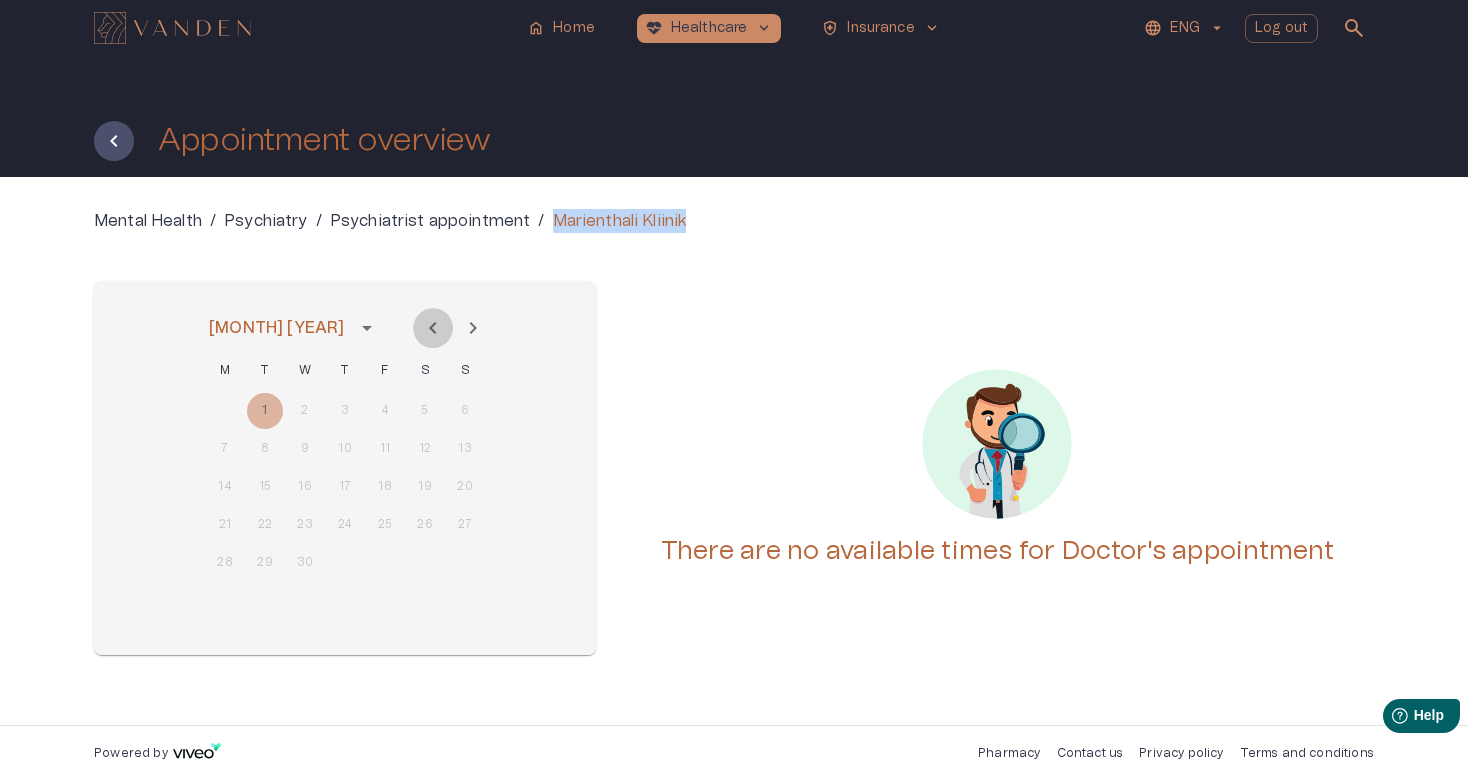 click 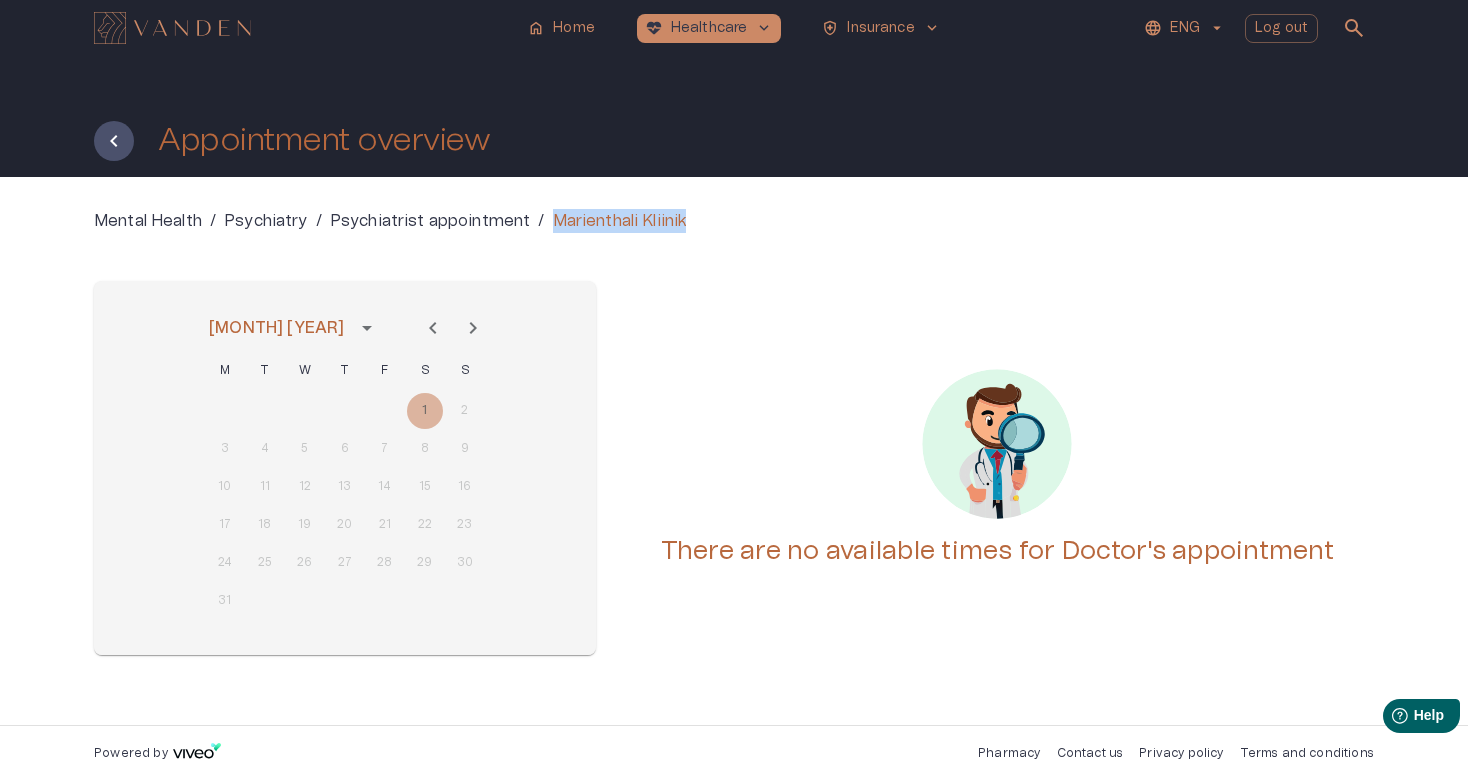 click 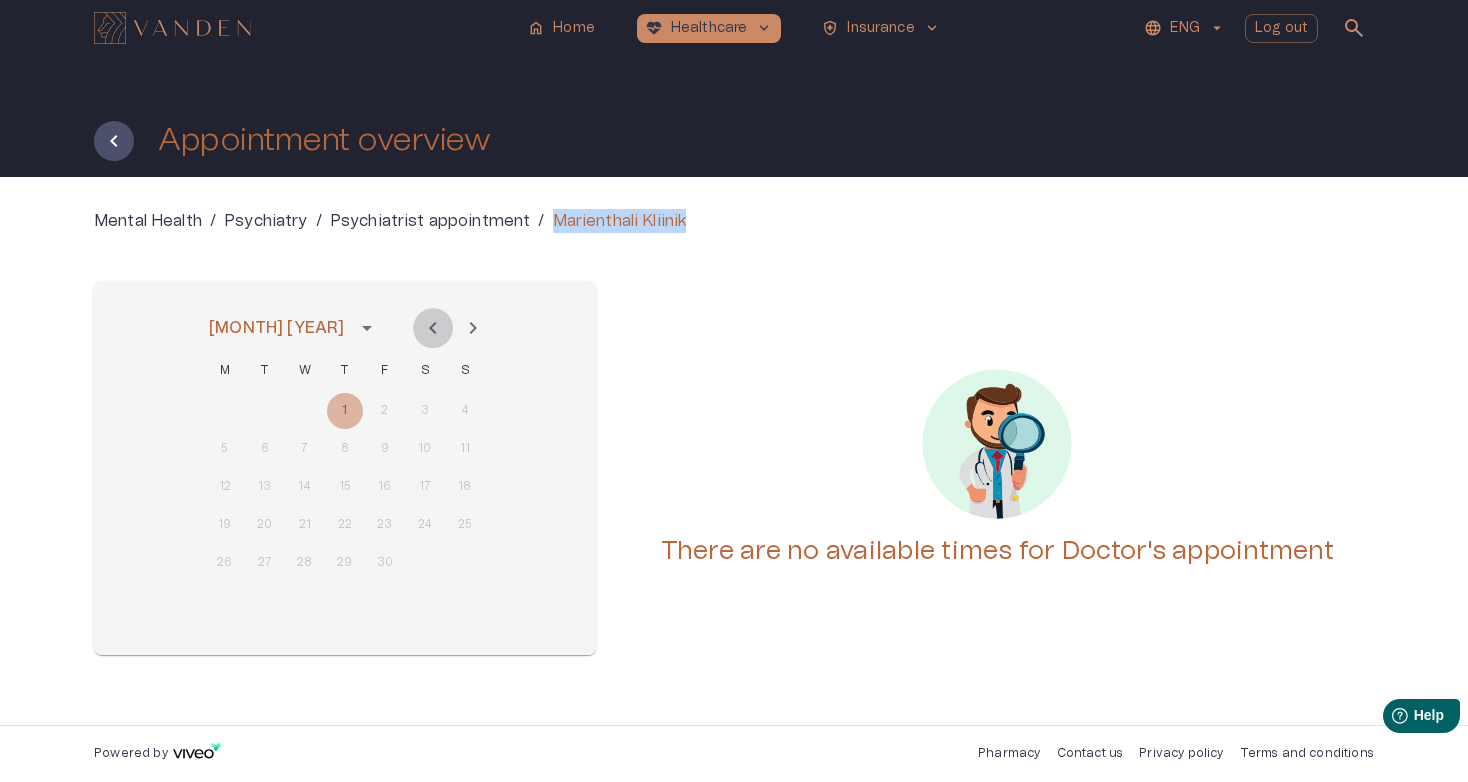 click 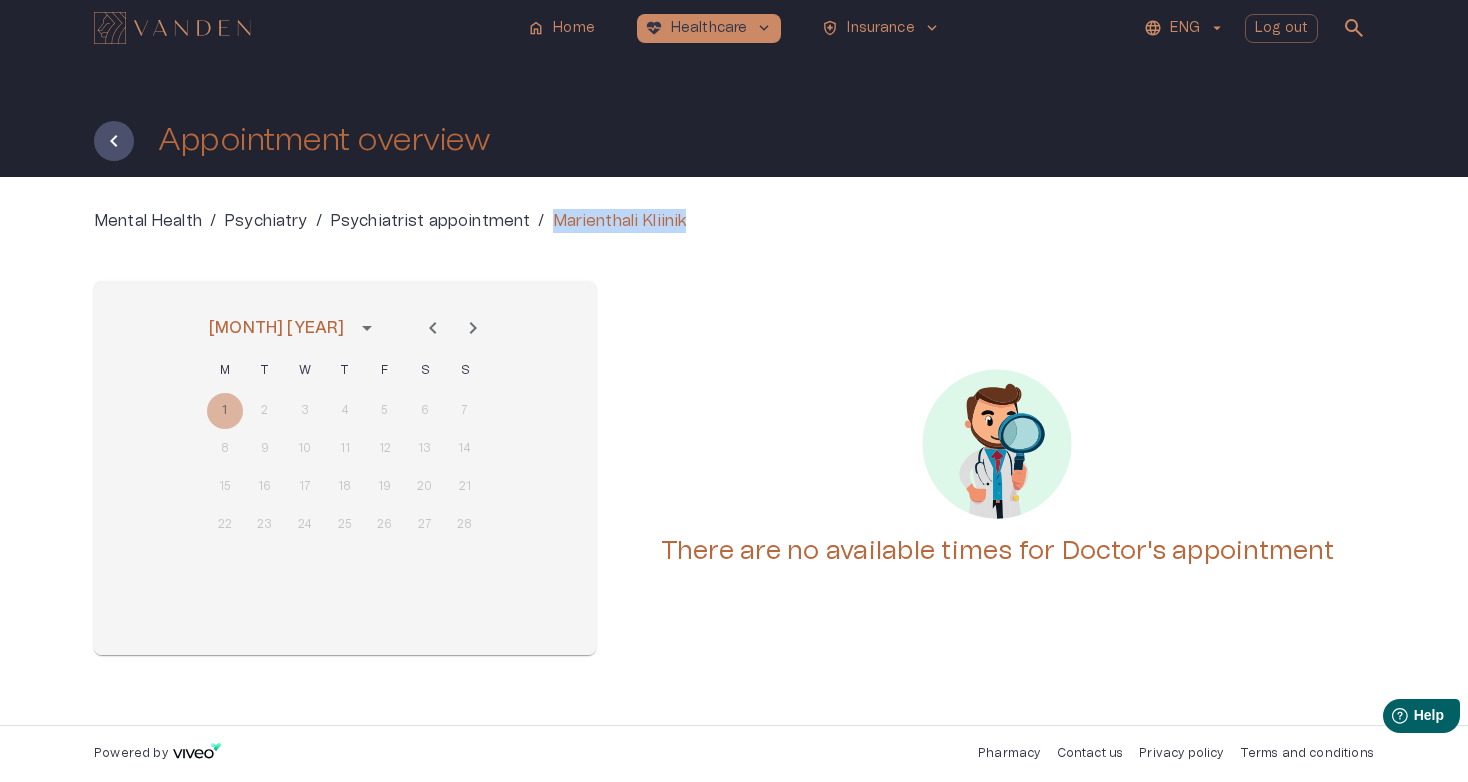 click 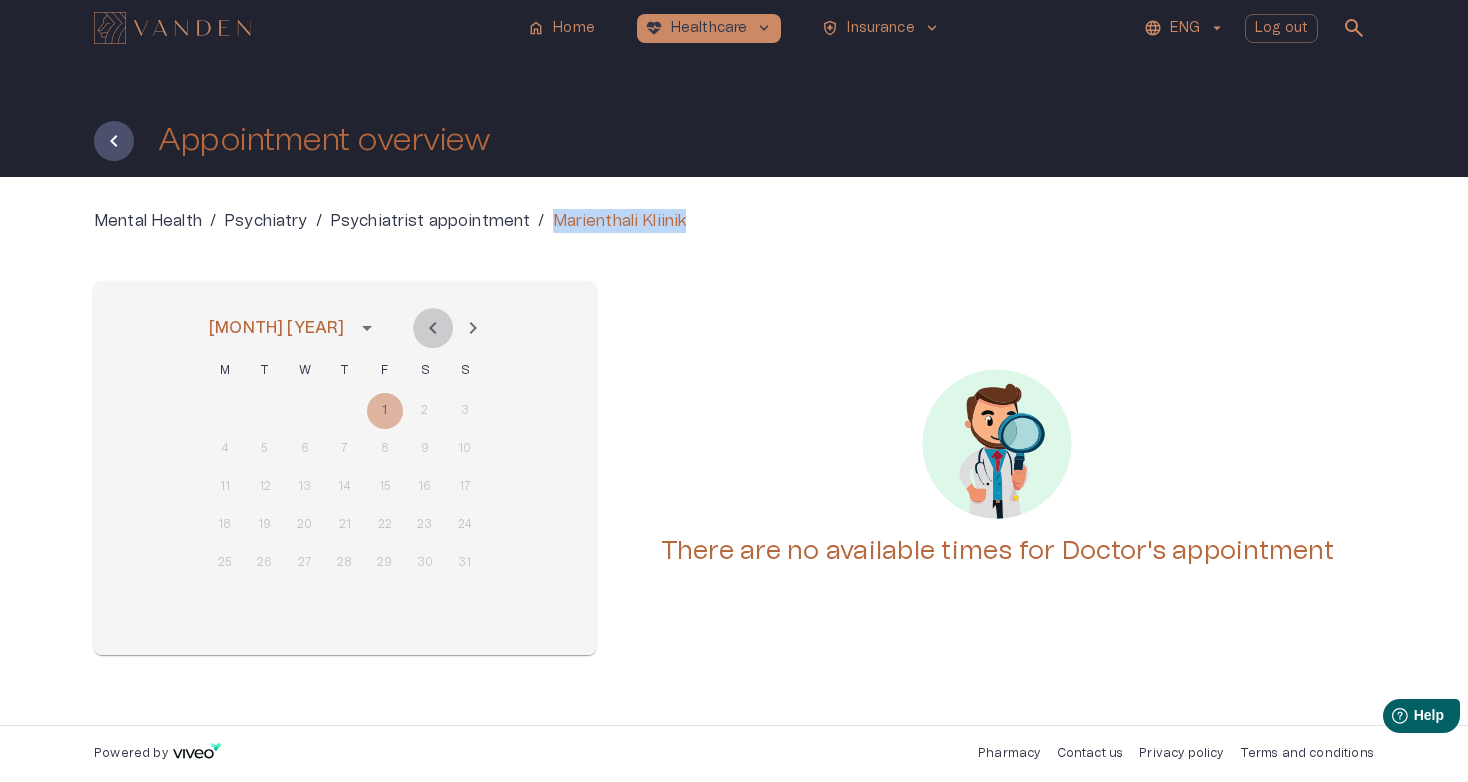 click 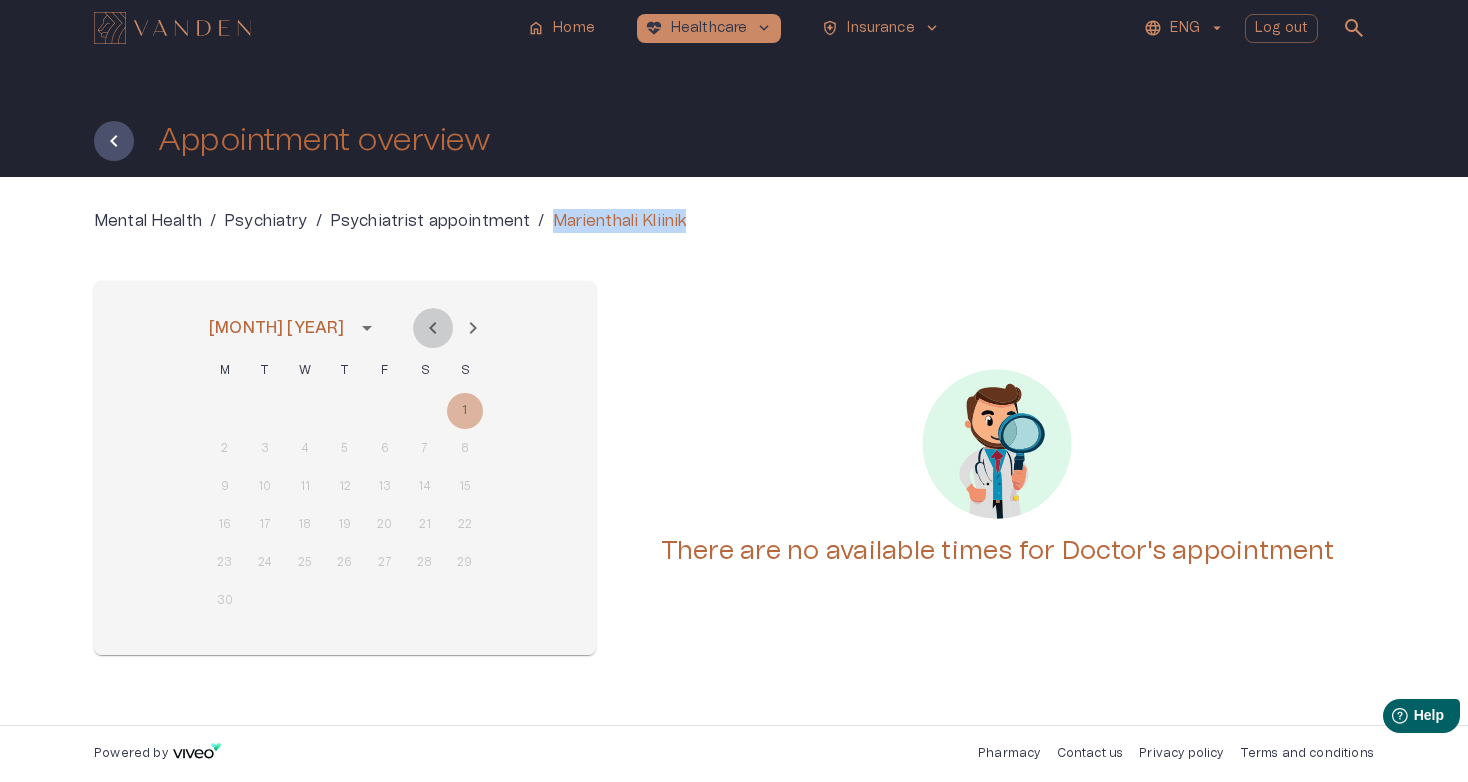 click 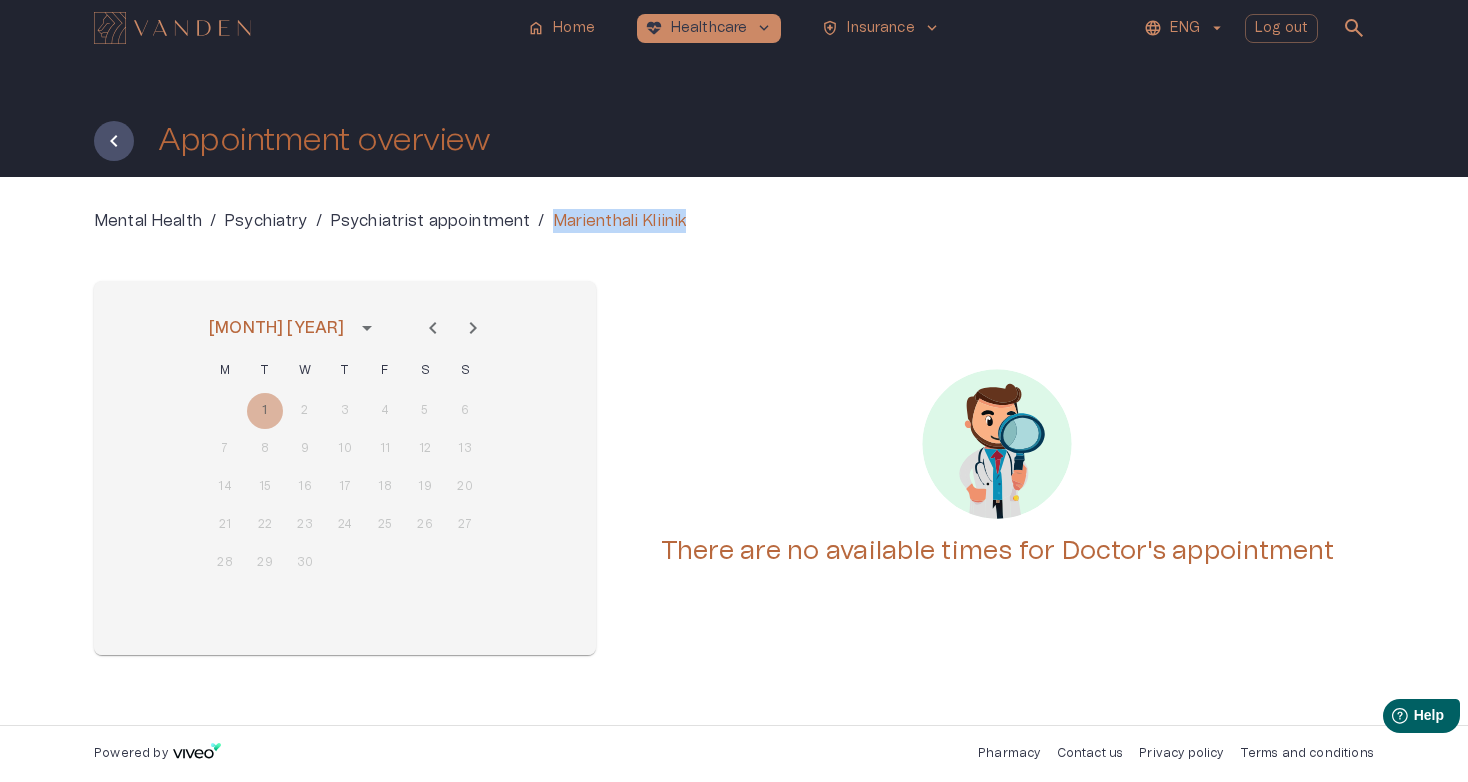 click 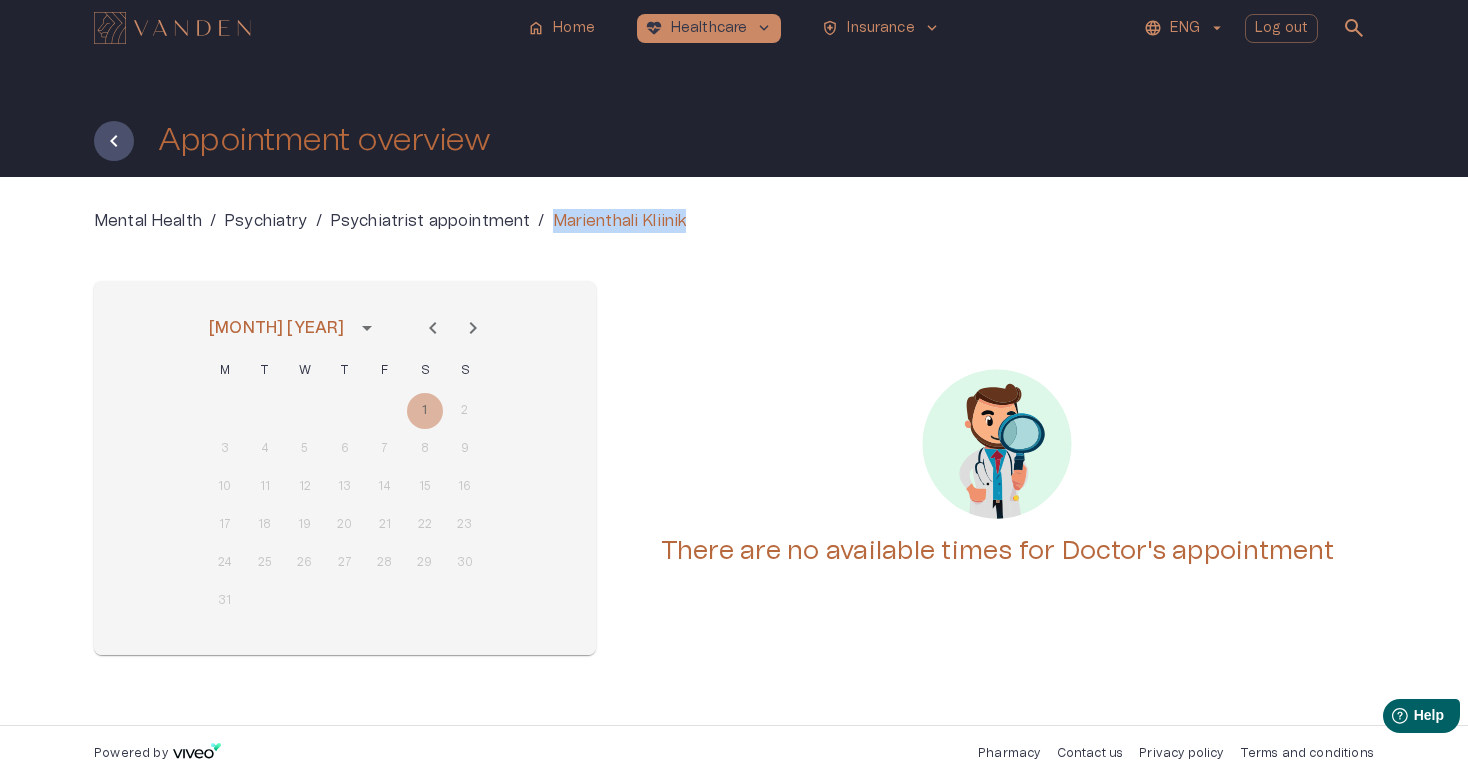 click 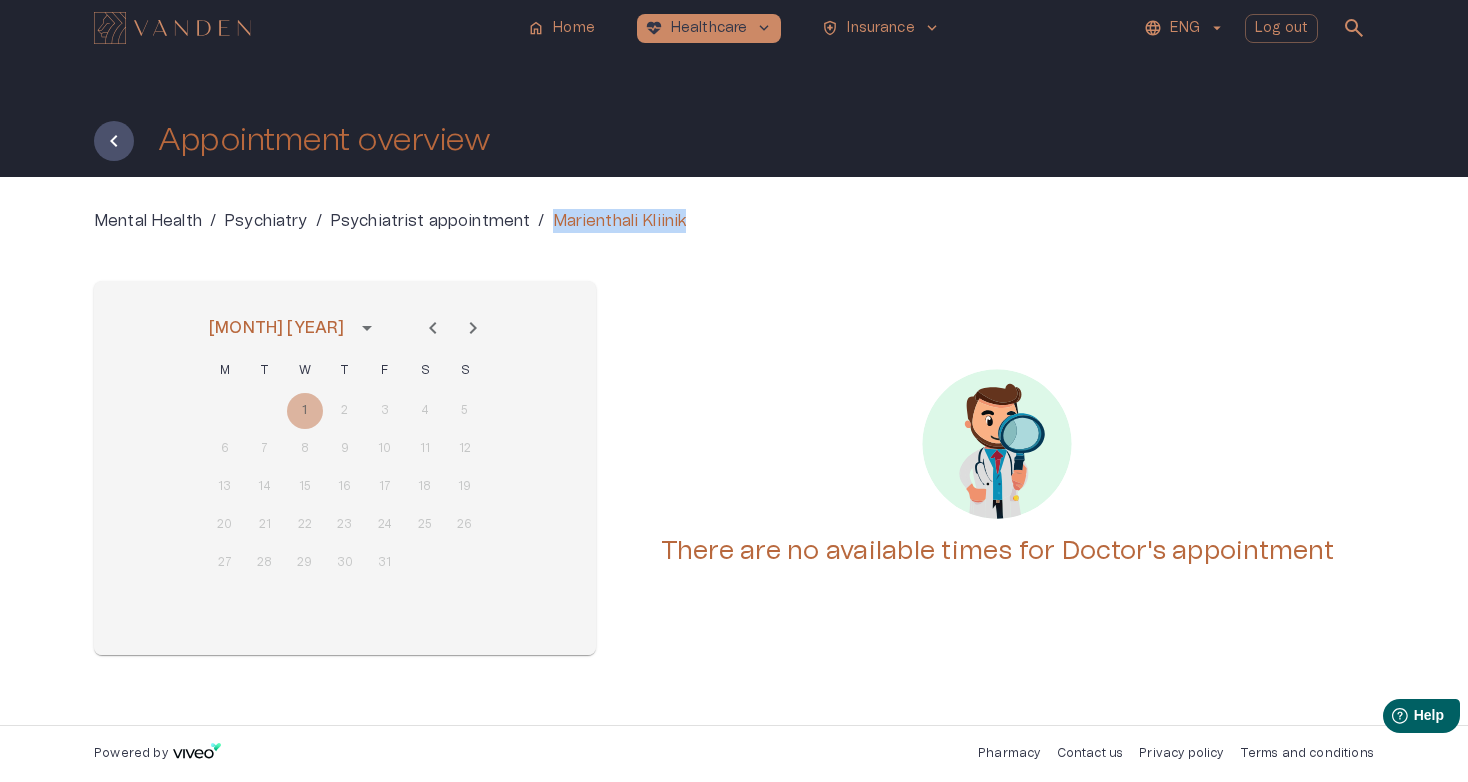 click 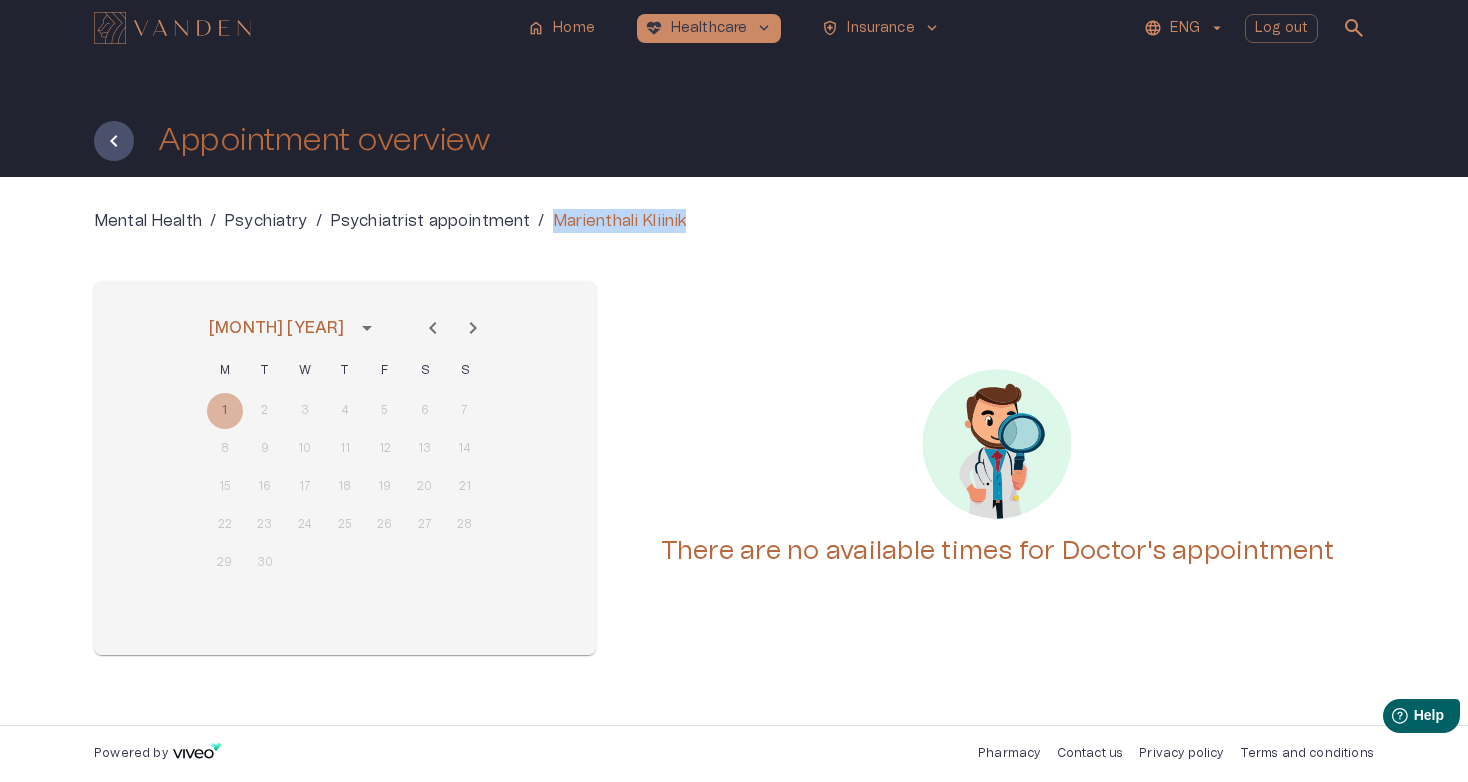 click 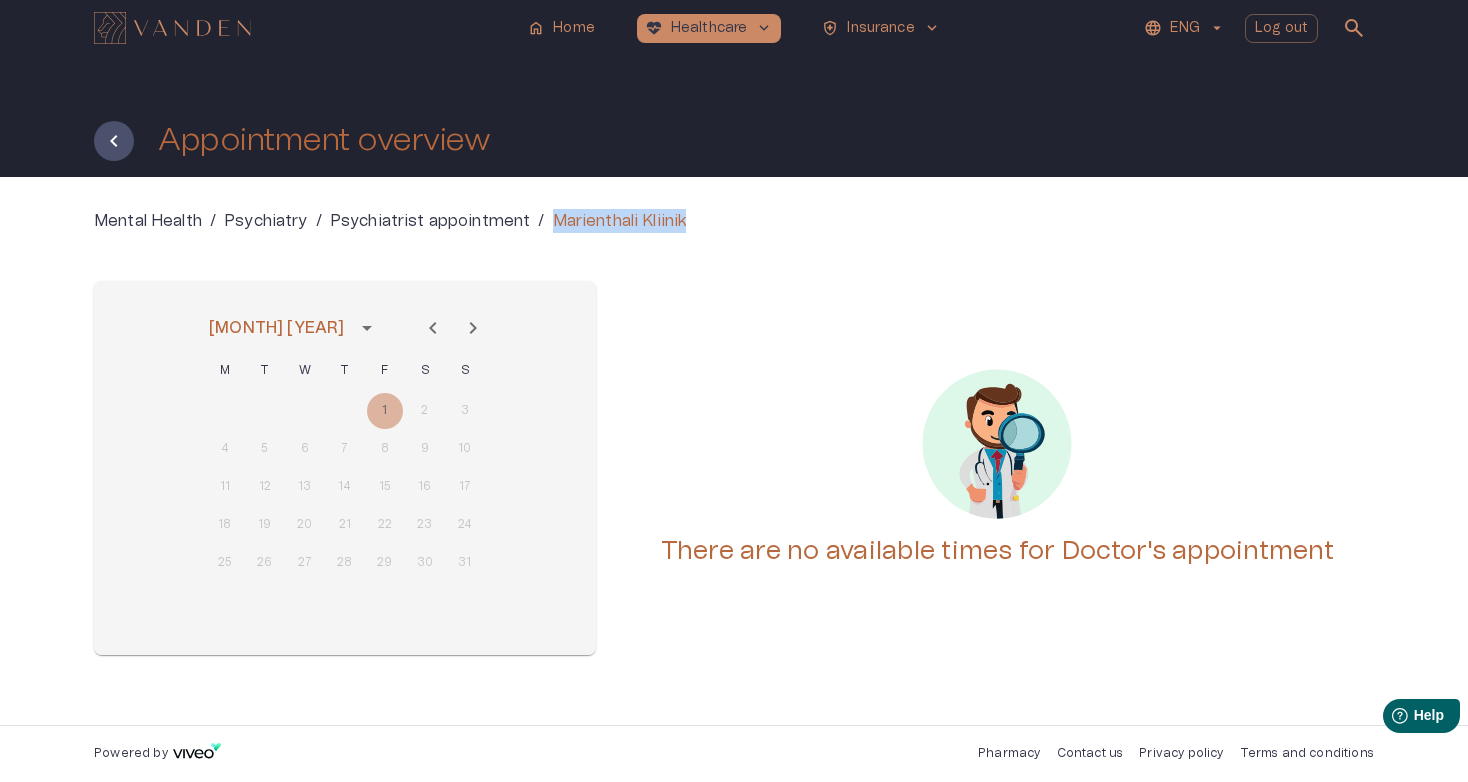 click 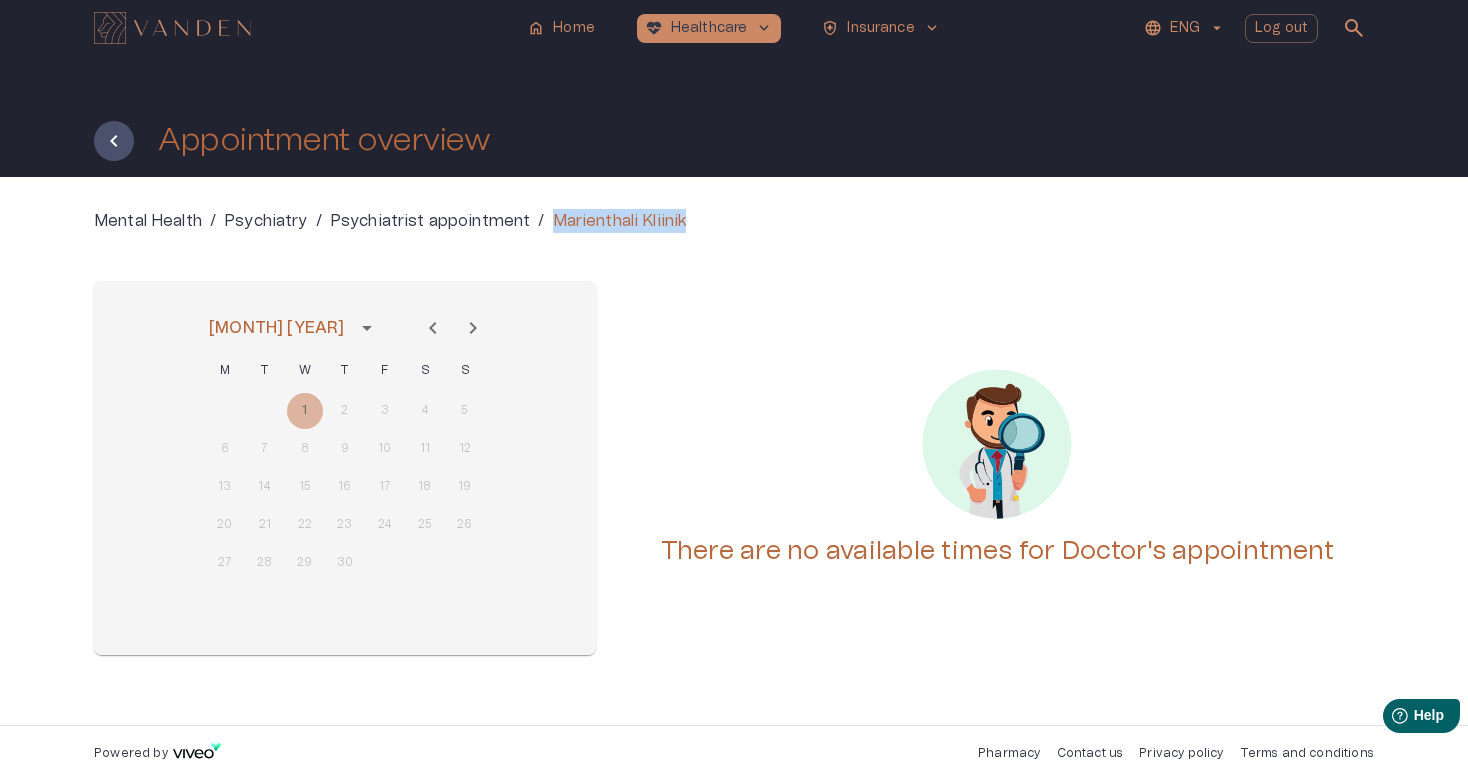 click 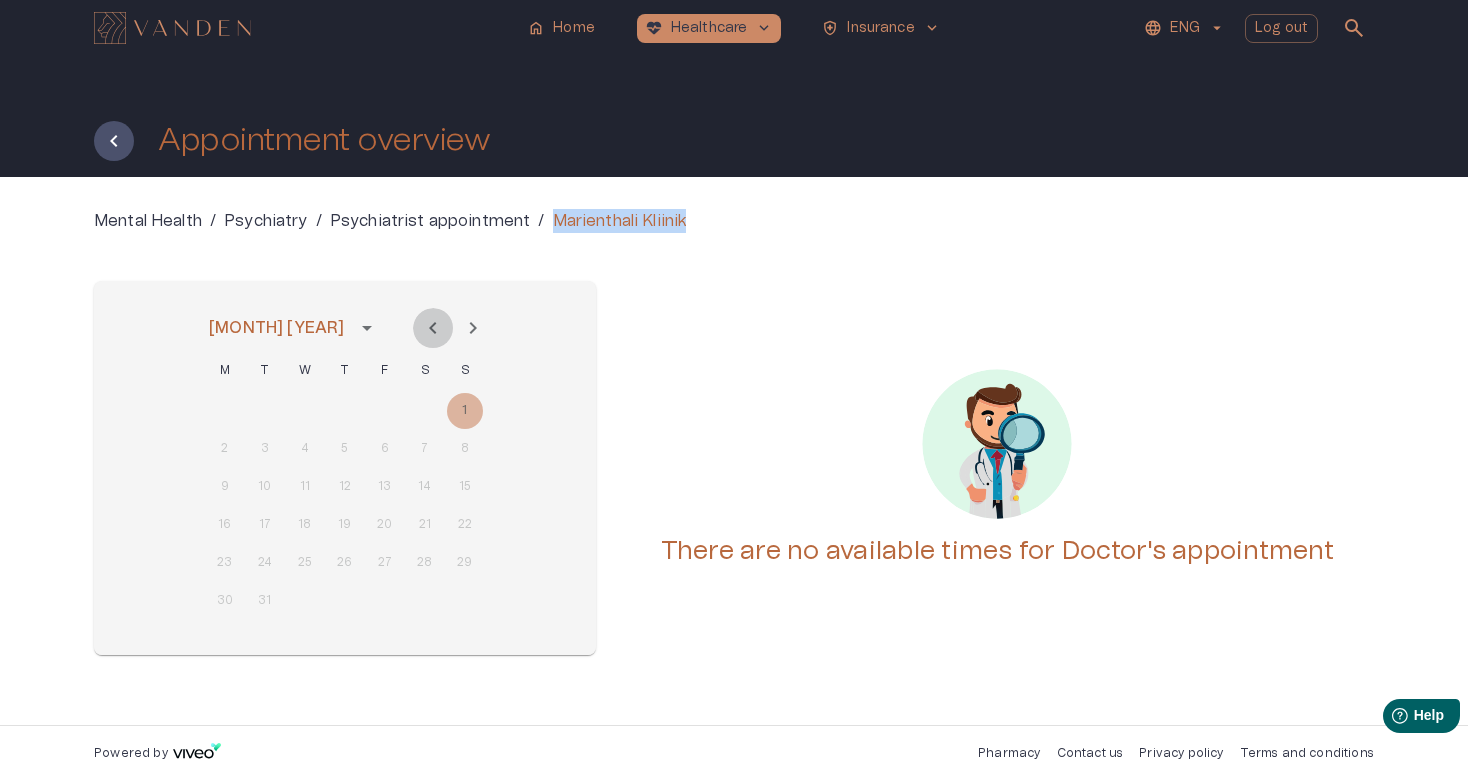 click 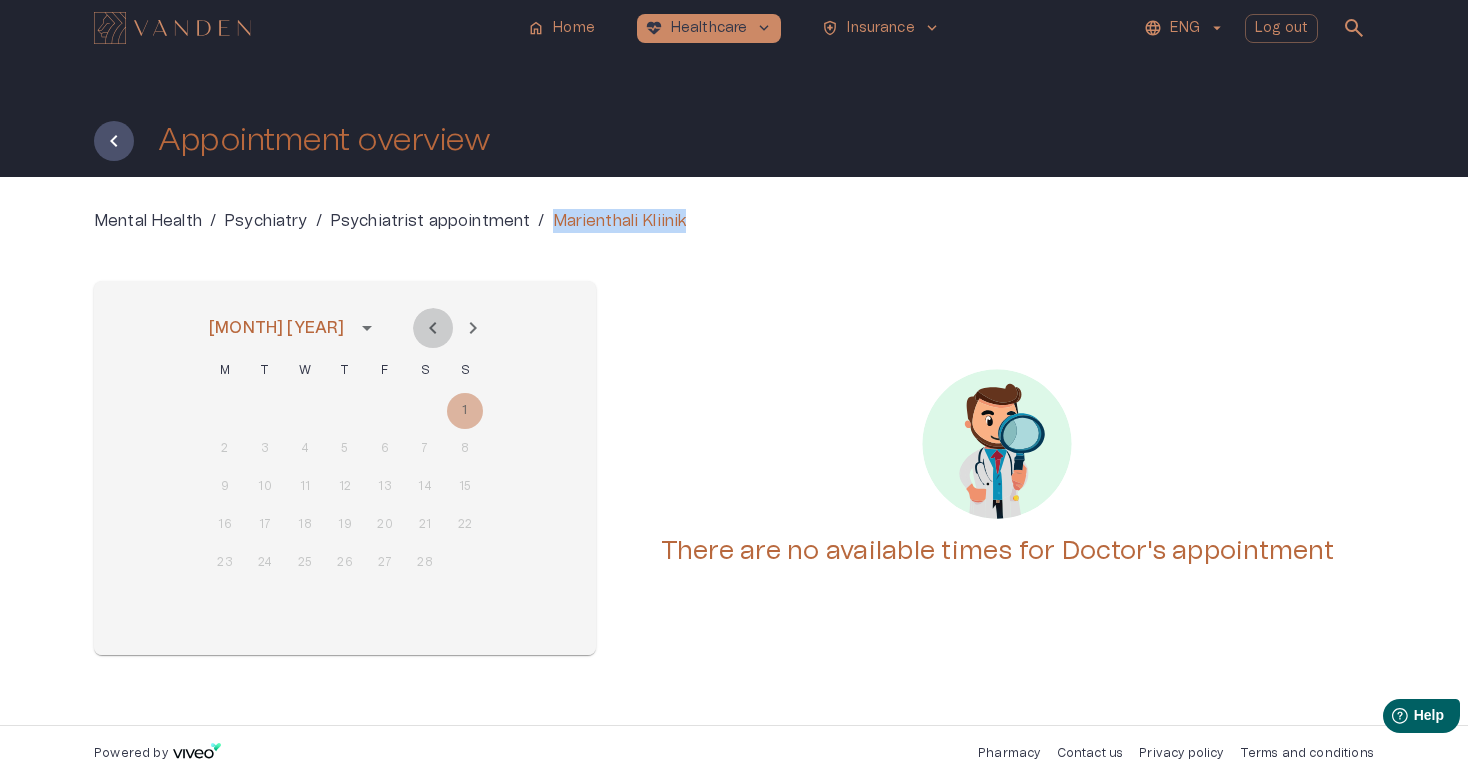 click 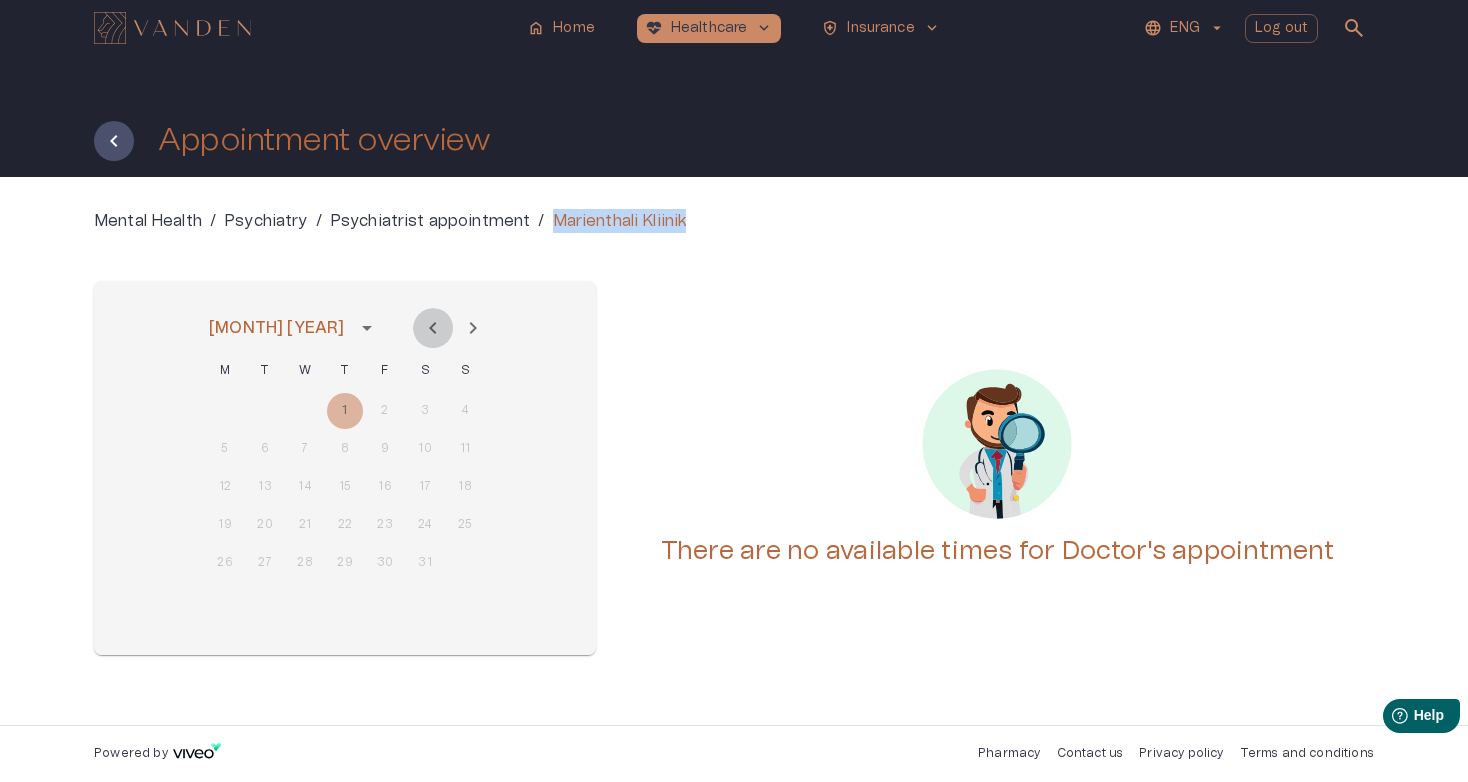 click 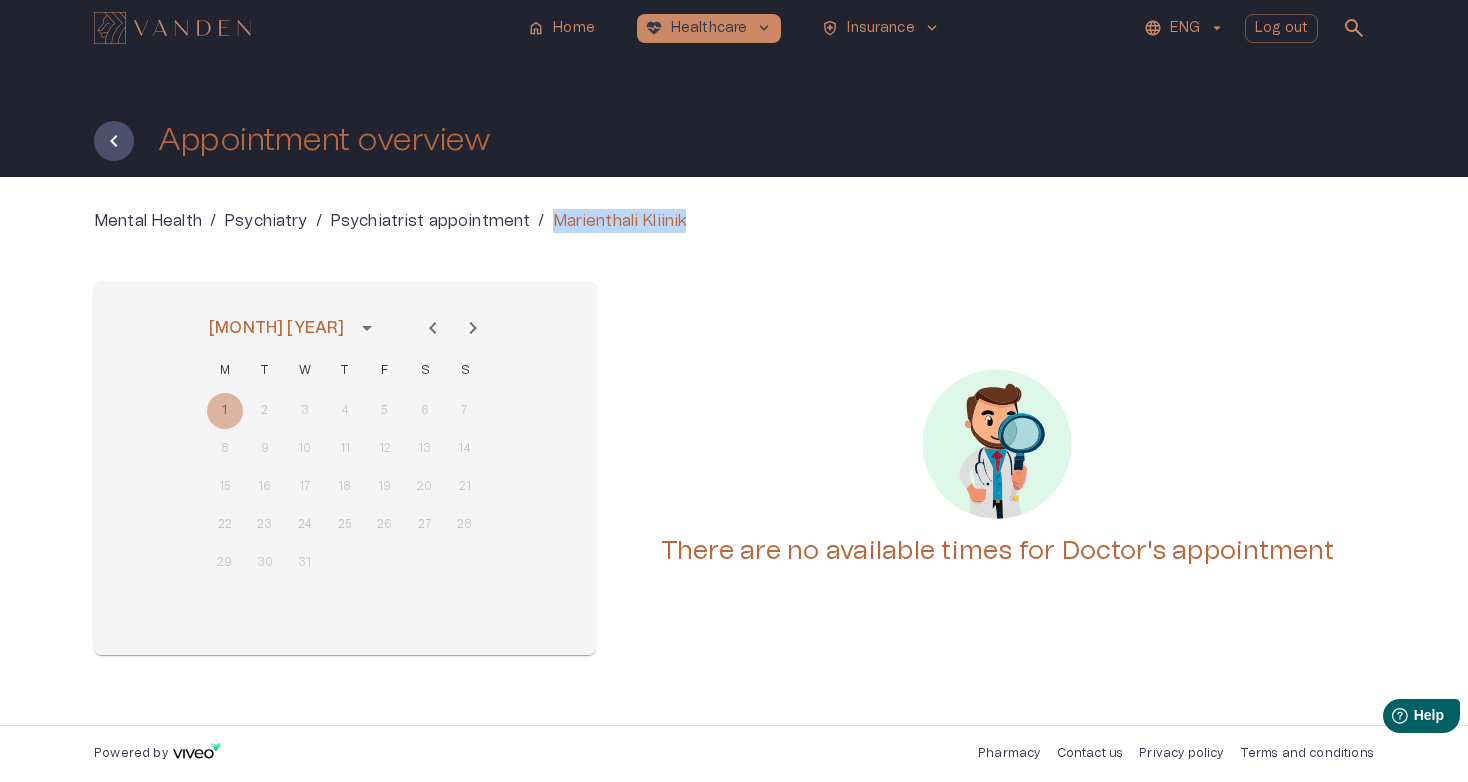 click 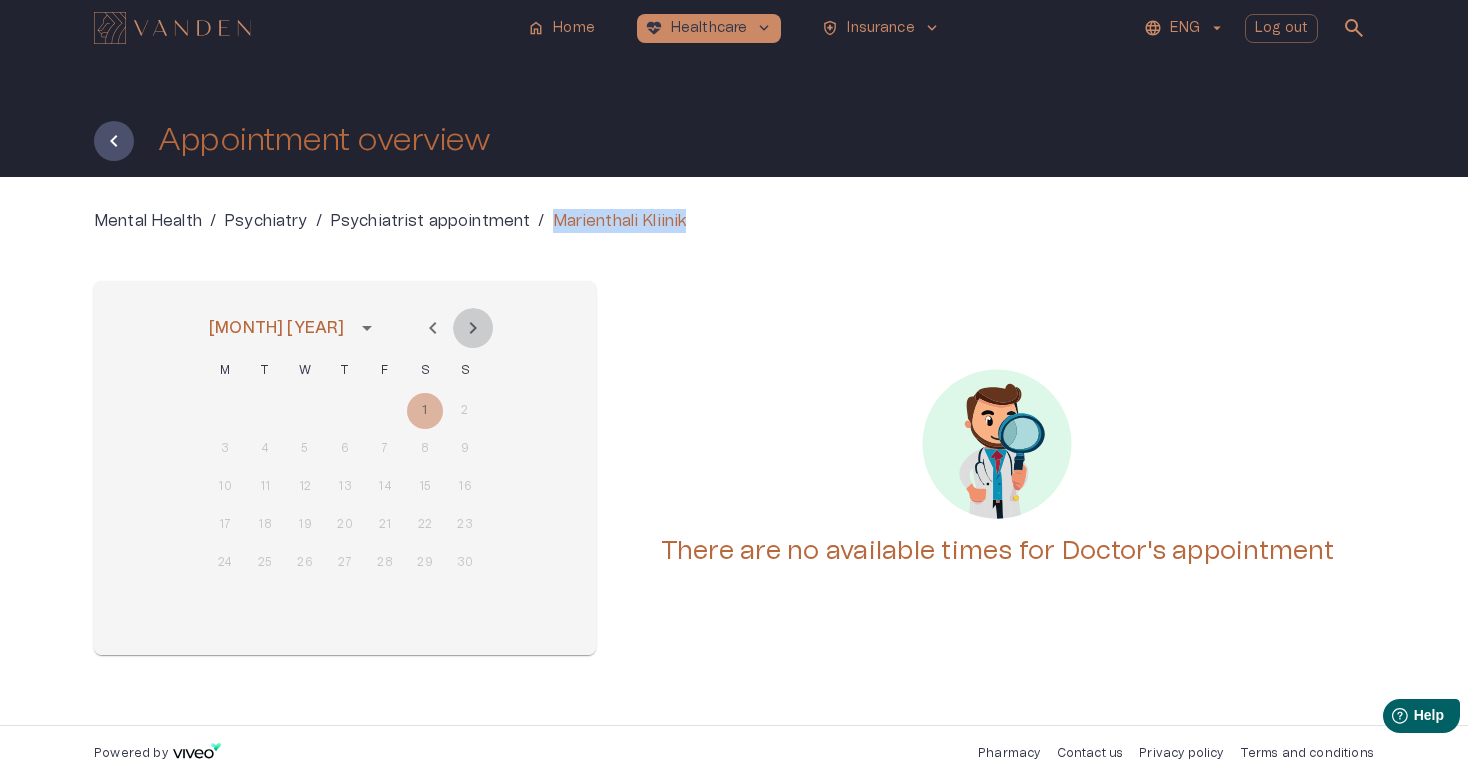 click 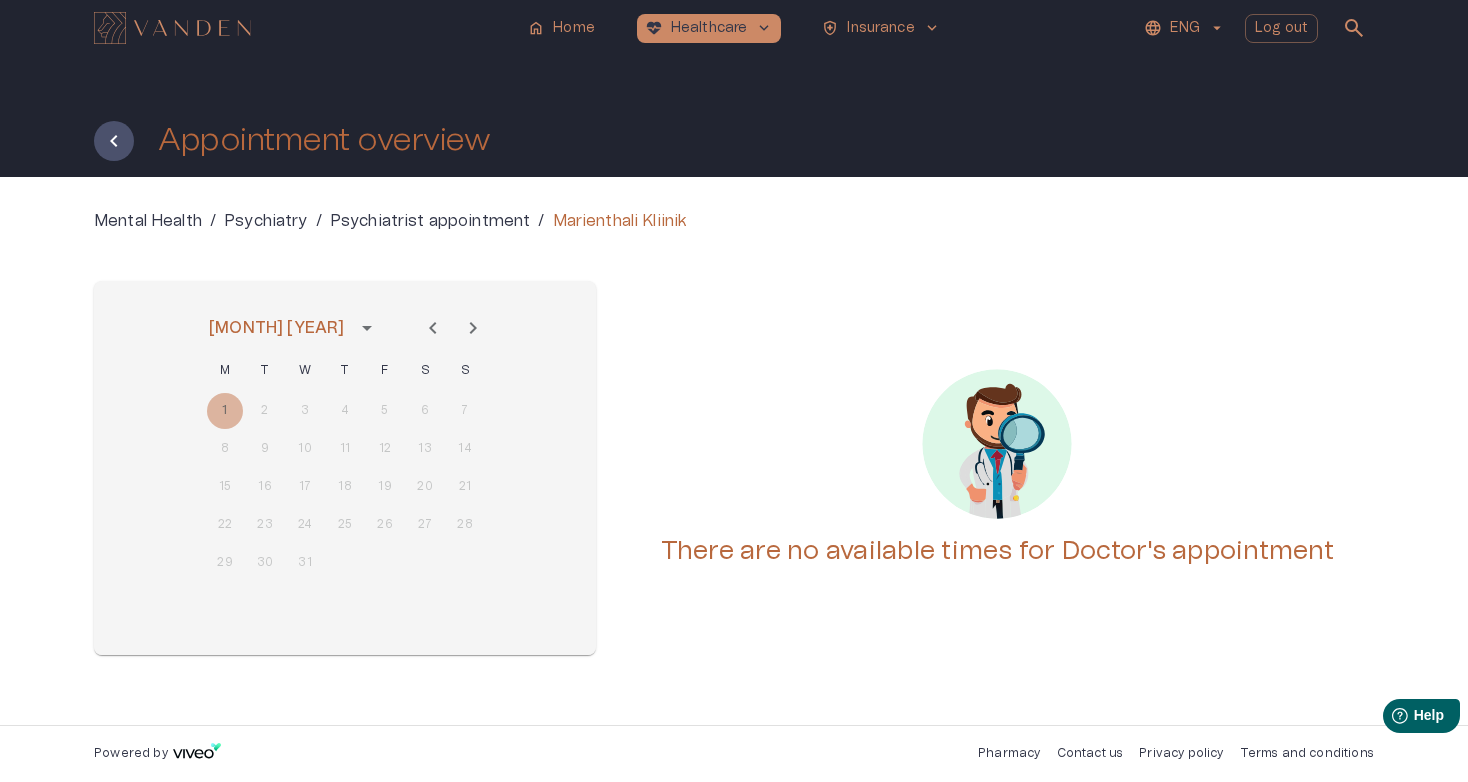 click on "There are no available times for Doctor's appointment" at bounding box center (997, 468) 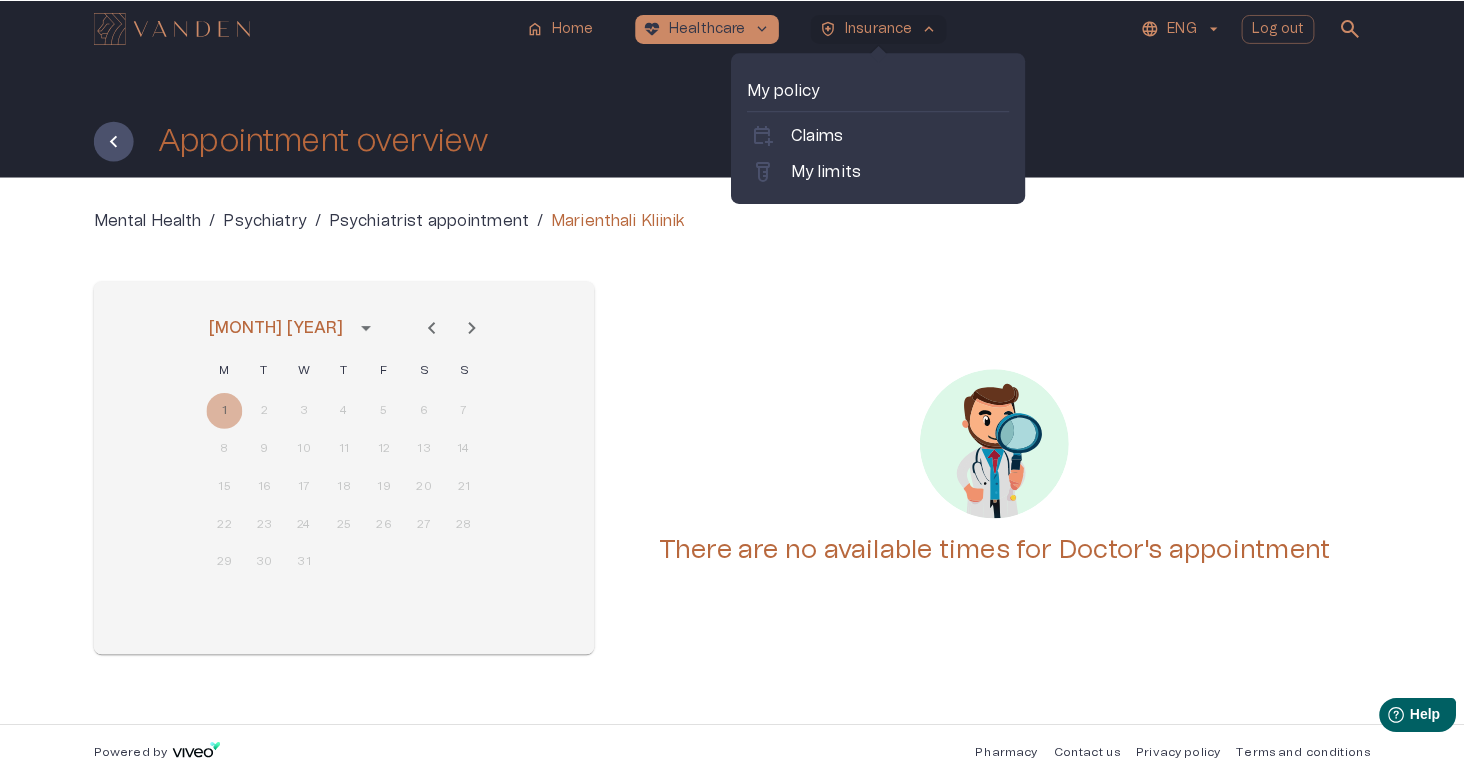 scroll, scrollTop: 0, scrollLeft: 0, axis: both 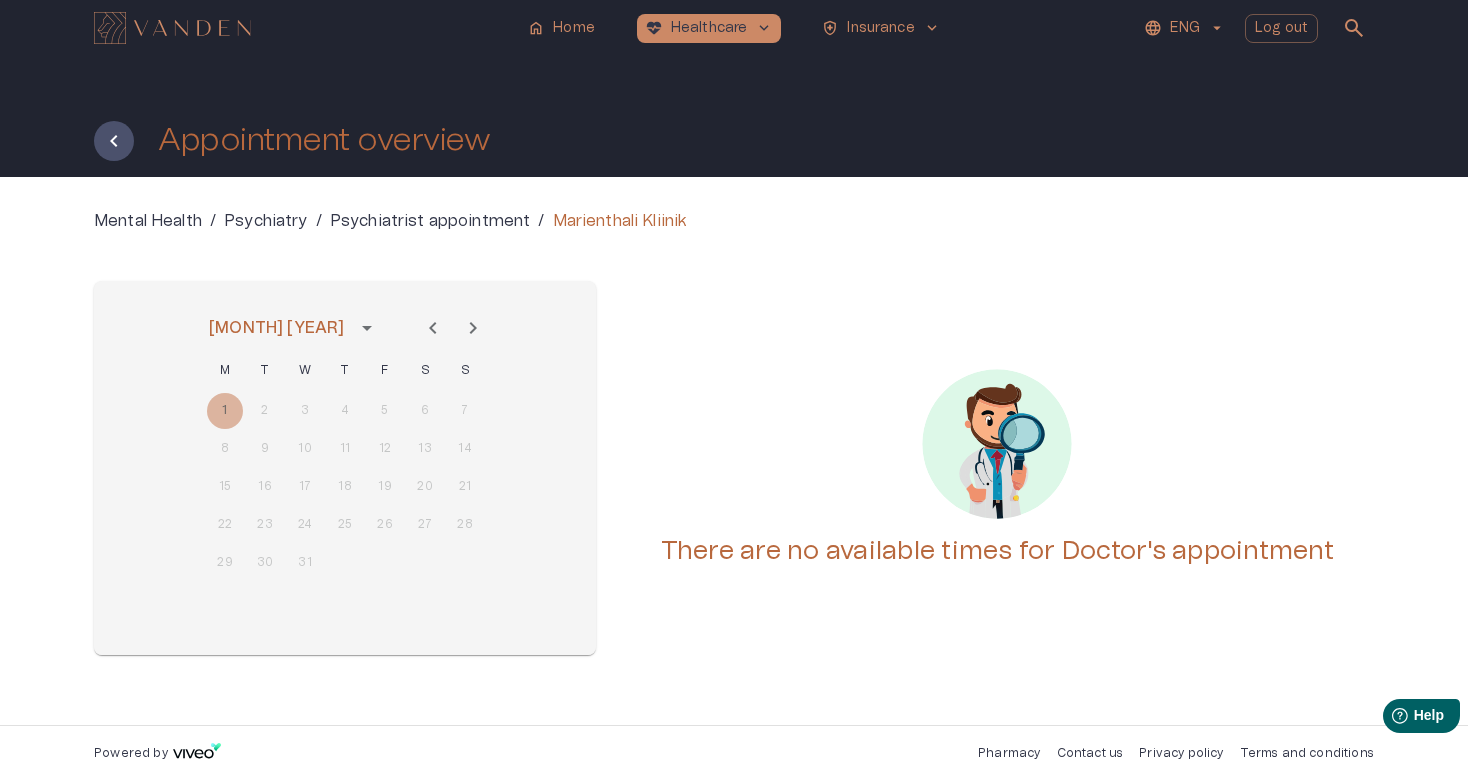 click at bounding box center [172, 28] 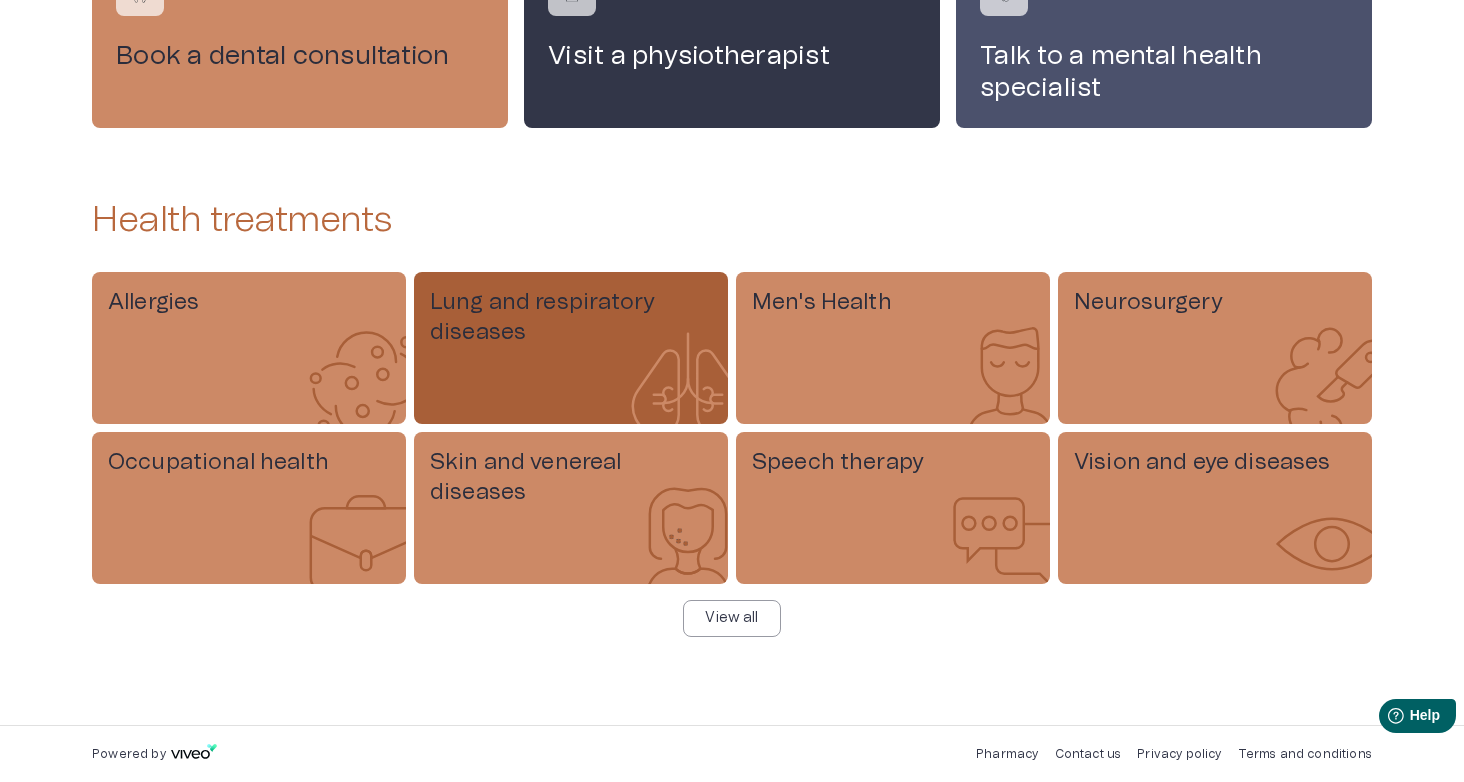 scroll, scrollTop: 730, scrollLeft: 0, axis: vertical 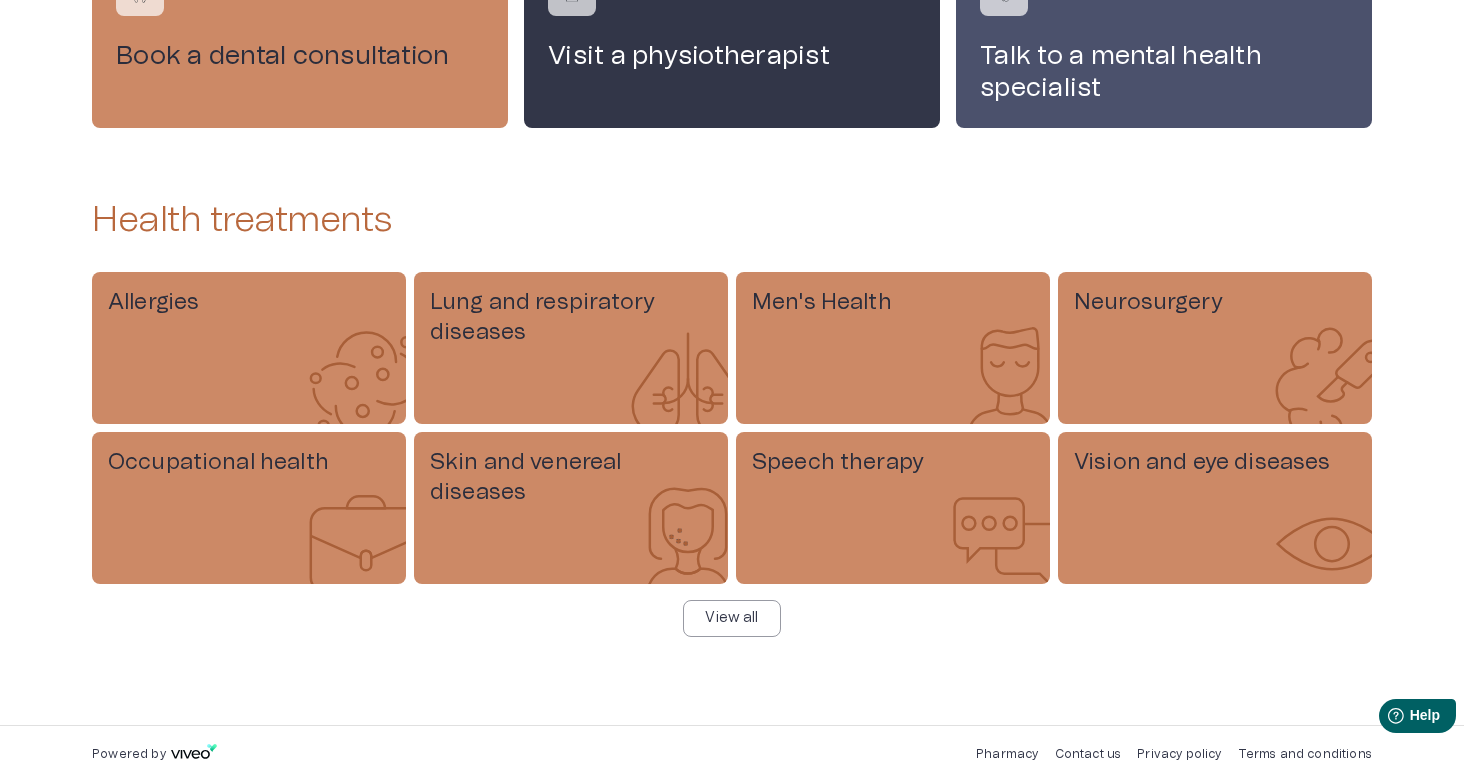 click on "Contact us" at bounding box center (1088, 754) 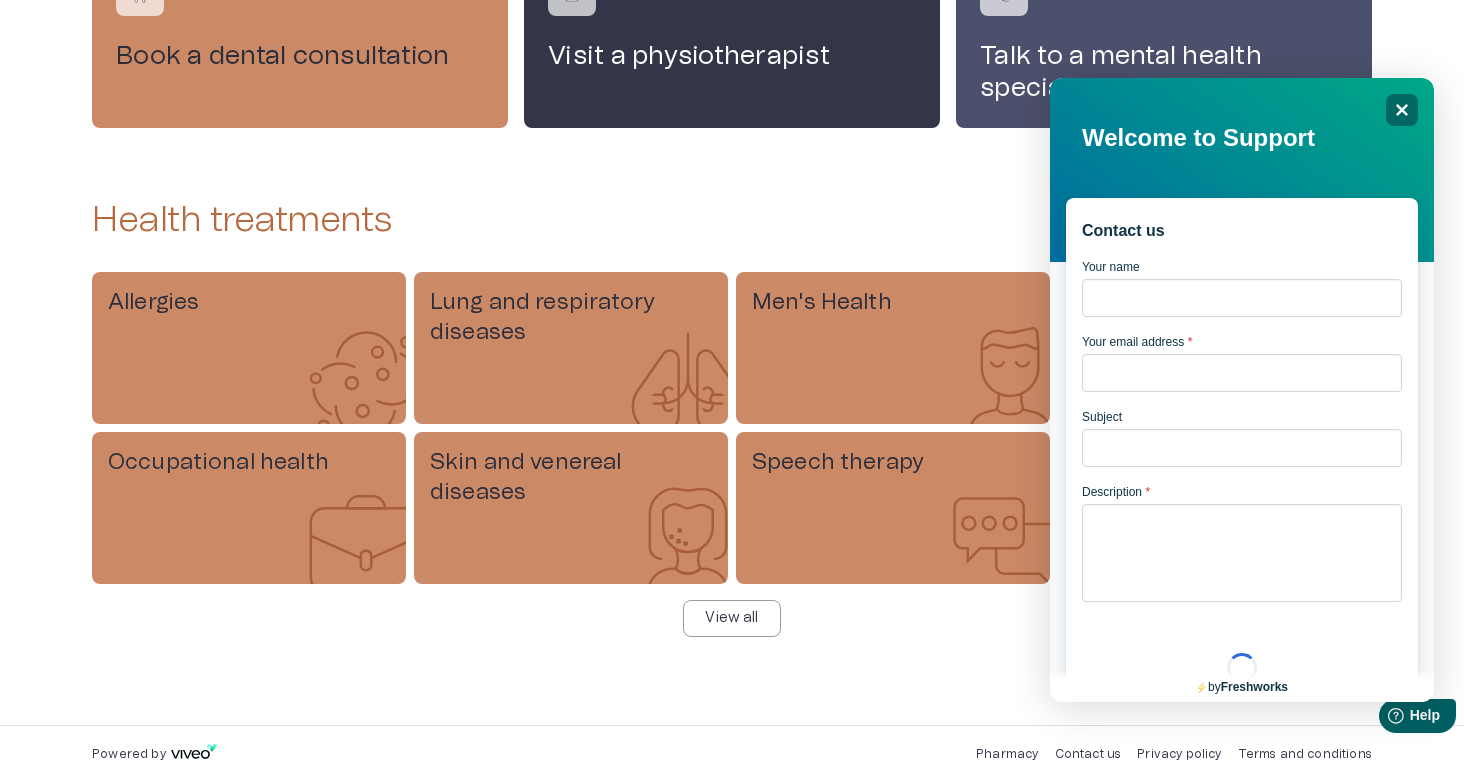 scroll, scrollTop: 0, scrollLeft: 0, axis: both 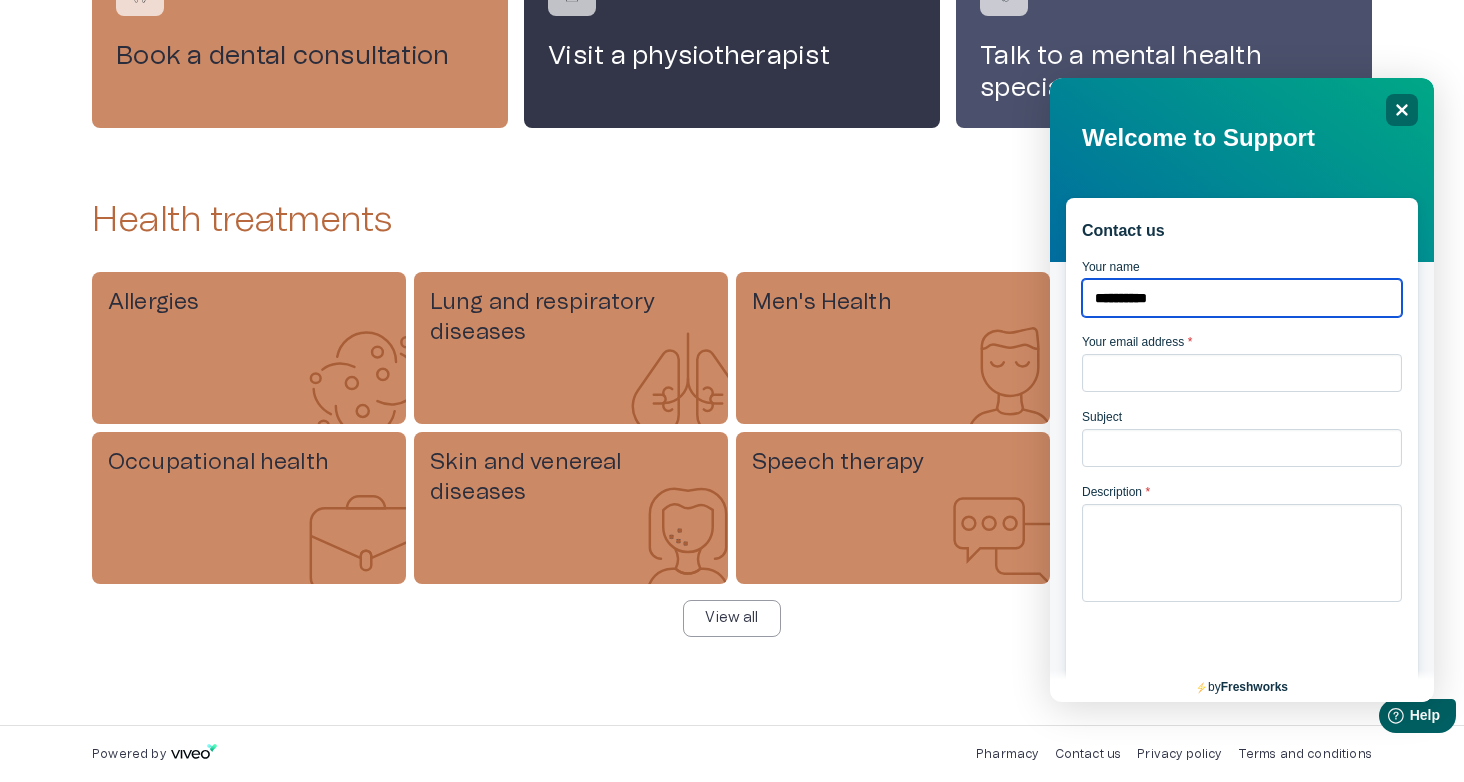 type on "**********" 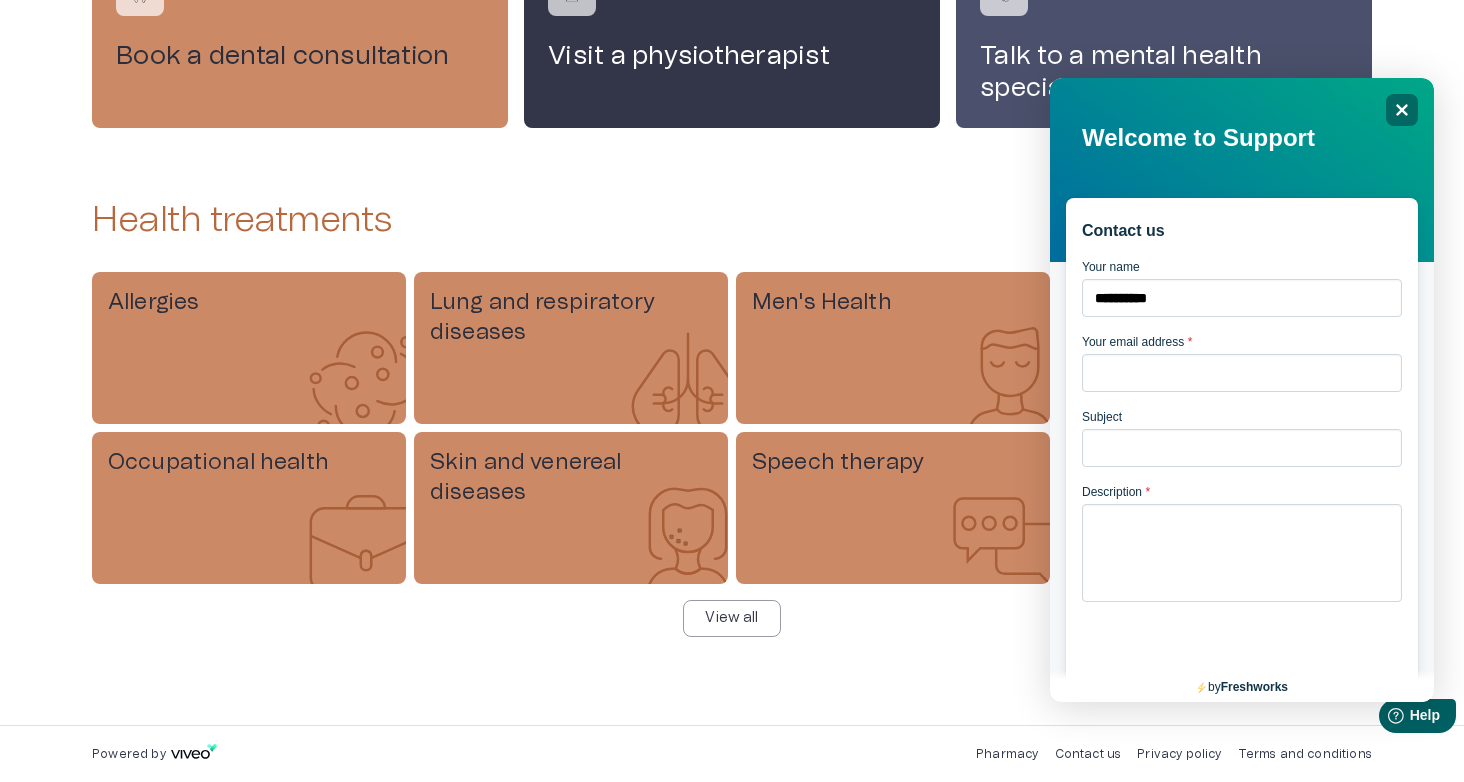 click on "**********" at bounding box center (1242, 511) 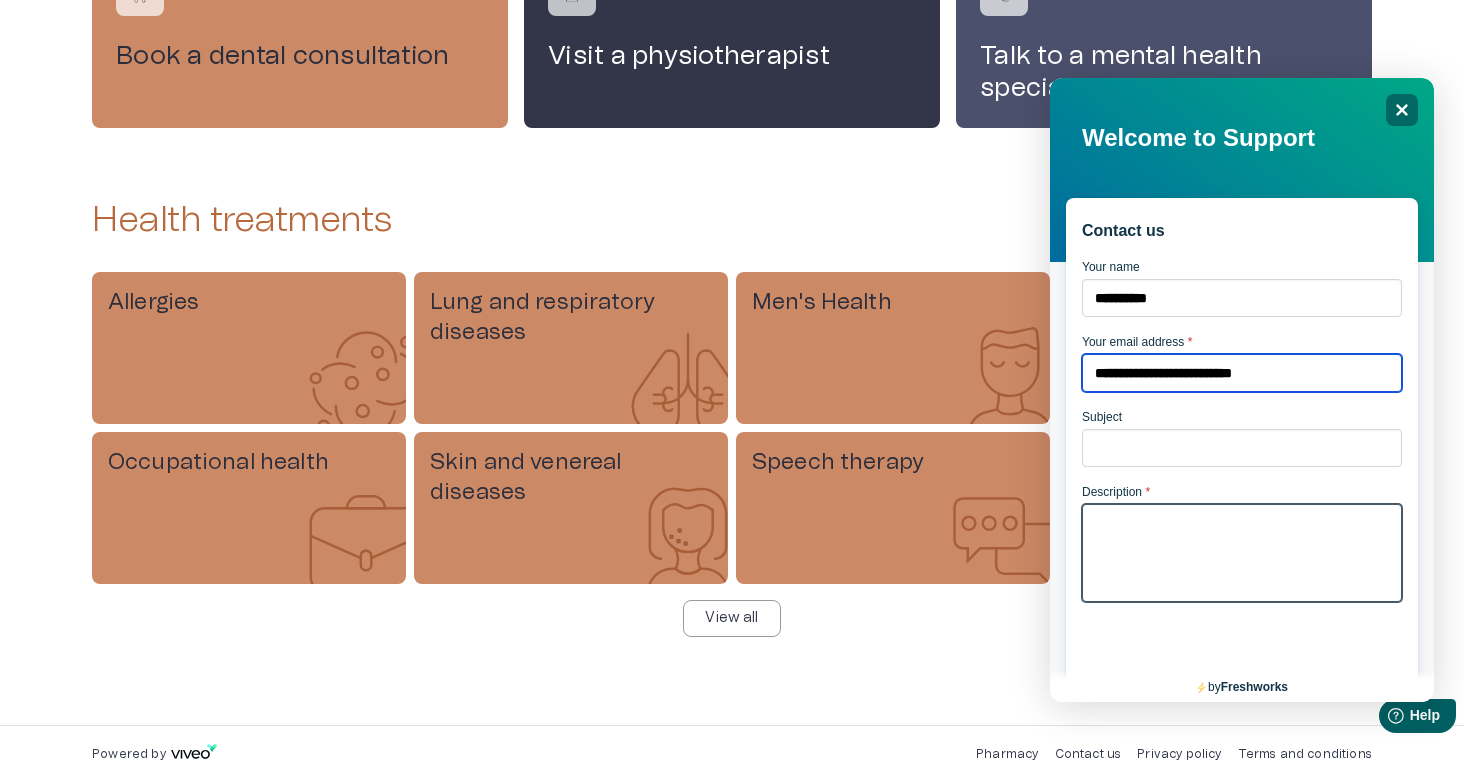type on "**********" 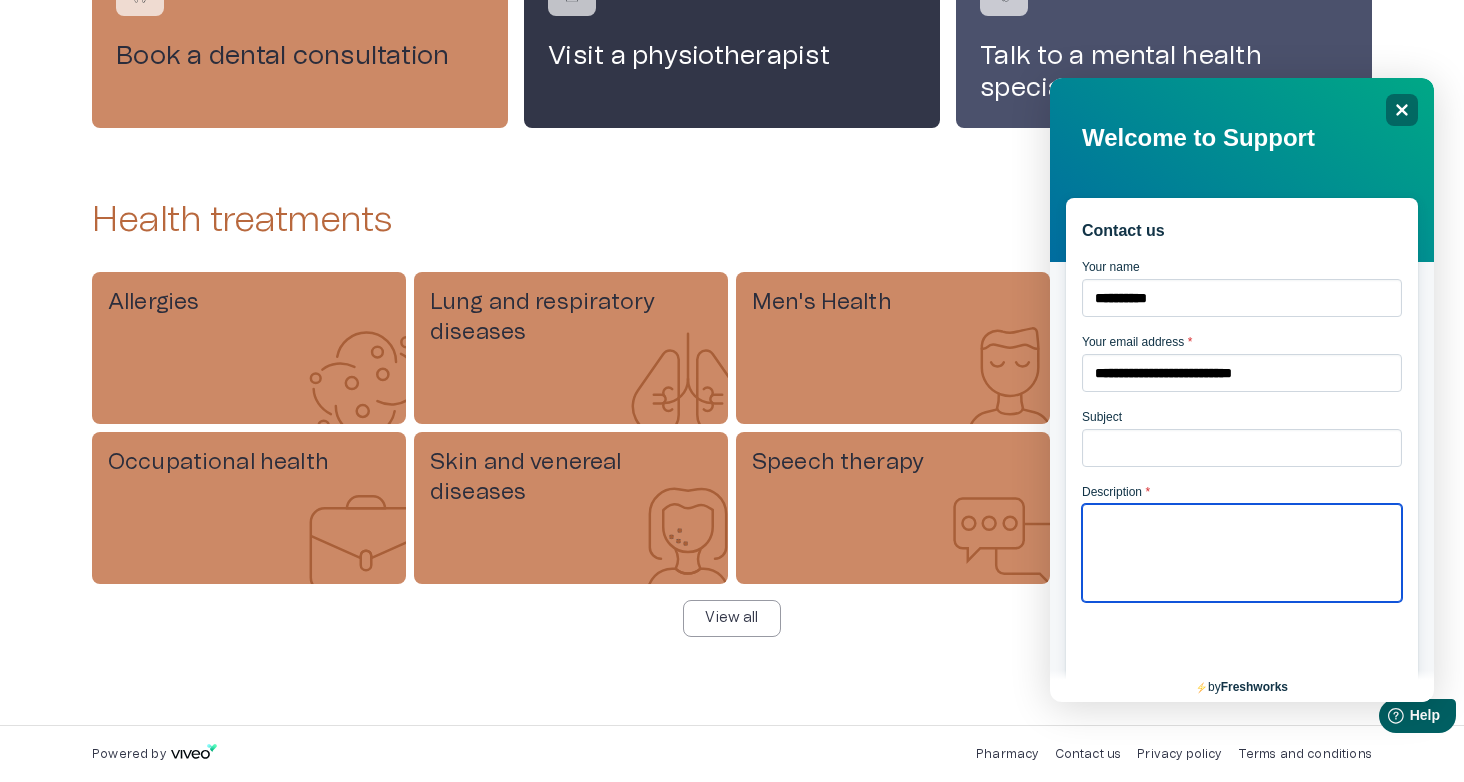 click on "Description   *" at bounding box center (1242, 553) 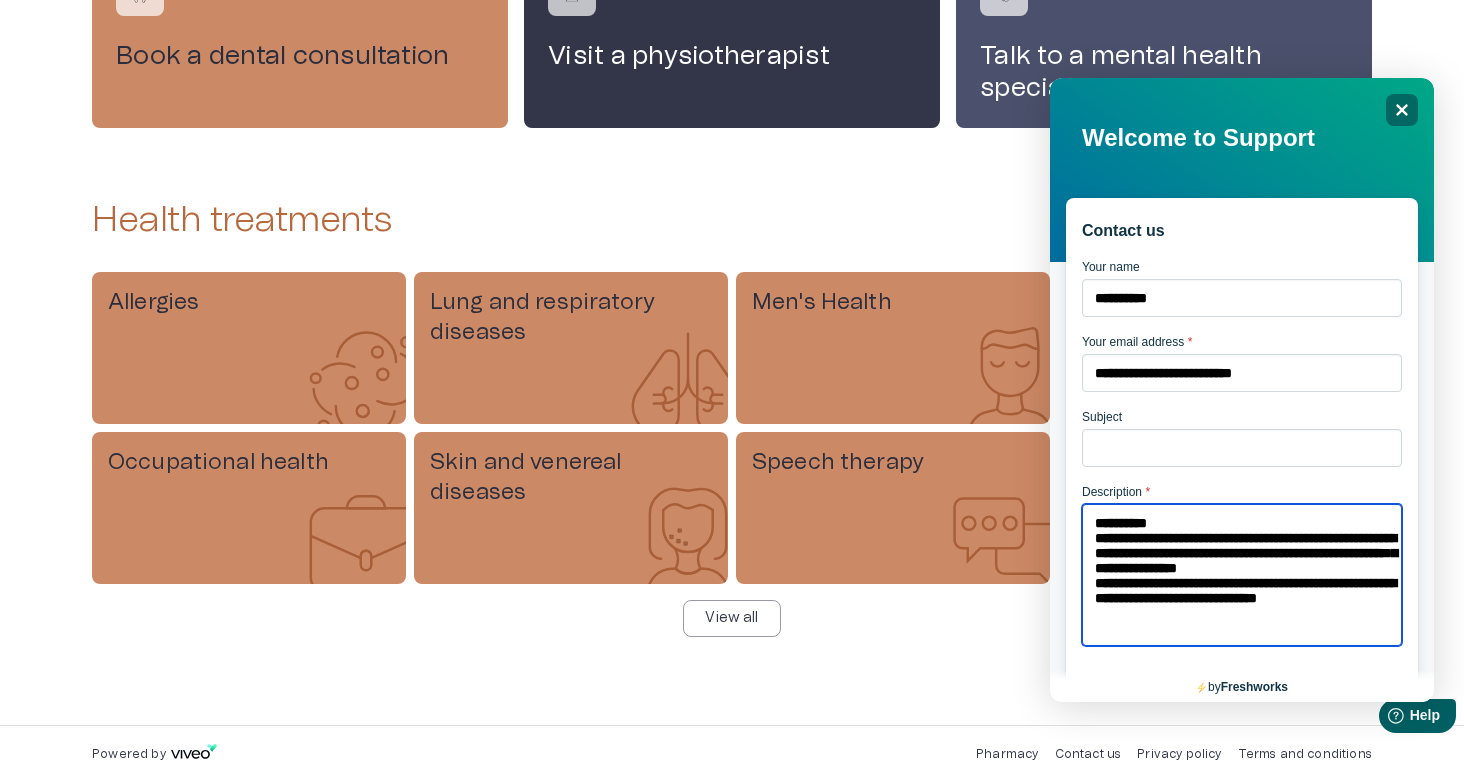 click on "**********" at bounding box center [1242, 575] 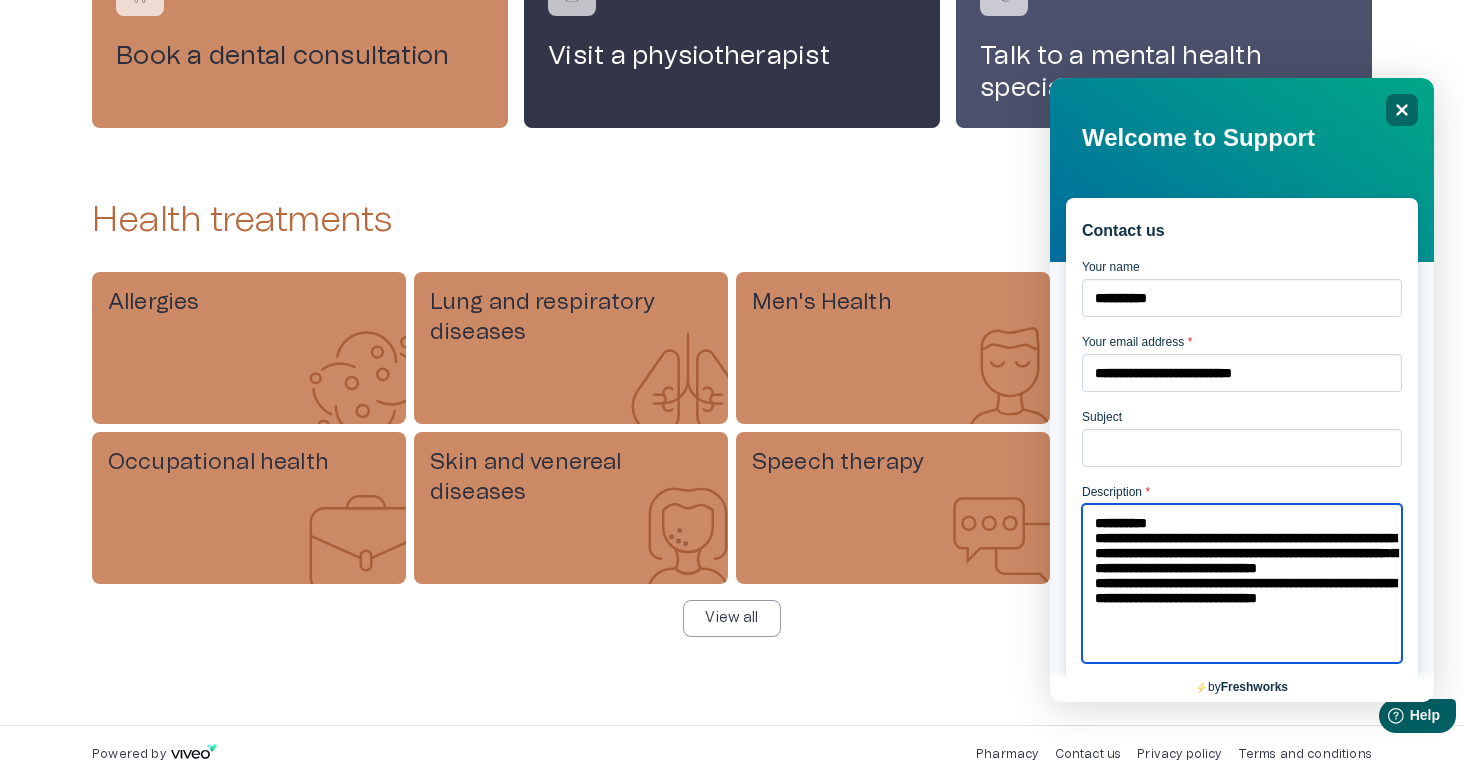 click on "**********" at bounding box center (1242, 583) 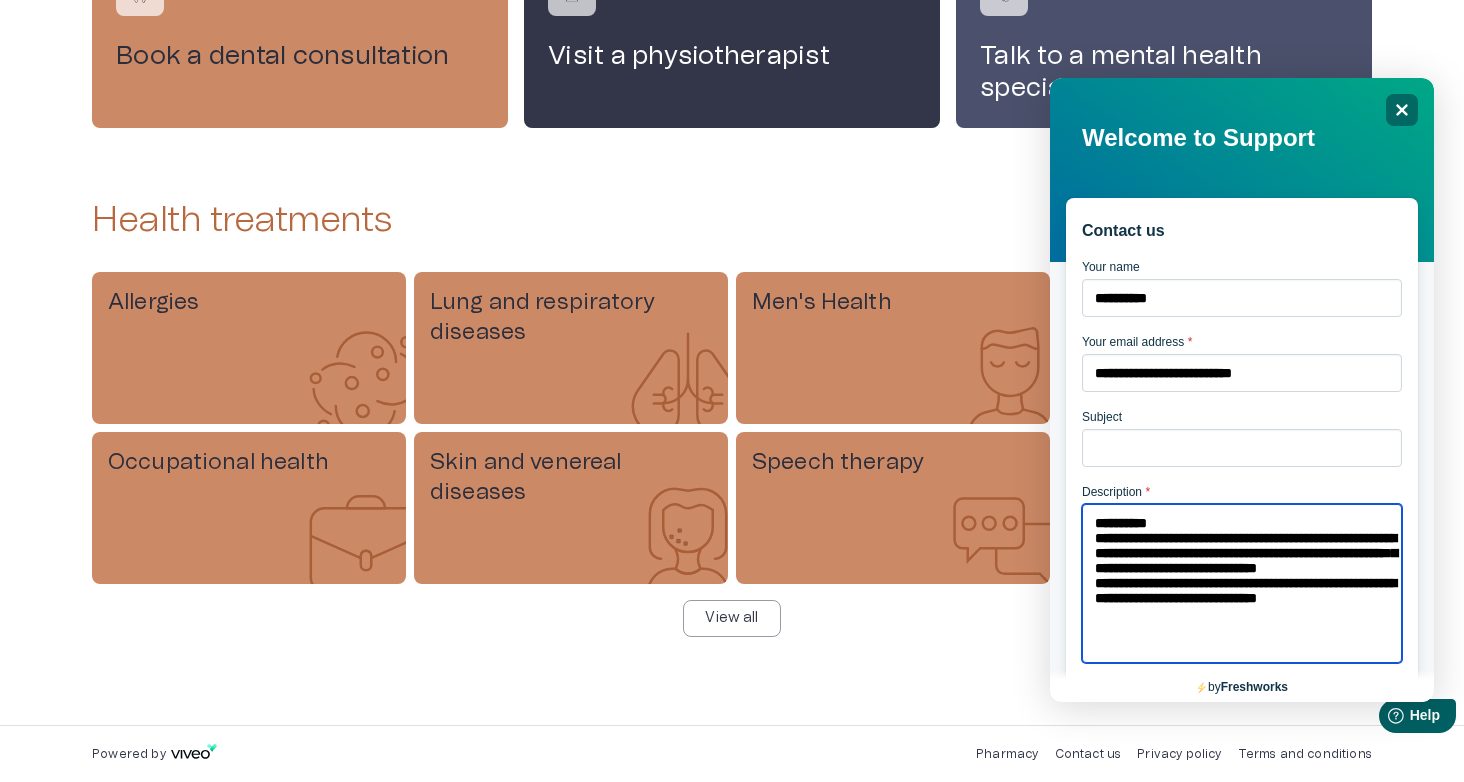 click on "**********" at bounding box center [1242, 583] 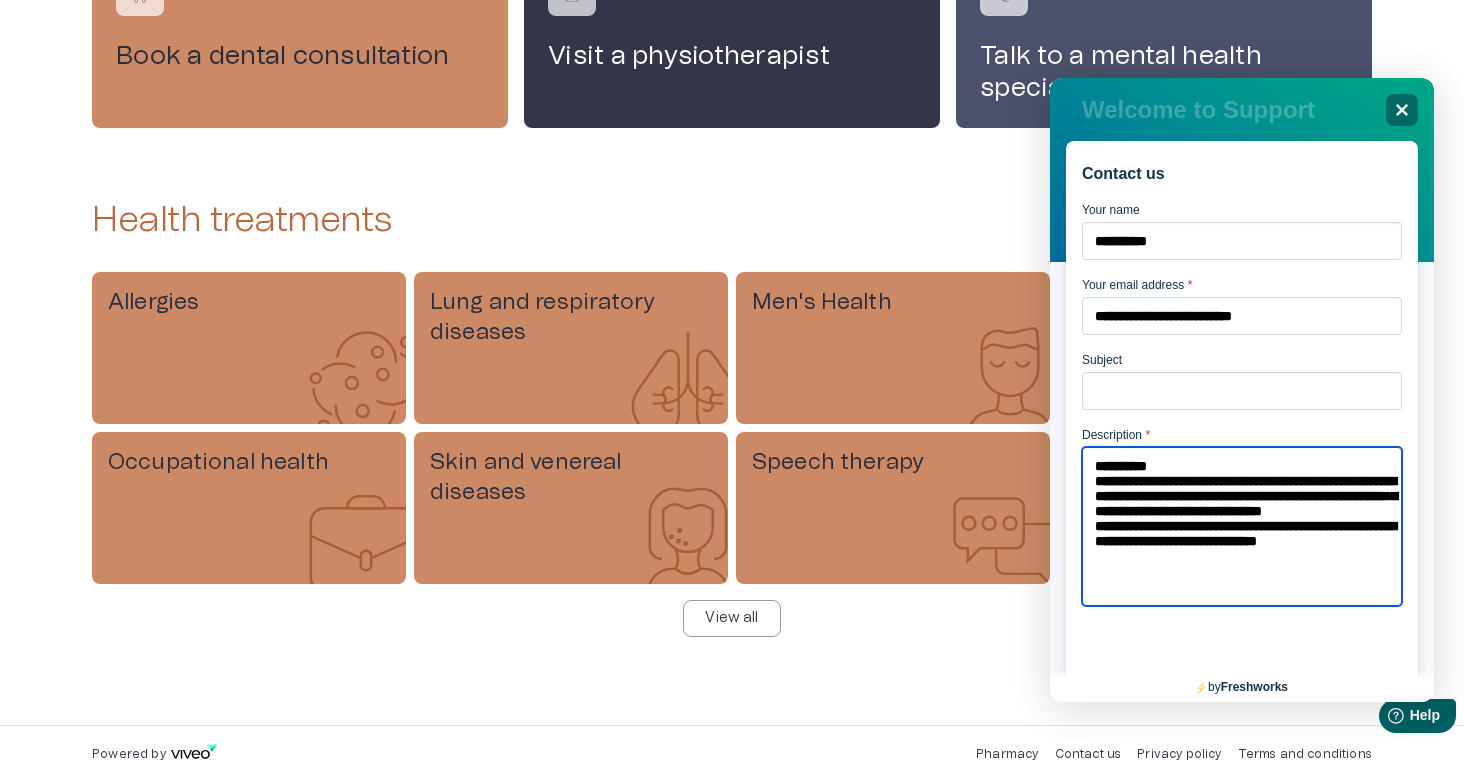 scroll, scrollTop: 63, scrollLeft: 0, axis: vertical 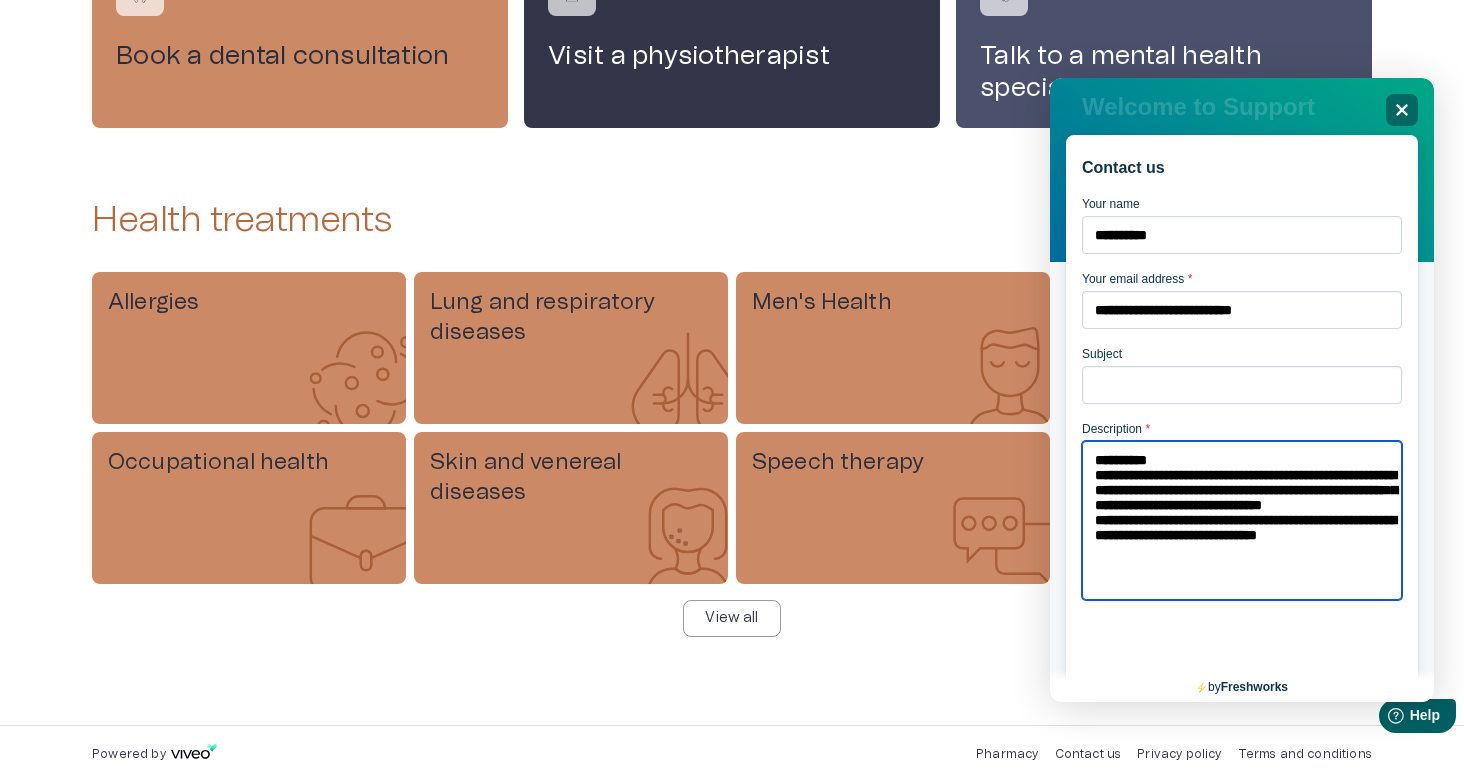 drag, startPoint x: 1249, startPoint y: 506, endPoint x: 1367, endPoint y: 502, distance: 118.06778 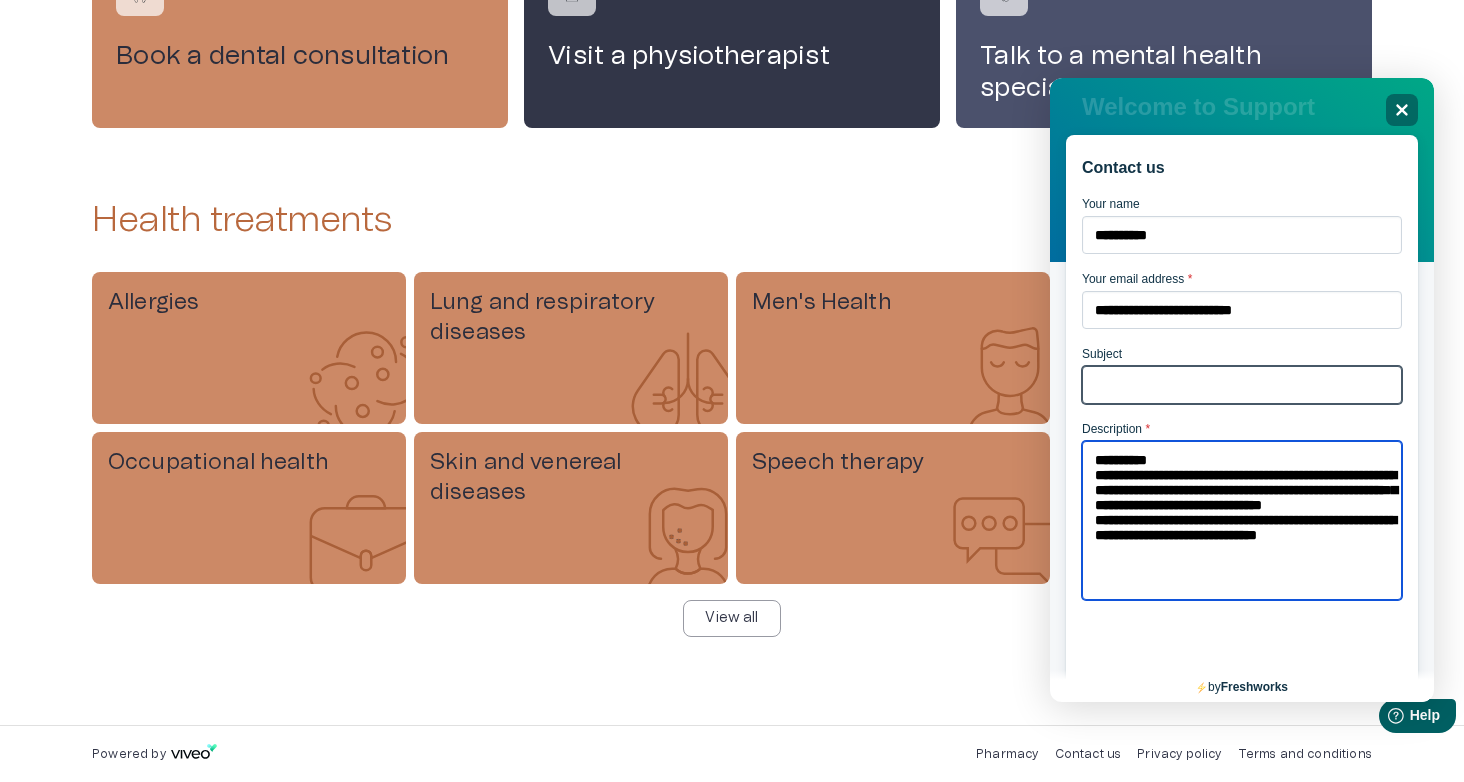 type on "**********" 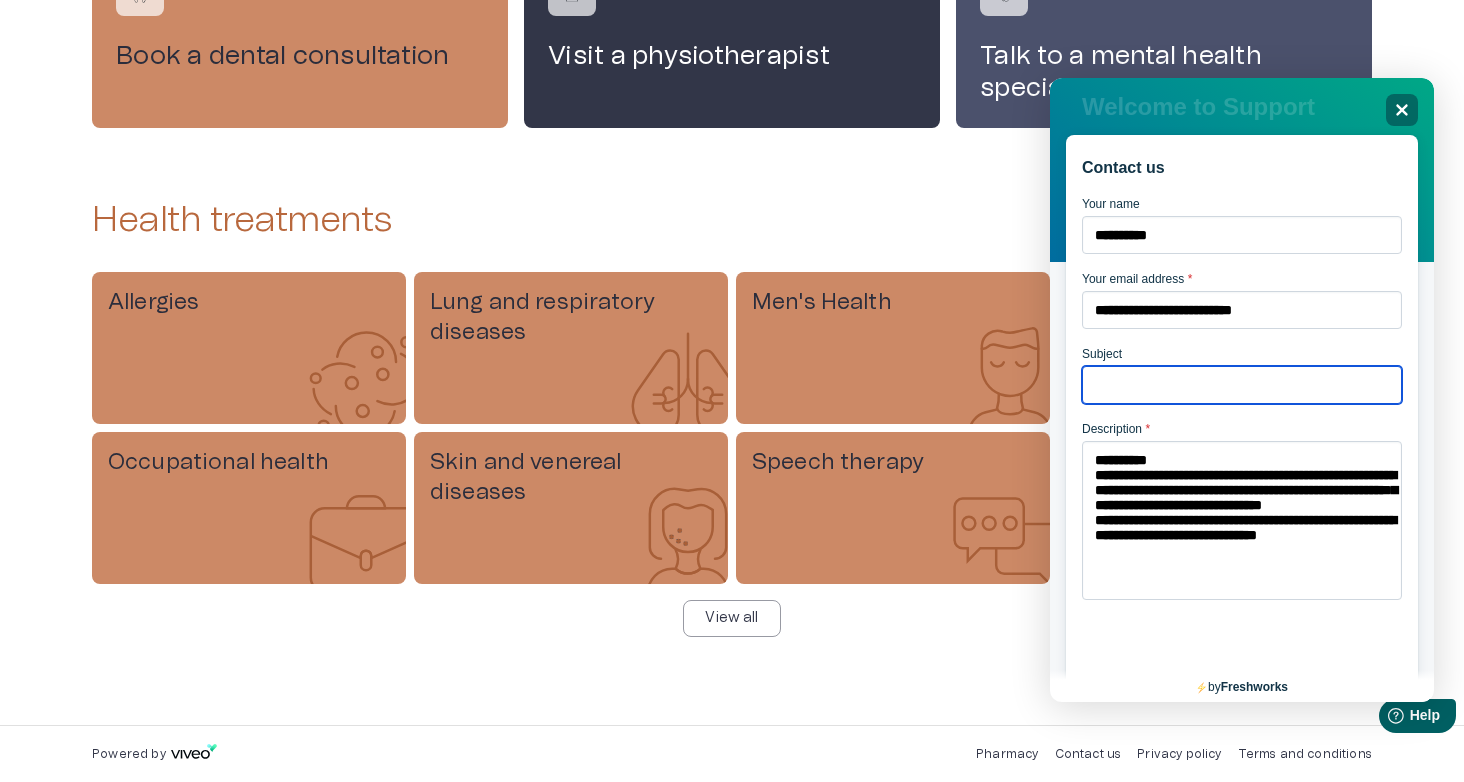 click on "Subject" at bounding box center [1242, 385] 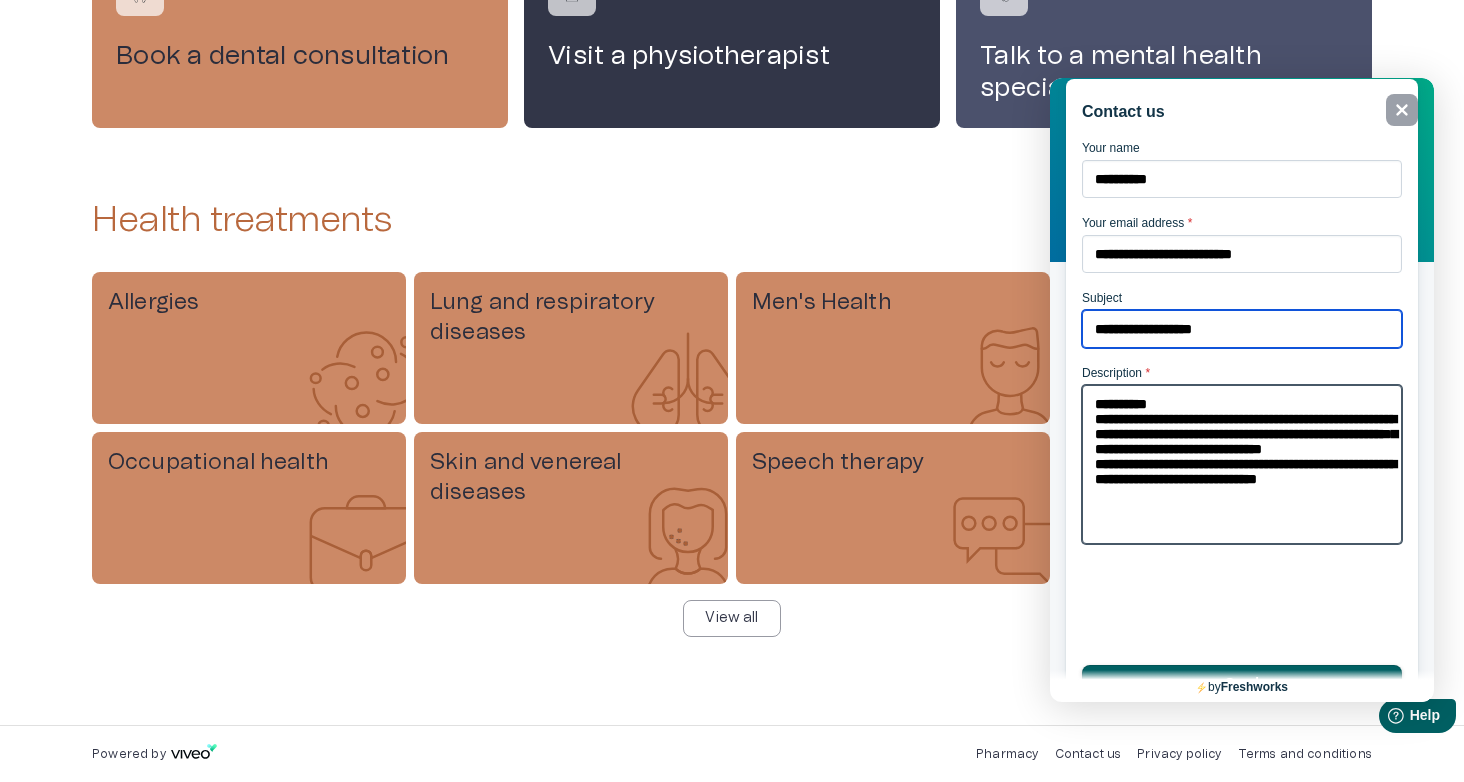 scroll, scrollTop: 123, scrollLeft: 0, axis: vertical 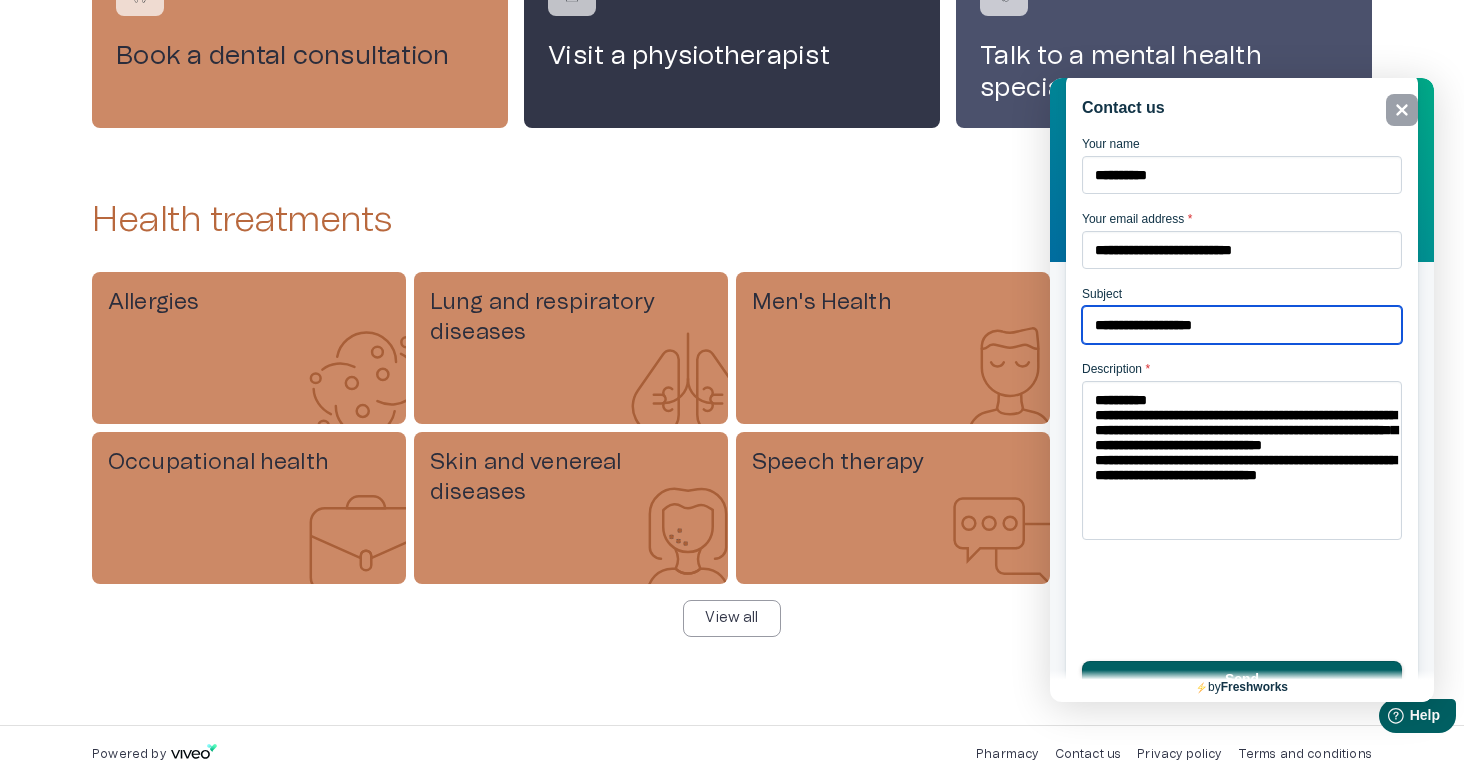type on "**********" 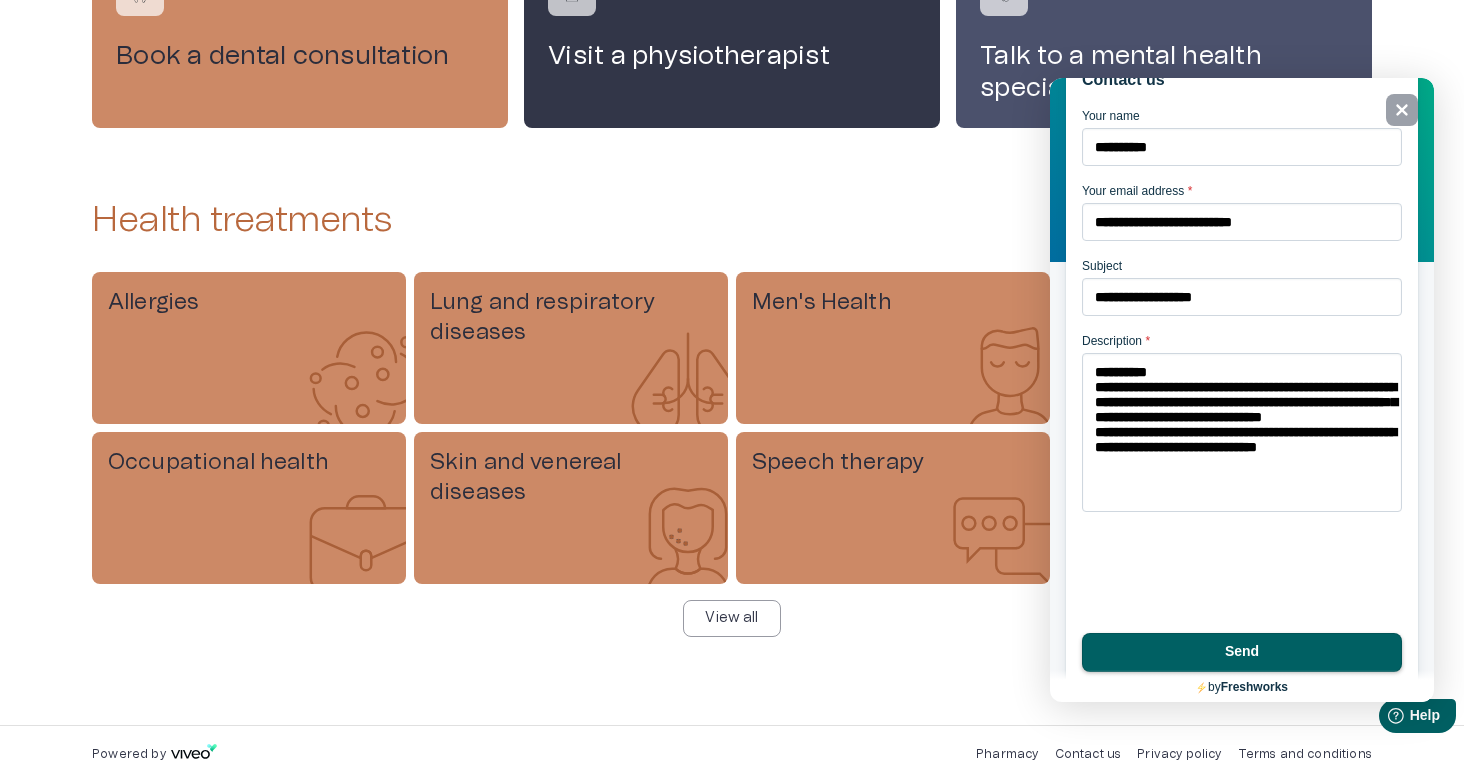 scroll, scrollTop: 161, scrollLeft: 0, axis: vertical 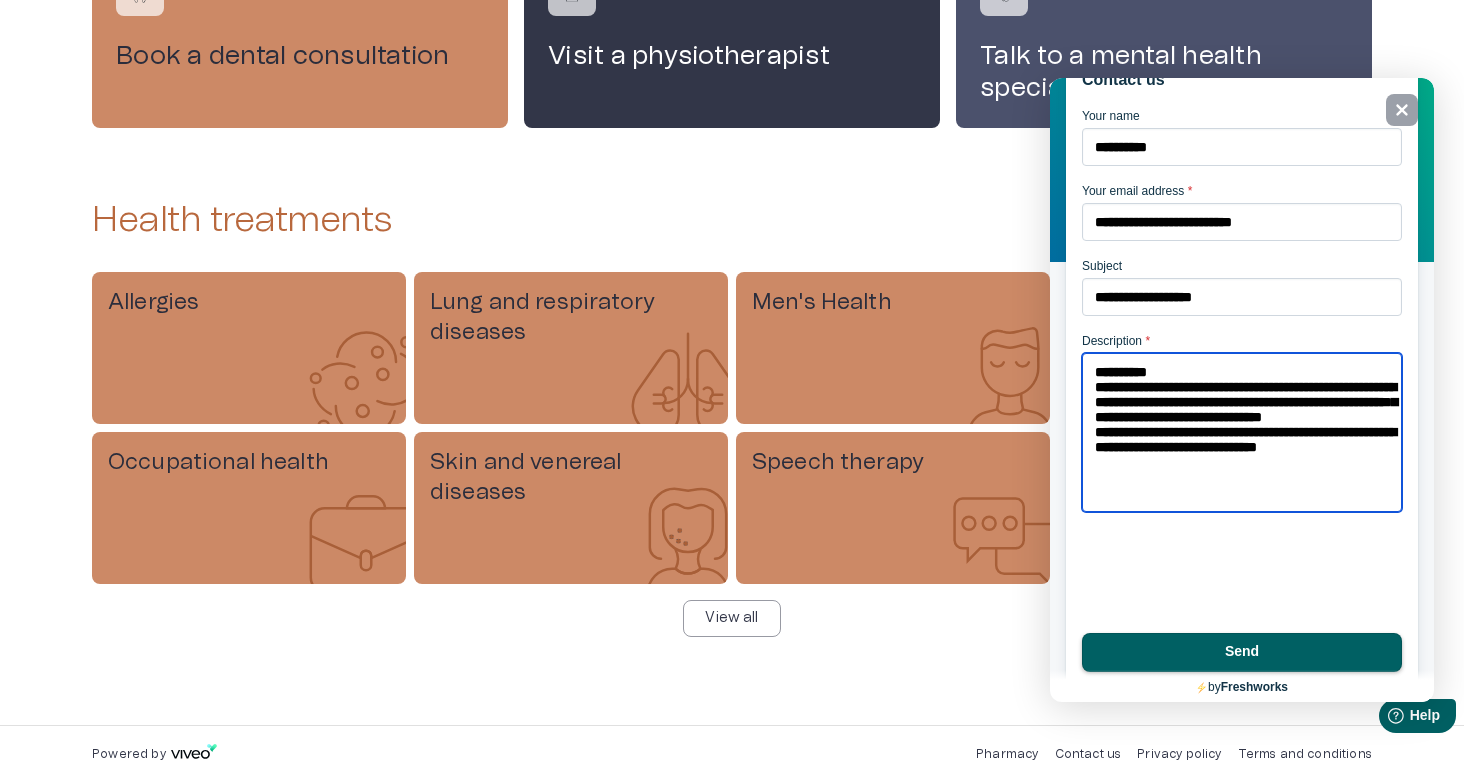 click on "**********" at bounding box center (1242, 432) 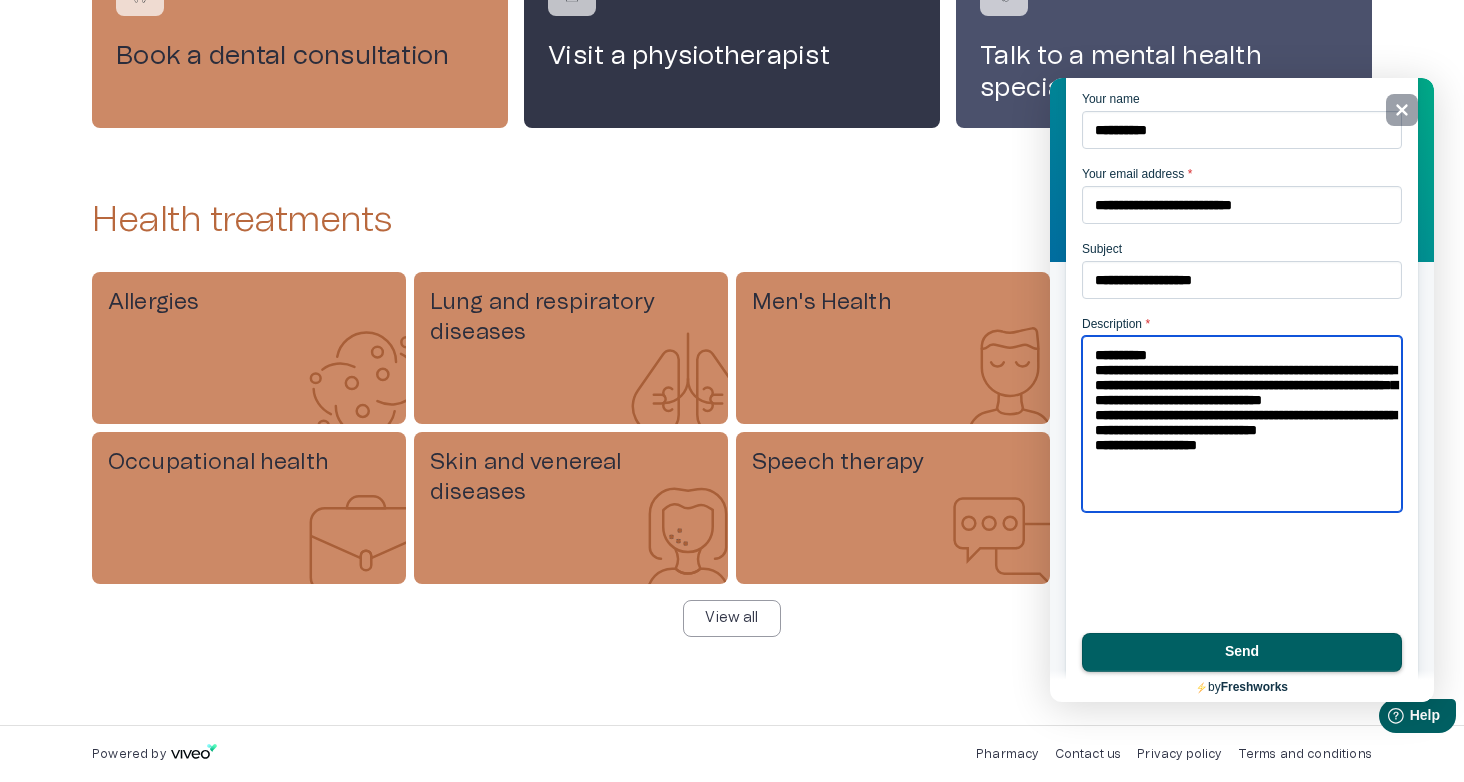 scroll, scrollTop: 178, scrollLeft: 0, axis: vertical 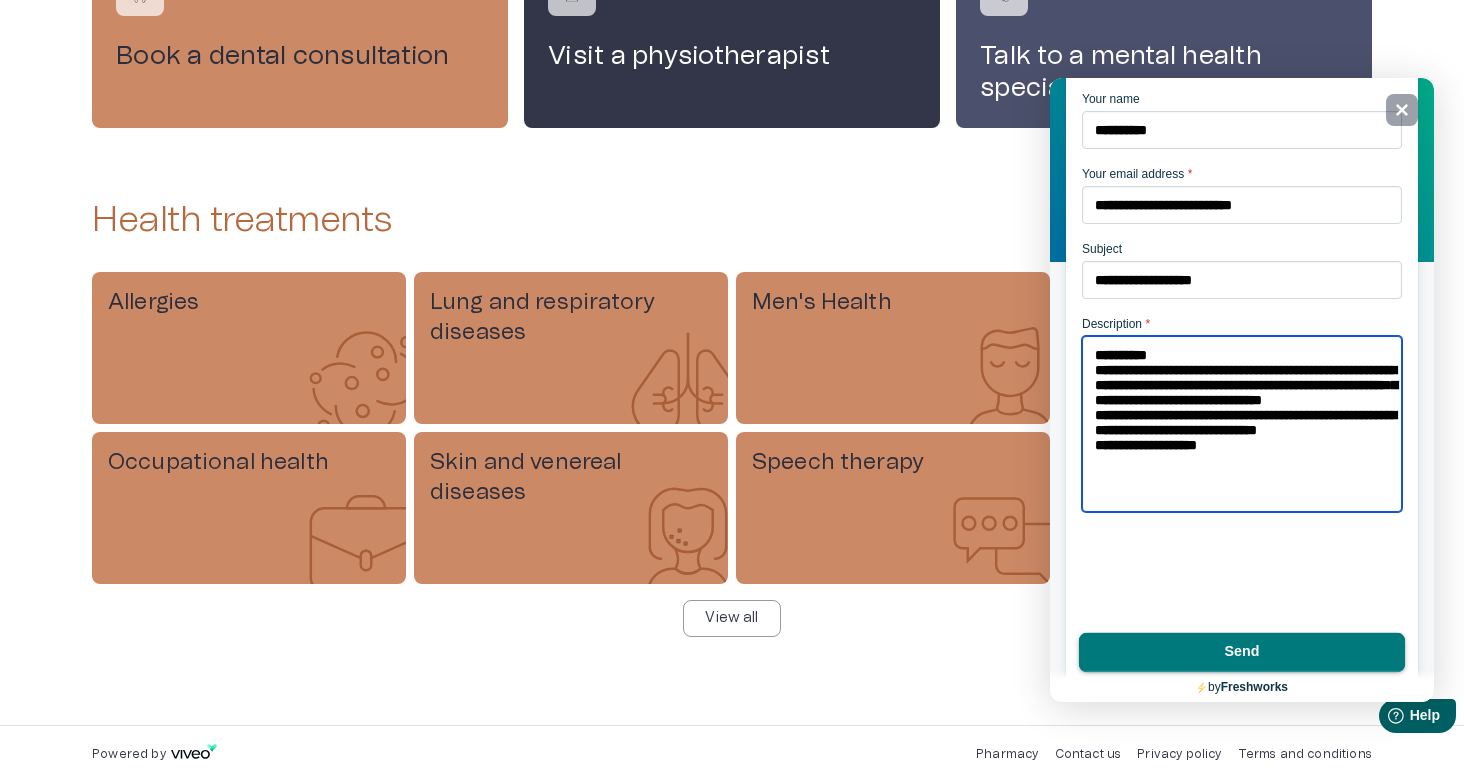 type on "**********" 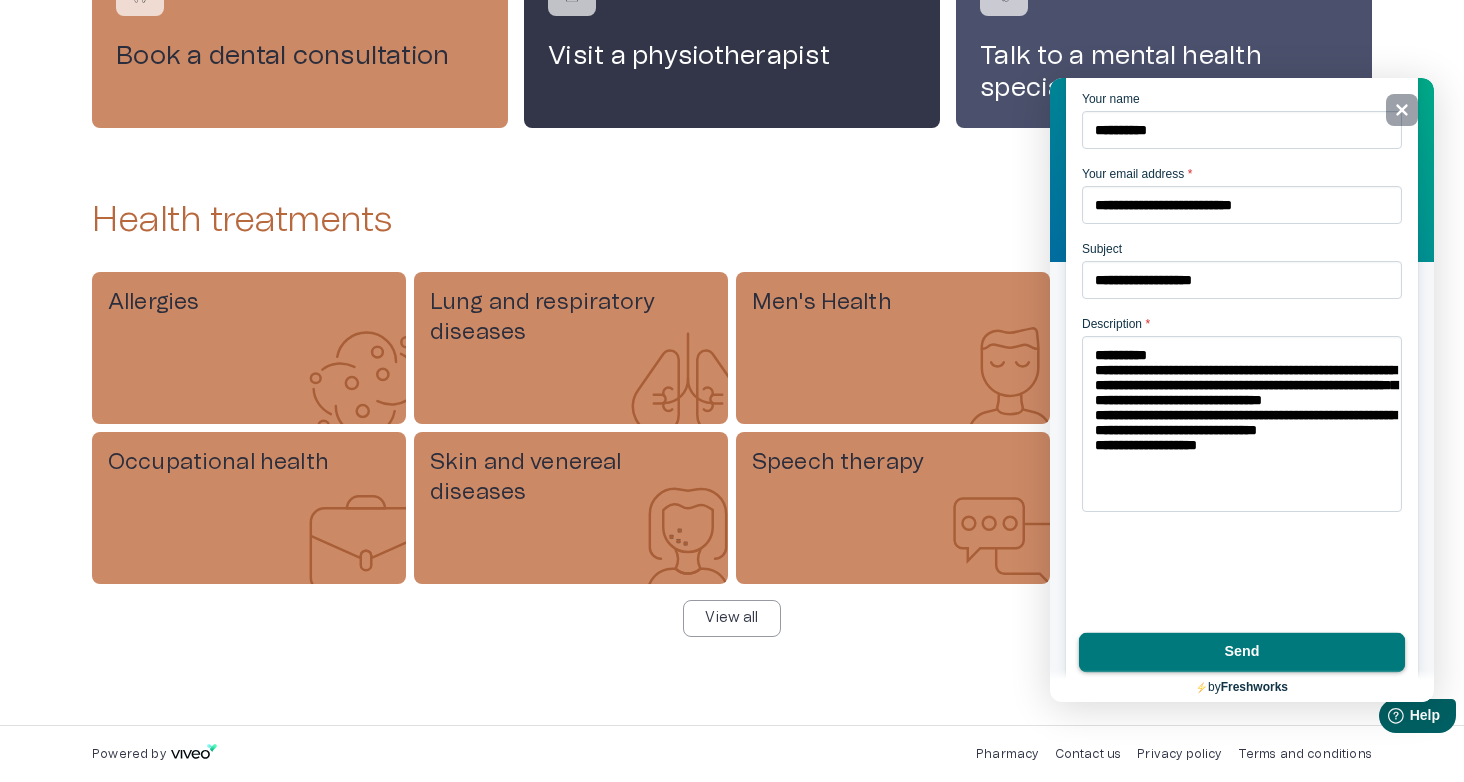 scroll, scrollTop: 730, scrollLeft: 0, axis: vertical 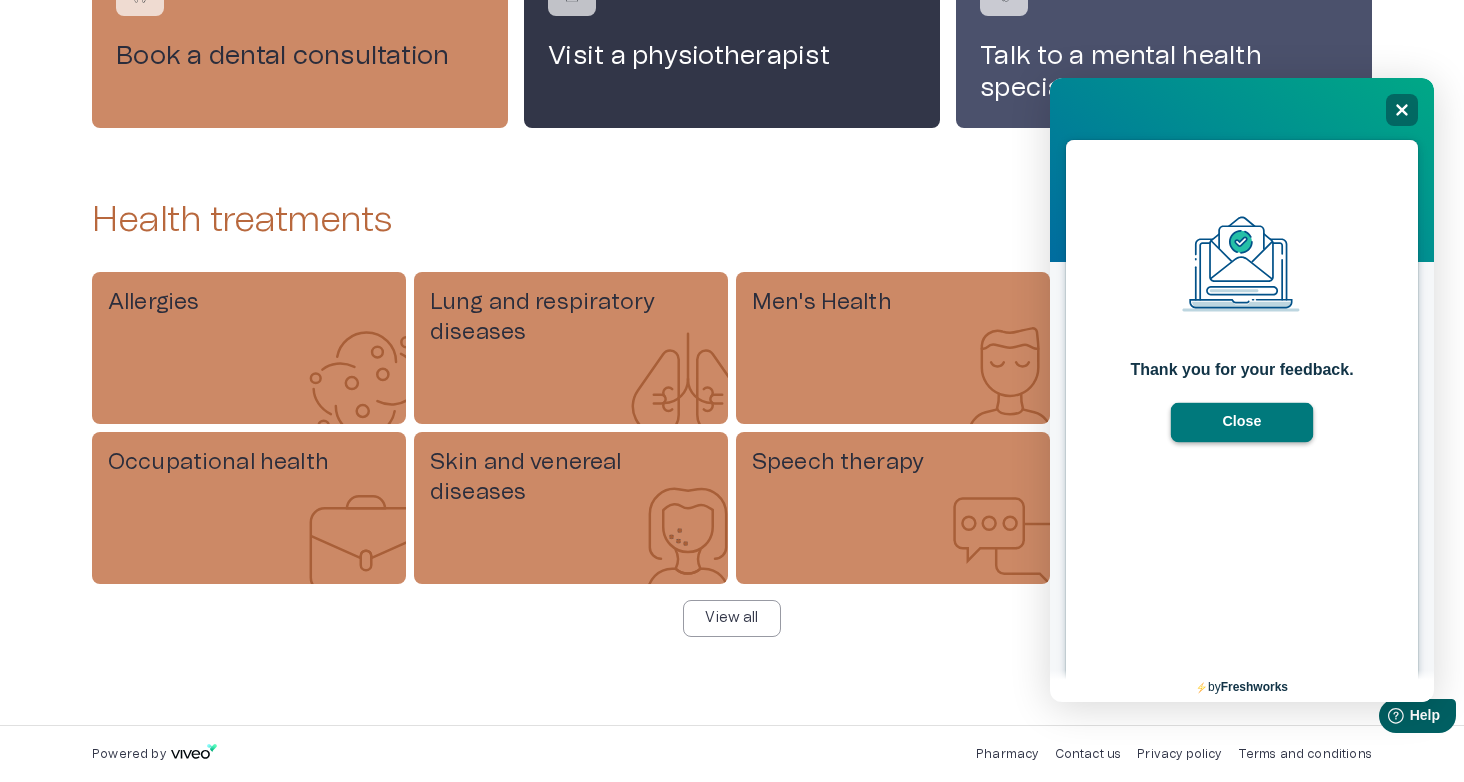 click on "Close" at bounding box center (1242, 423) 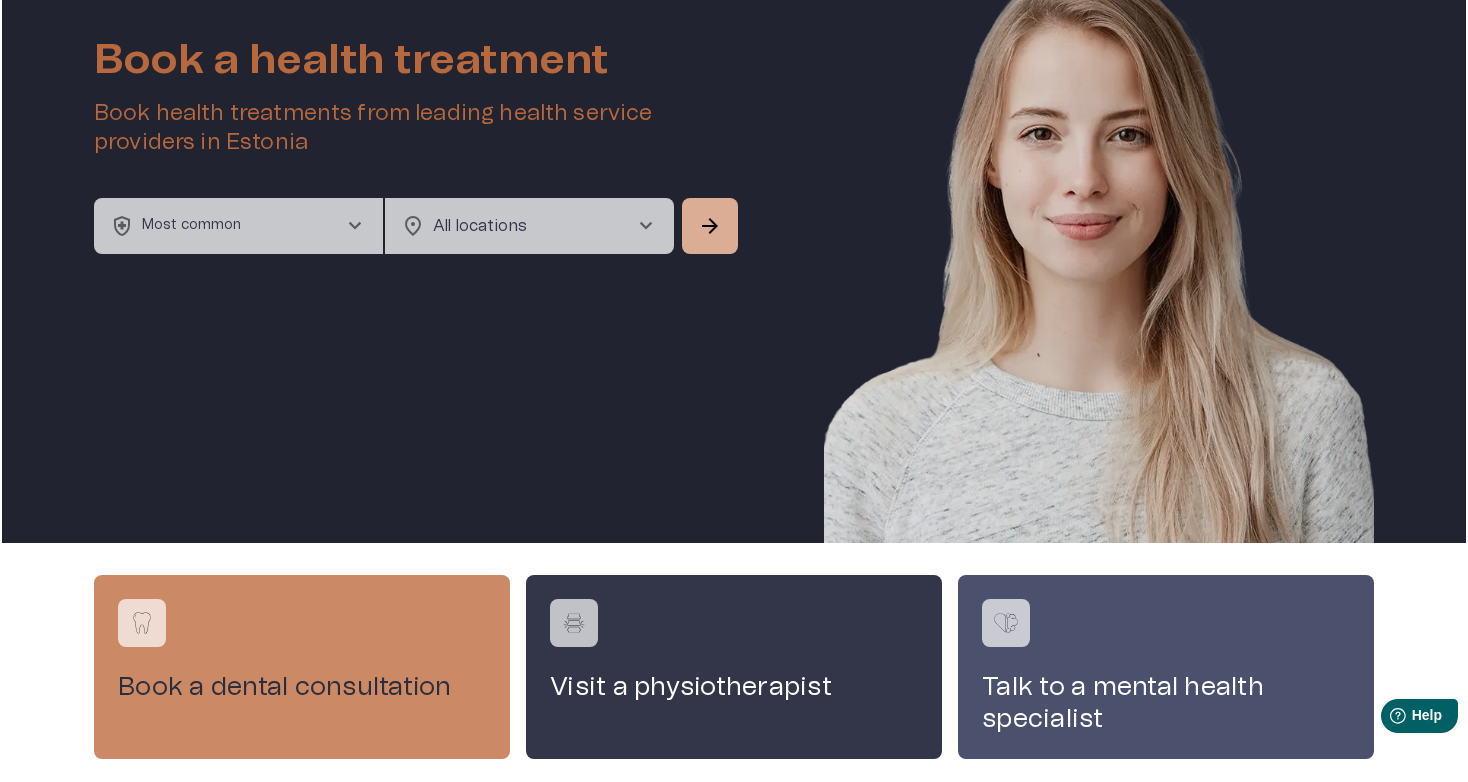 scroll, scrollTop: 0, scrollLeft: 0, axis: both 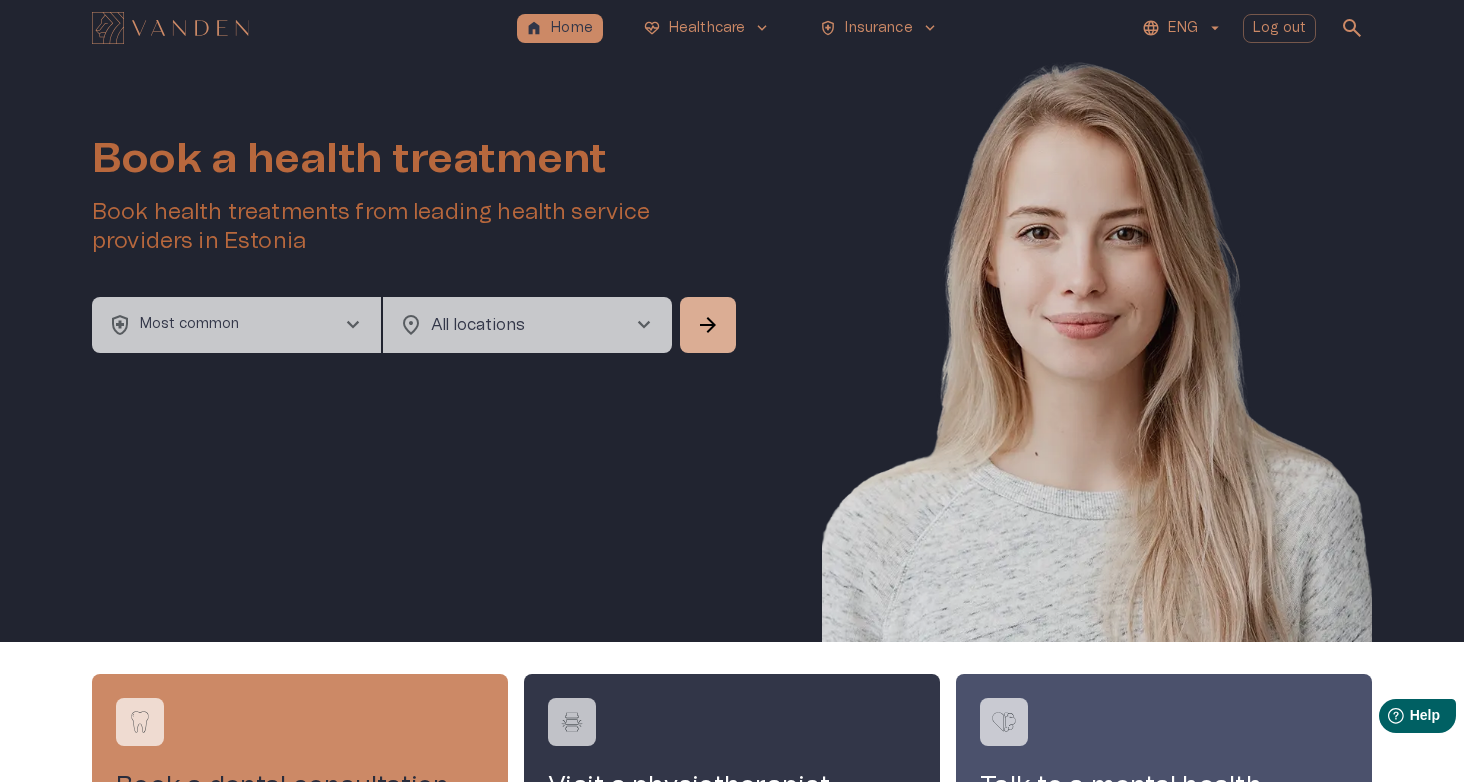 click on "health_and_safety Most common chevron_right" at bounding box center (236, 325) 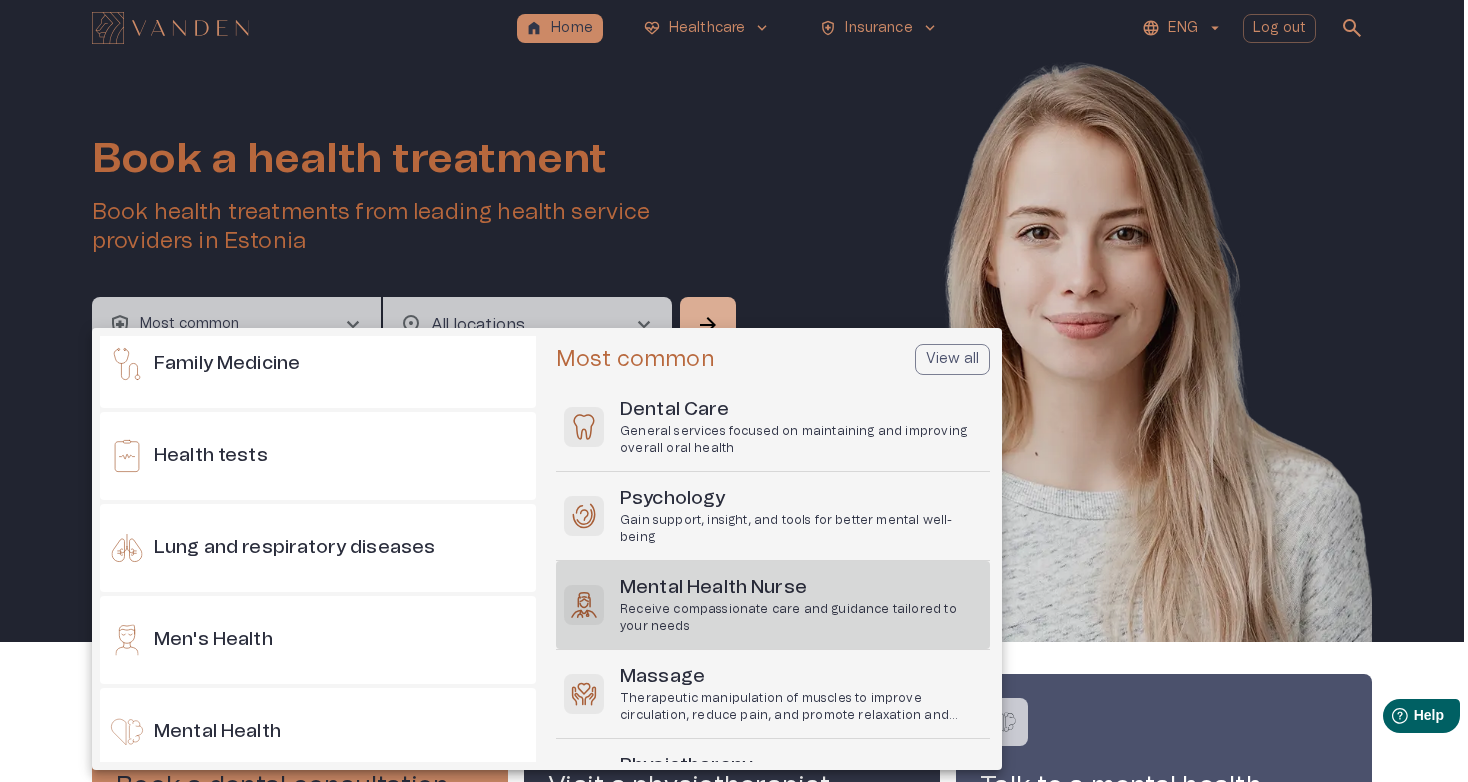 scroll, scrollTop: 939, scrollLeft: 0, axis: vertical 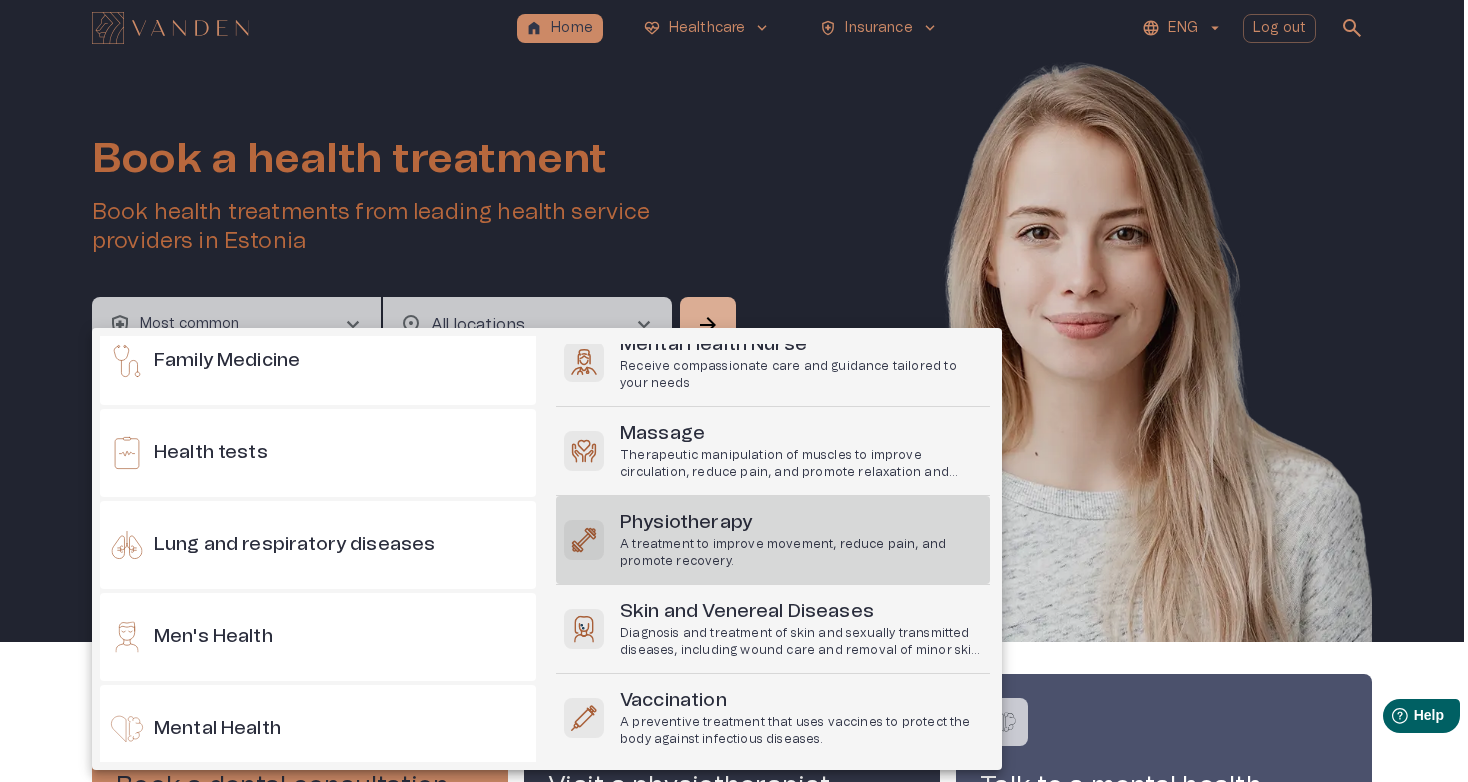 click on "A treatment to improve movement, reduce pain, and promote recovery." at bounding box center [801, 553] 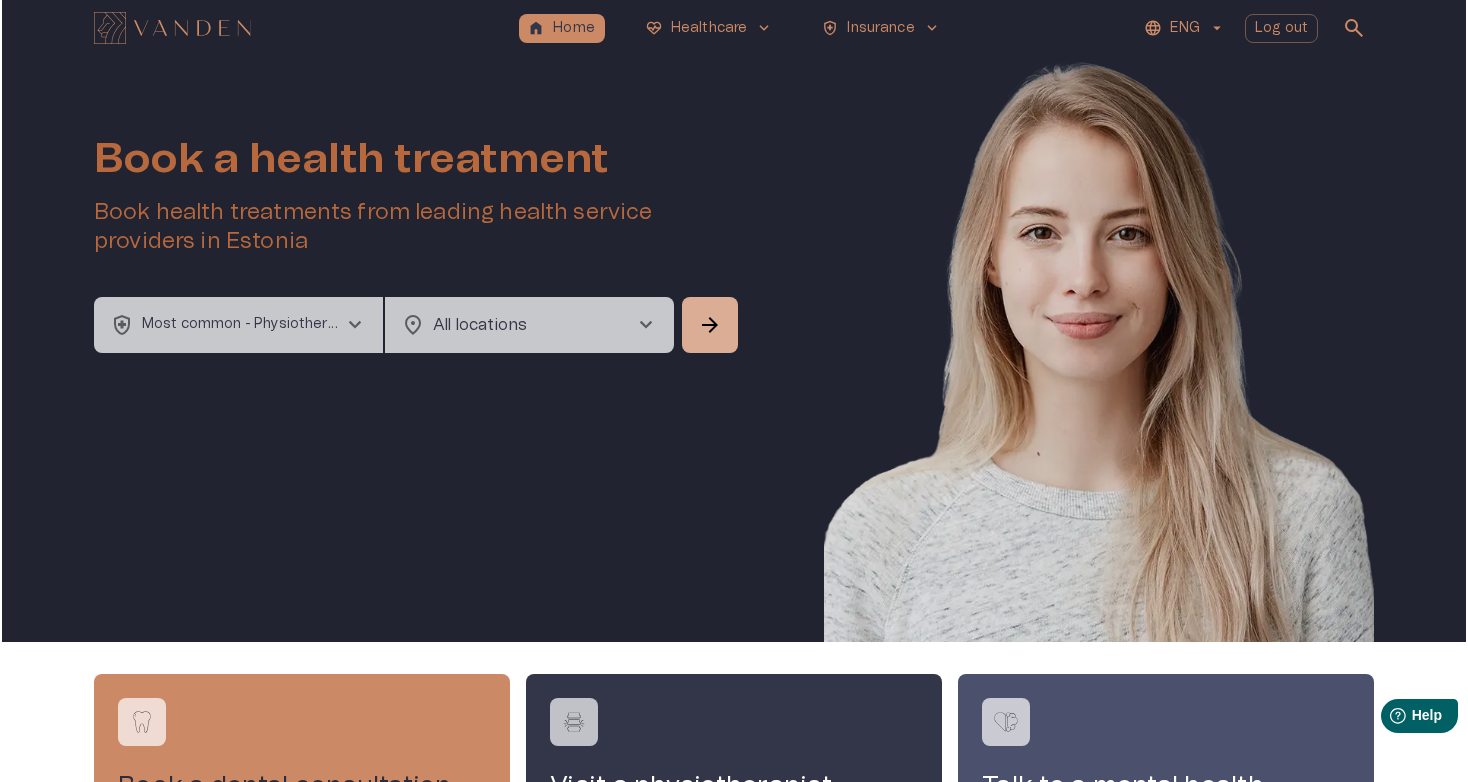 scroll, scrollTop: 0, scrollLeft: 0, axis: both 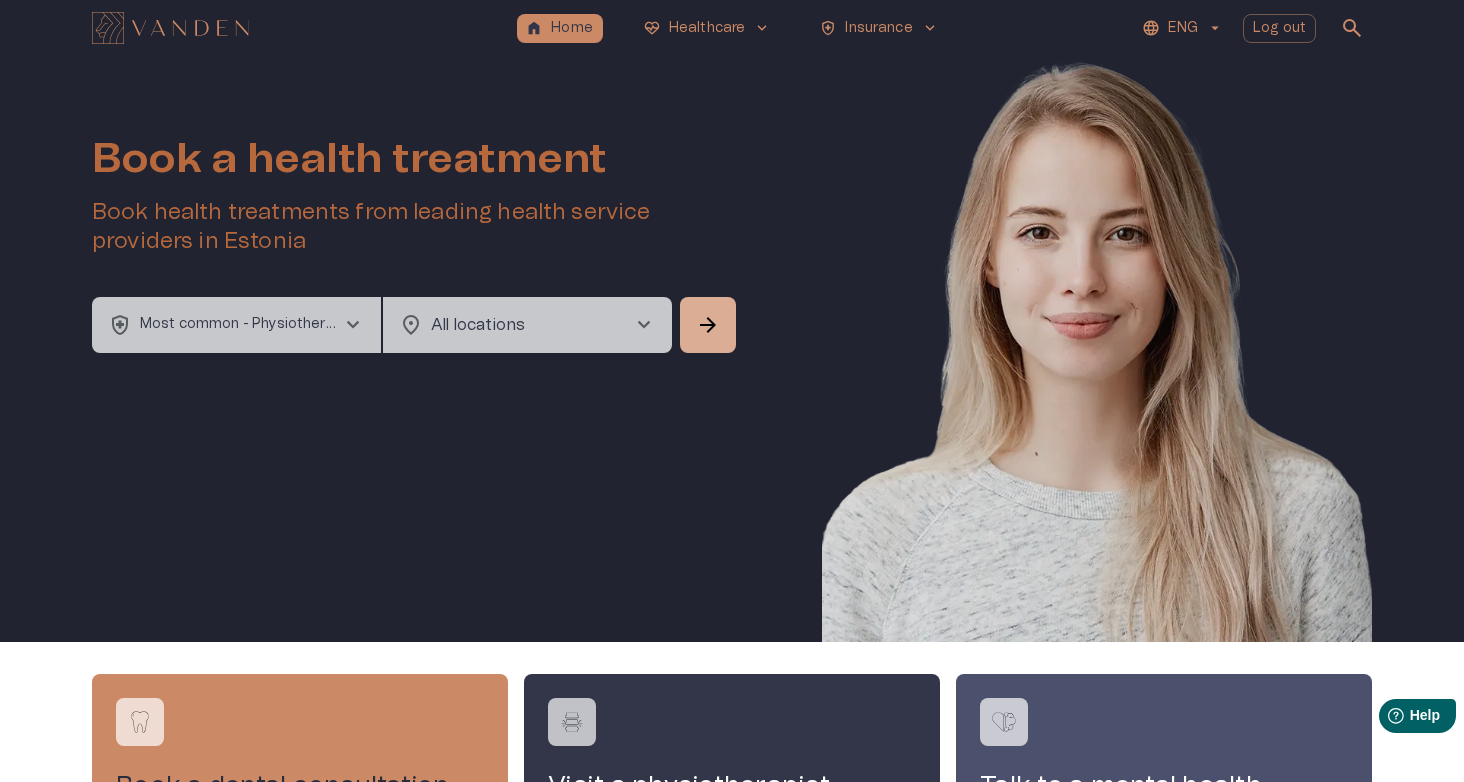 click on "health_and_safety Most common - Physiotherapy chevron_right" at bounding box center (236, 325) 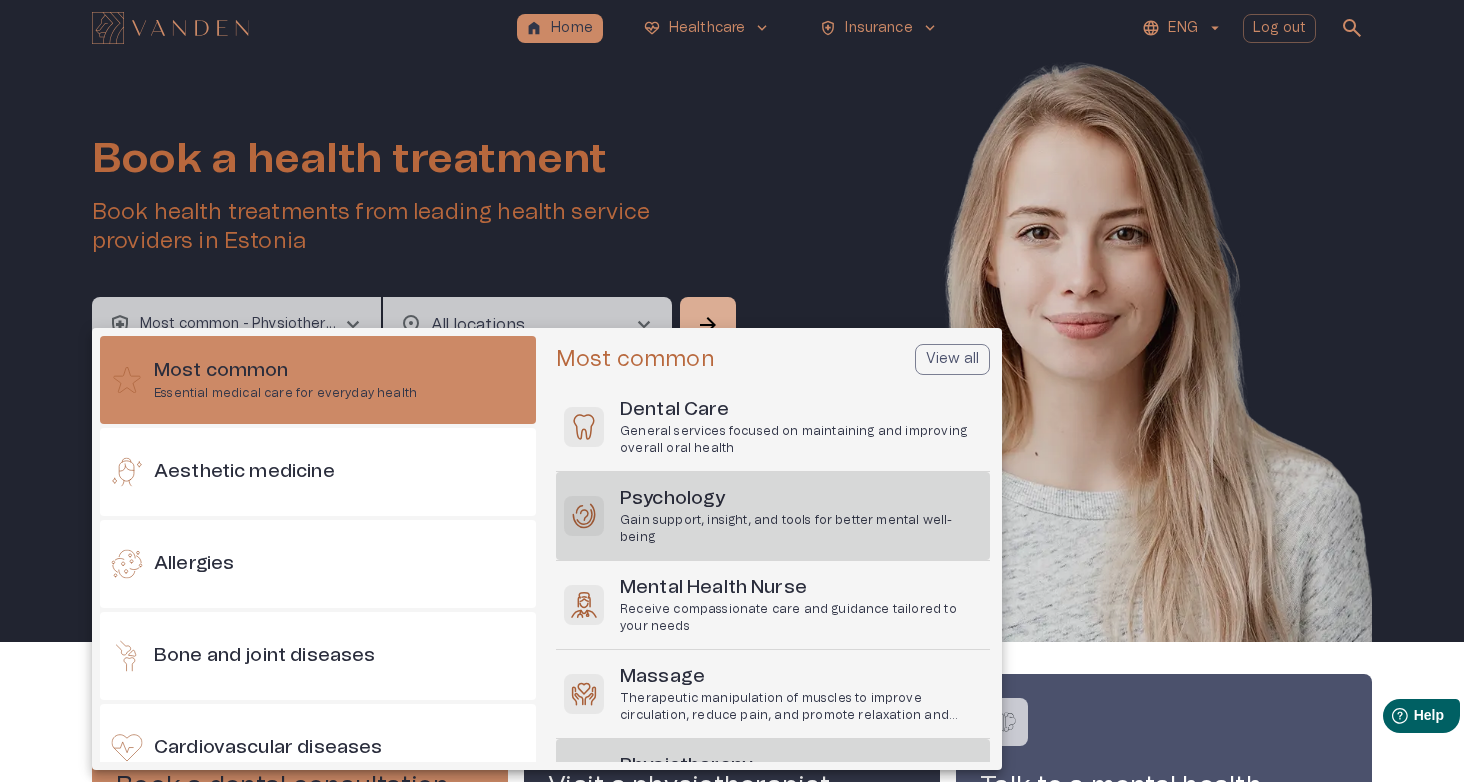 scroll, scrollTop: 0, scrollLeft: 0, axis: both 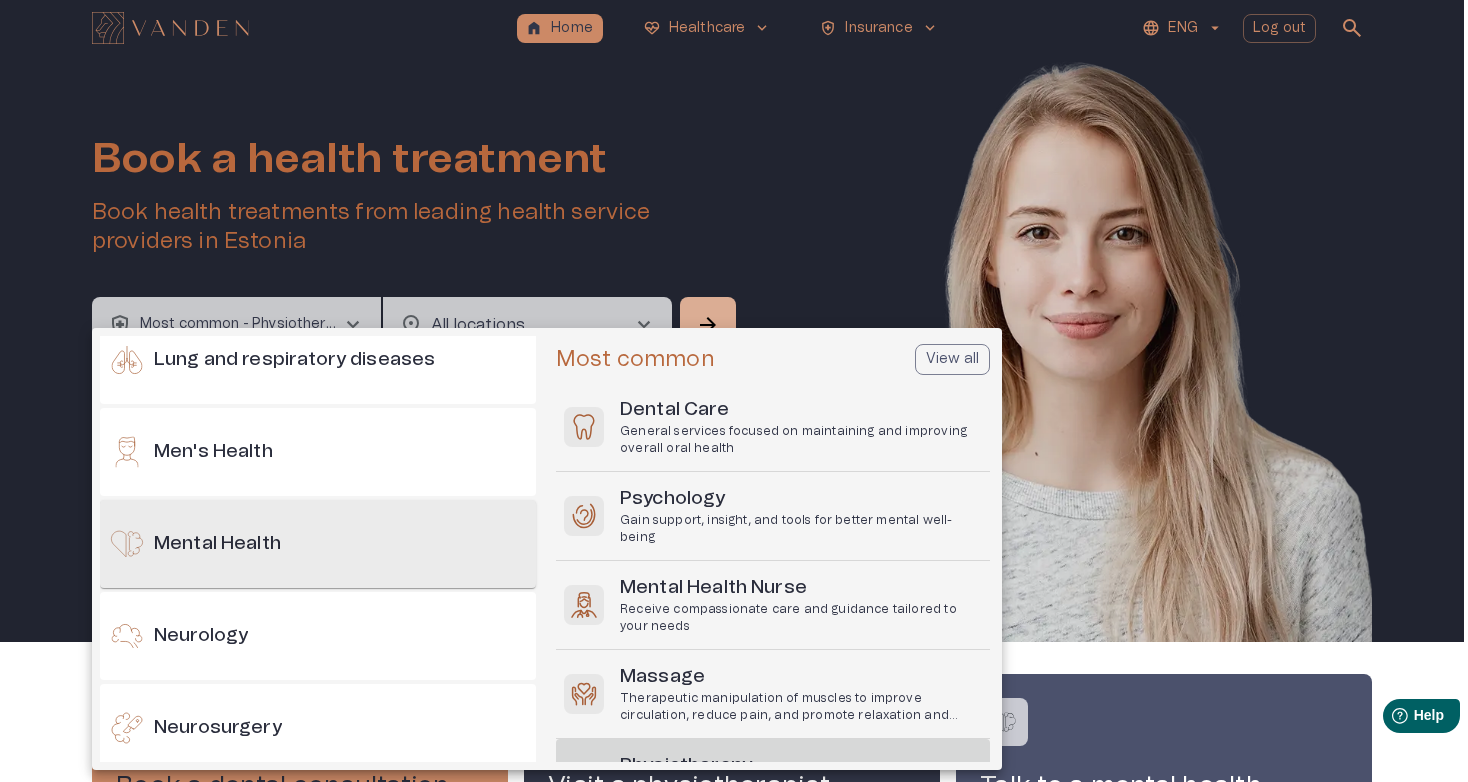 click on "Mental Health" at bounding box center (318, 544) 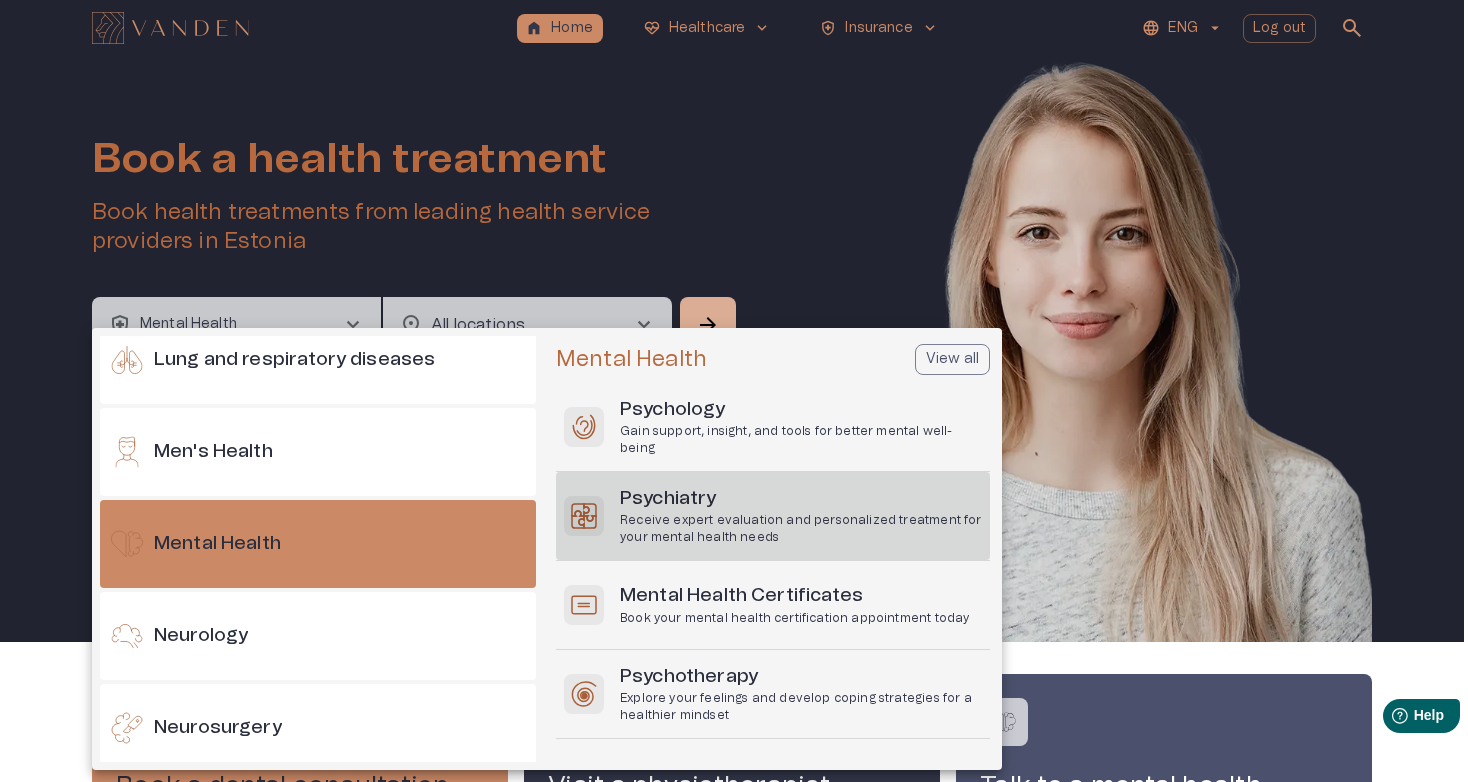 click on "Receive expert evaluation and personalized treatment for your mental health needs" at bounding box center (801, 529) 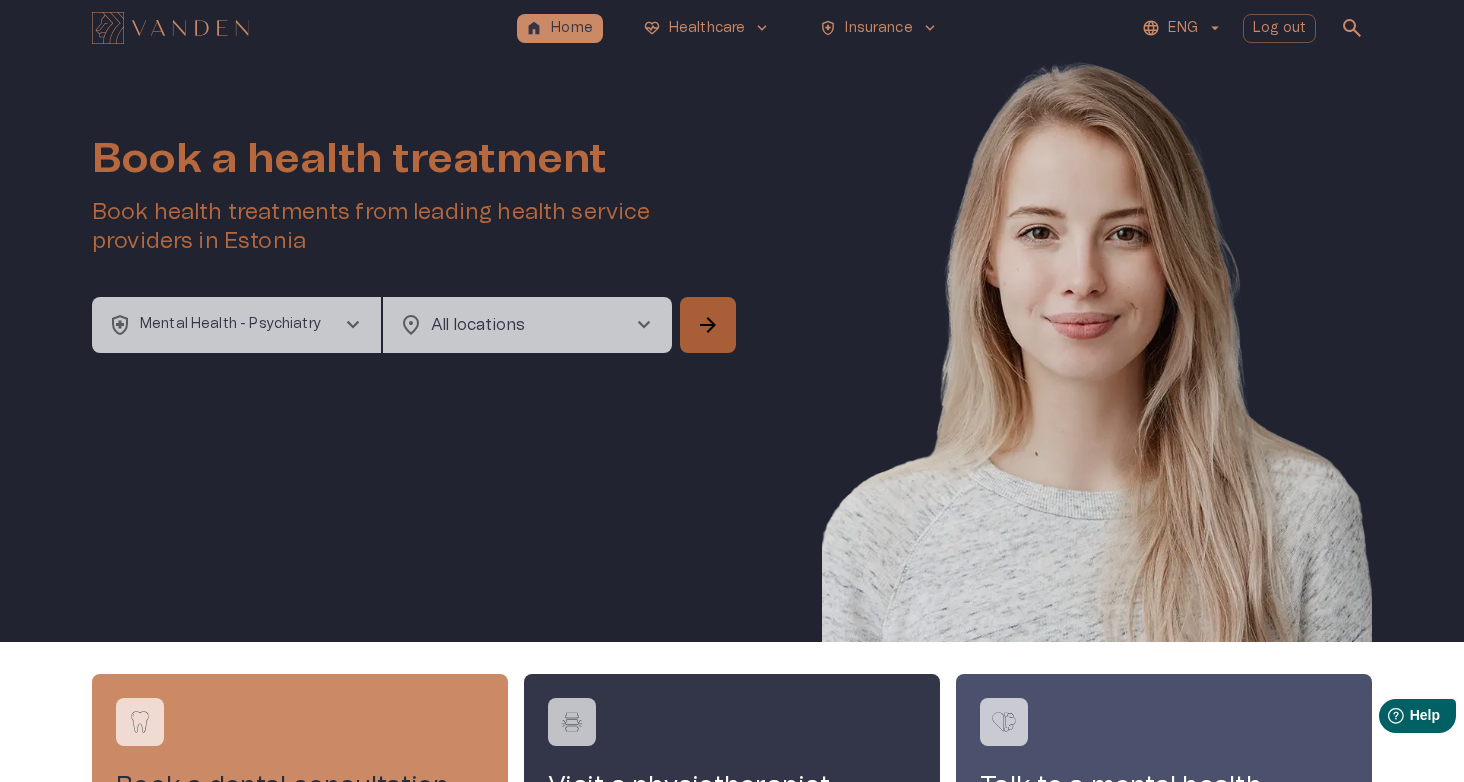 click on "arrow_forward" at bounding box center (708, 325) 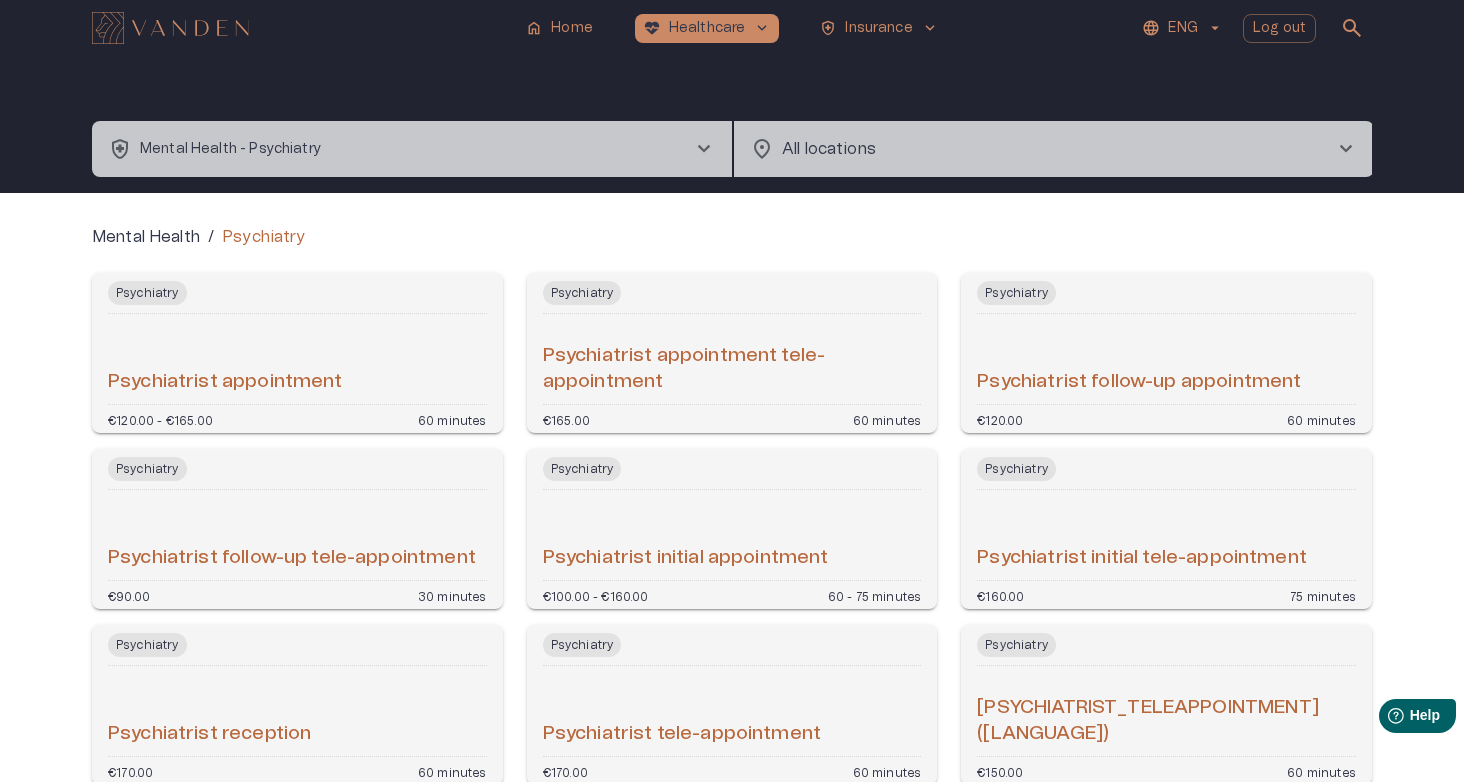 click on "Psychiatrist appointment" at bounding box center (225, 382) 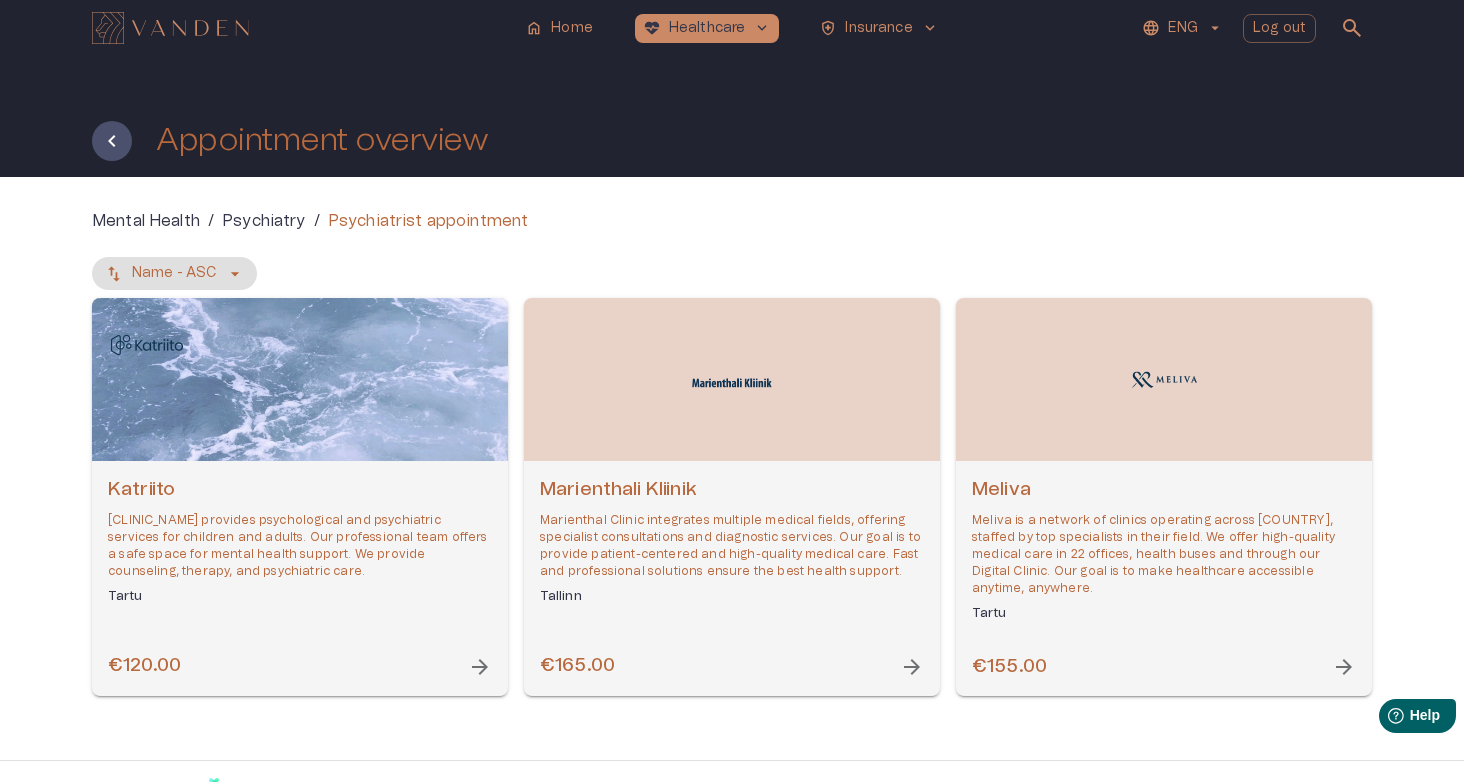 click at bounding box center [732, 379] 